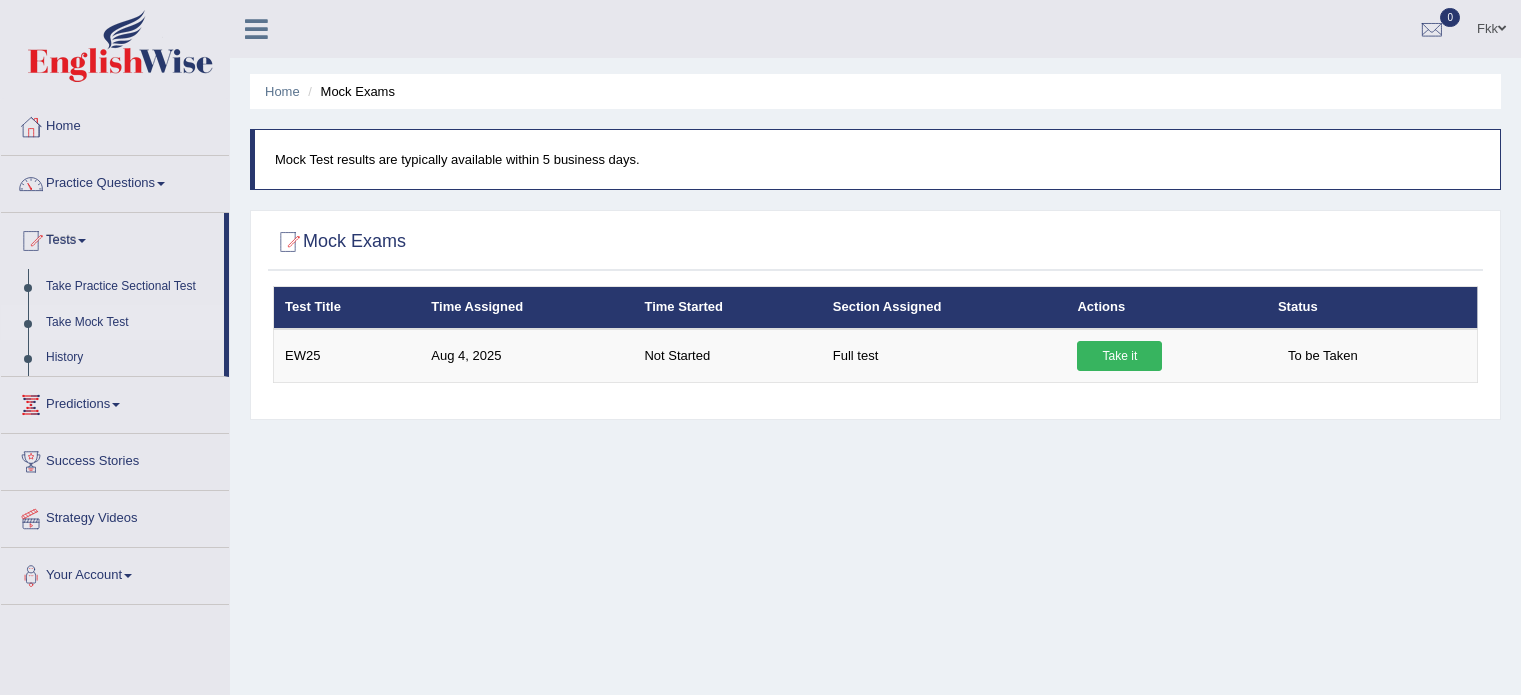 scroll, scrollTop: 0, scrollLeft: 0, axis: both 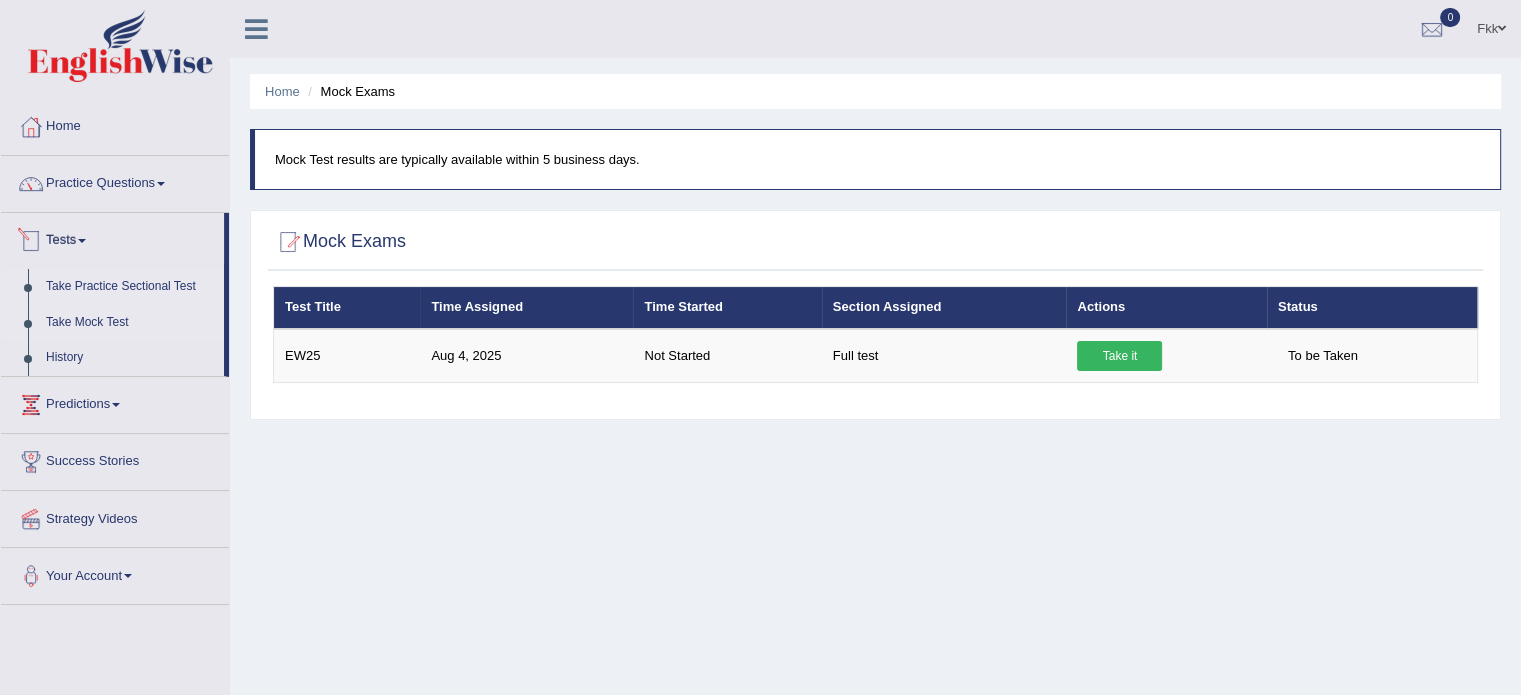 click on "Take Practice Sectional Test" at bounding box center (130, 287) 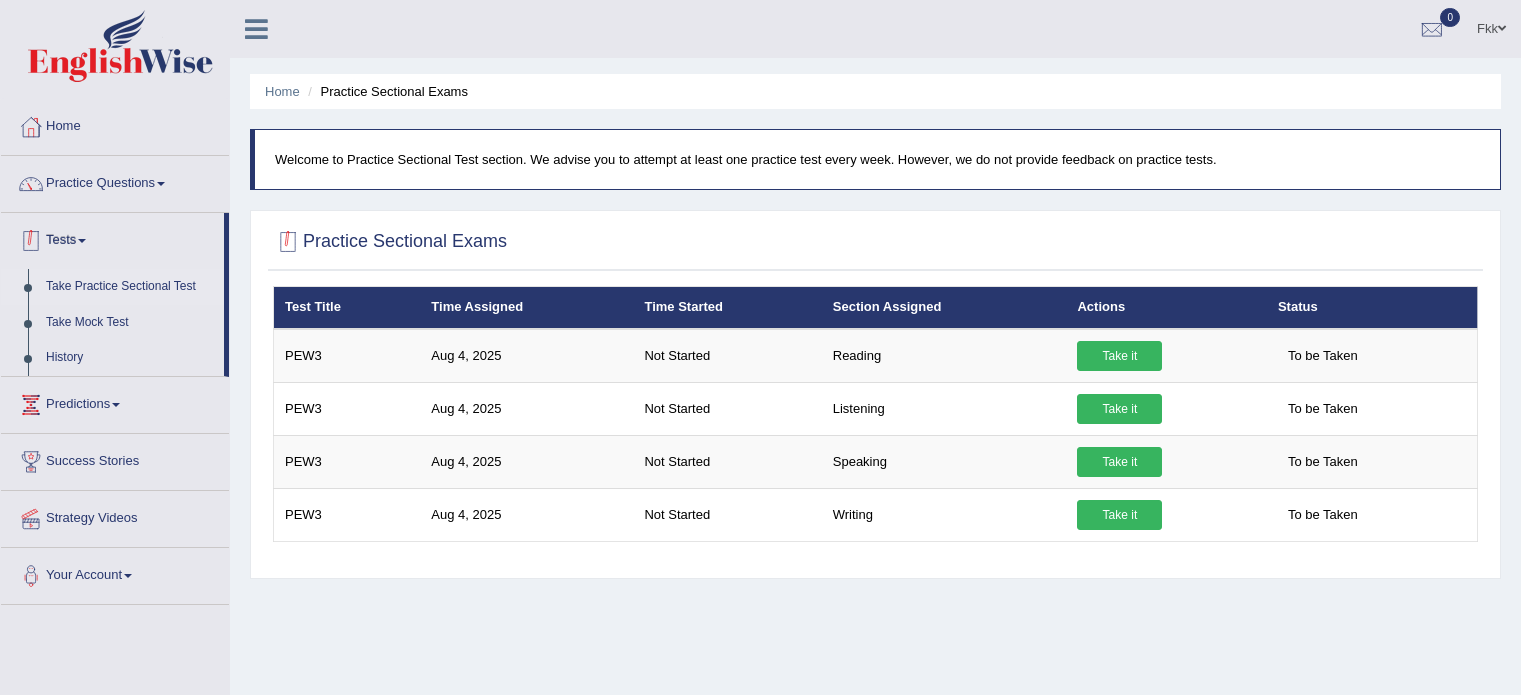 scroll, scrollTop: 0, scrollLeft: 0, axis: both 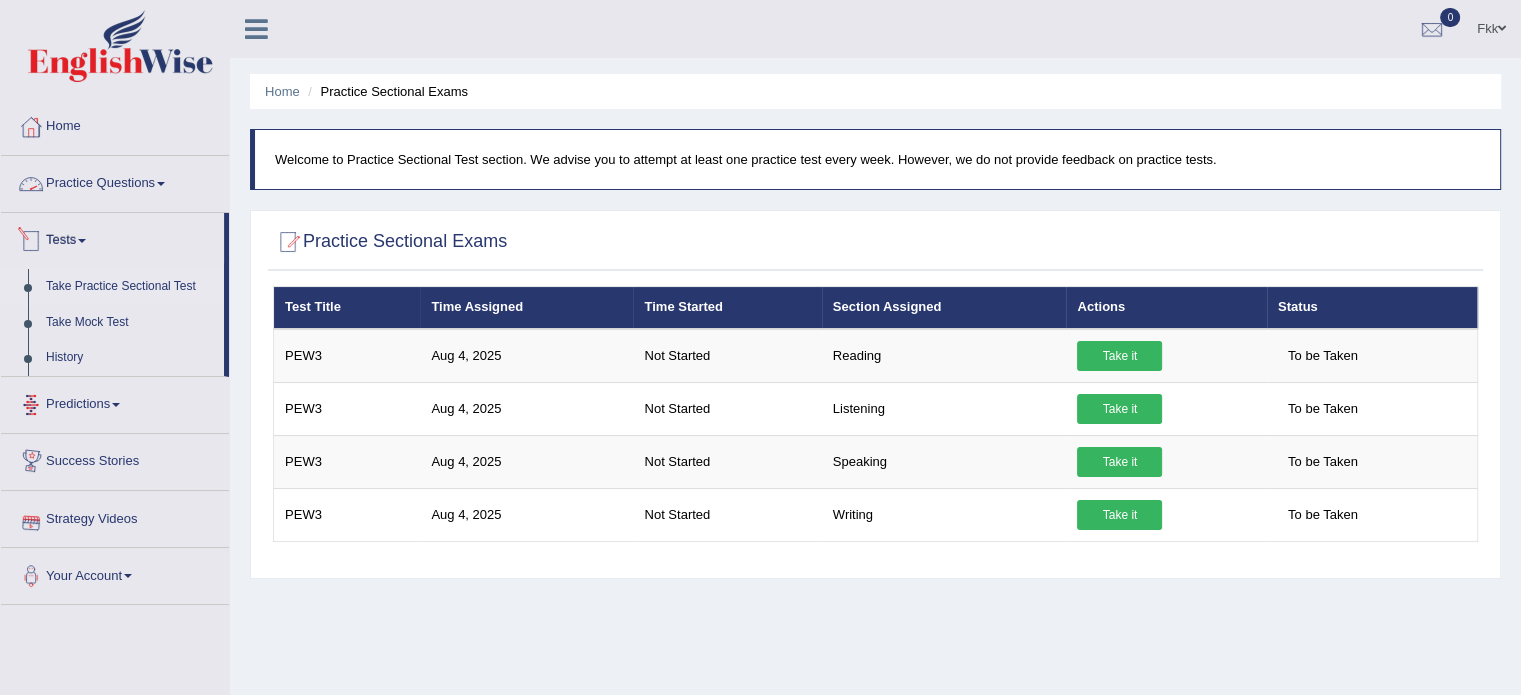 click on "Practice Questions" at bounding box center [115, 181] 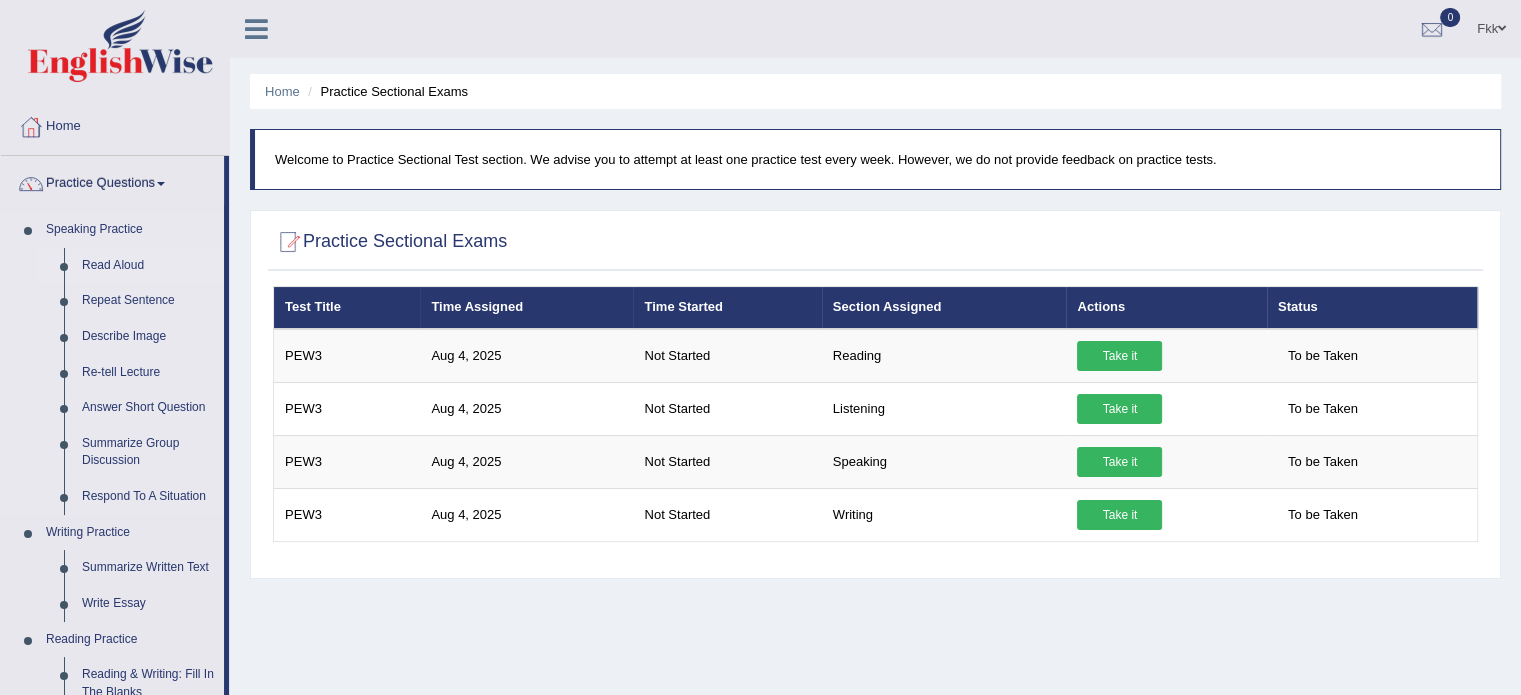 click on "Read Aloud" at bounding box center (148, 266) 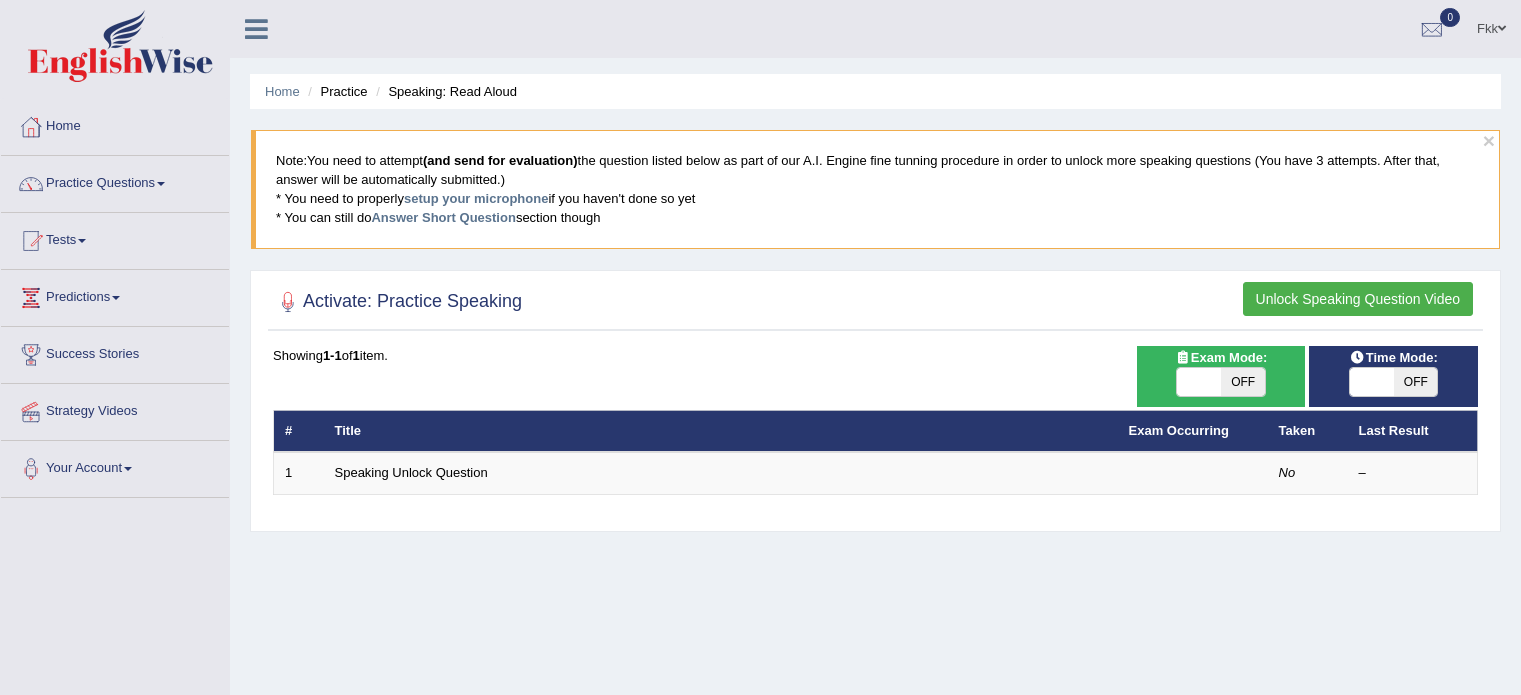 scroll, scrollTop: 0, scrollLeft: 0, axis: both 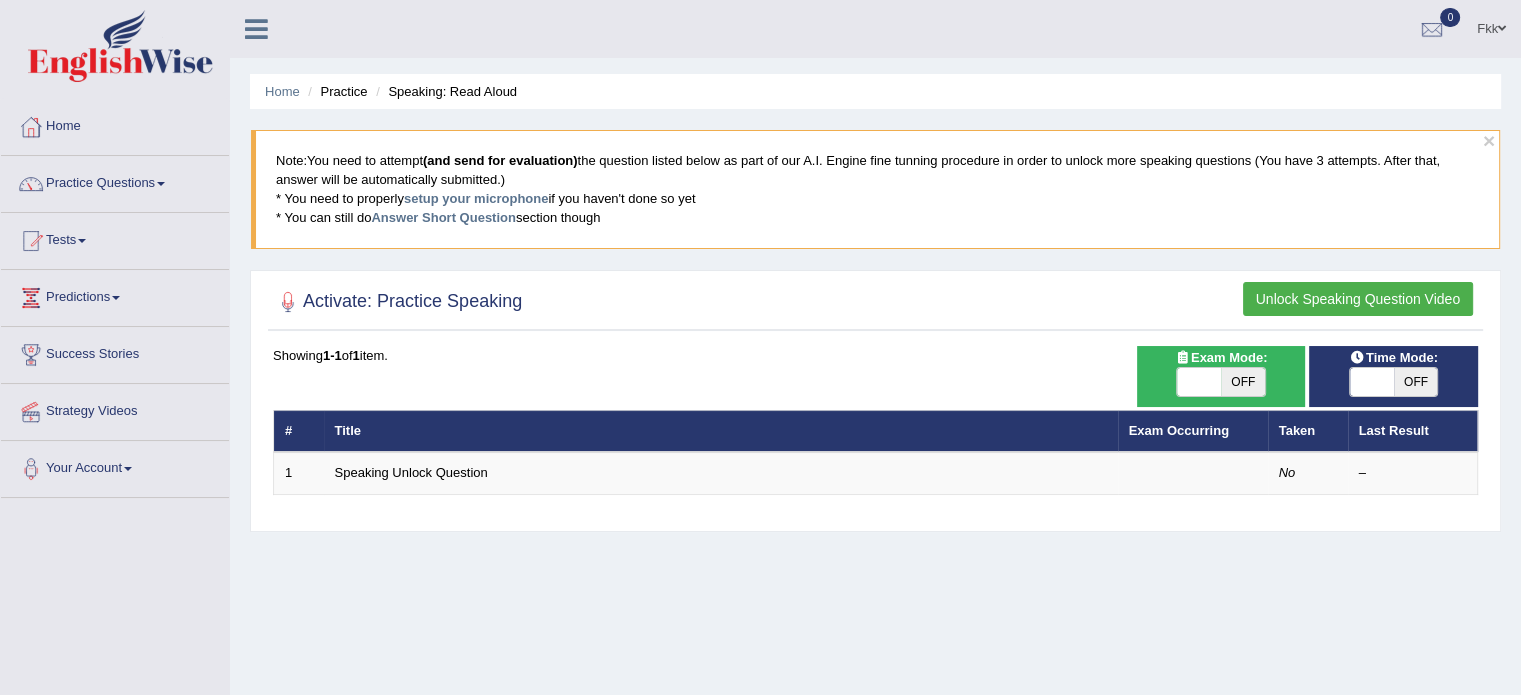 click on "OFF" at bounding box center [1416, 382] 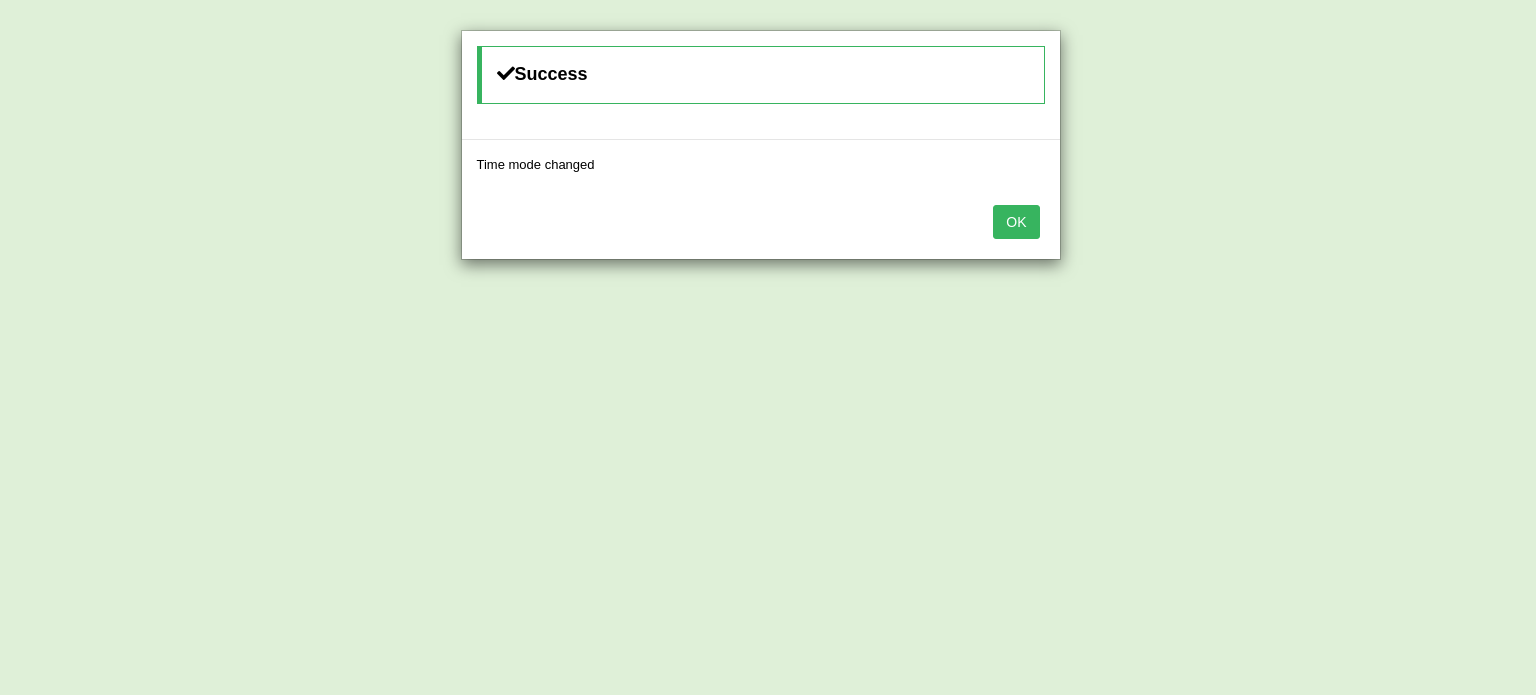 click on "OK" at bounding box center (1016, 222) 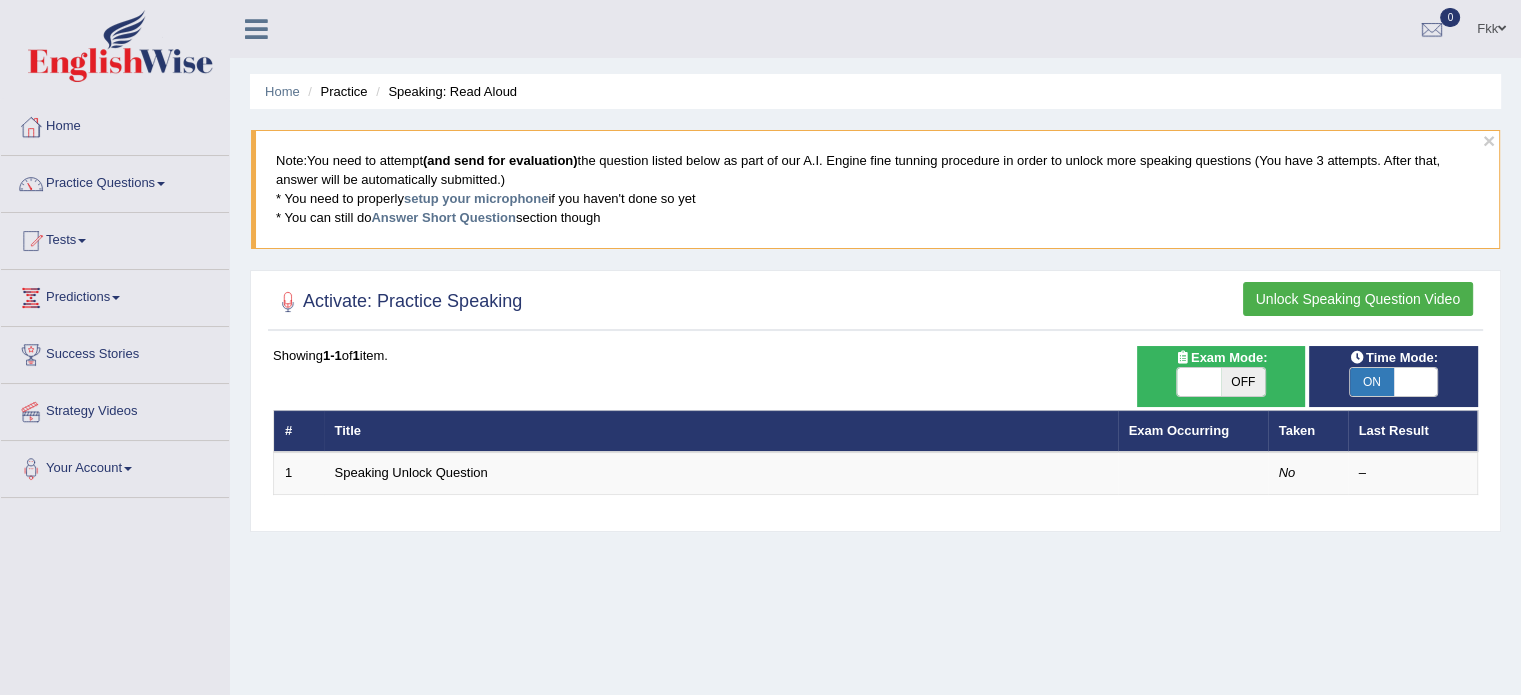 click on "OFF" at bounding box center (1243, 382) 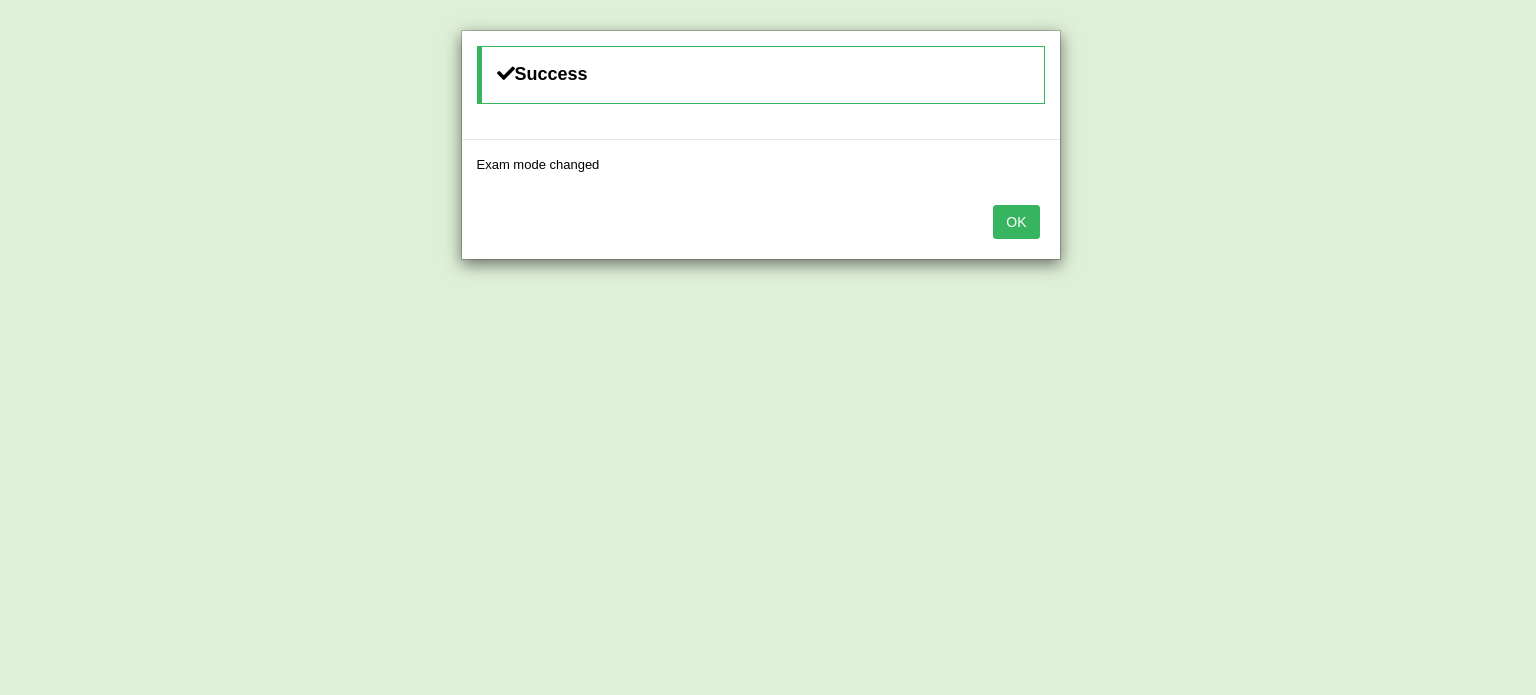 click on "OK" at bounding box center (1016, 222) 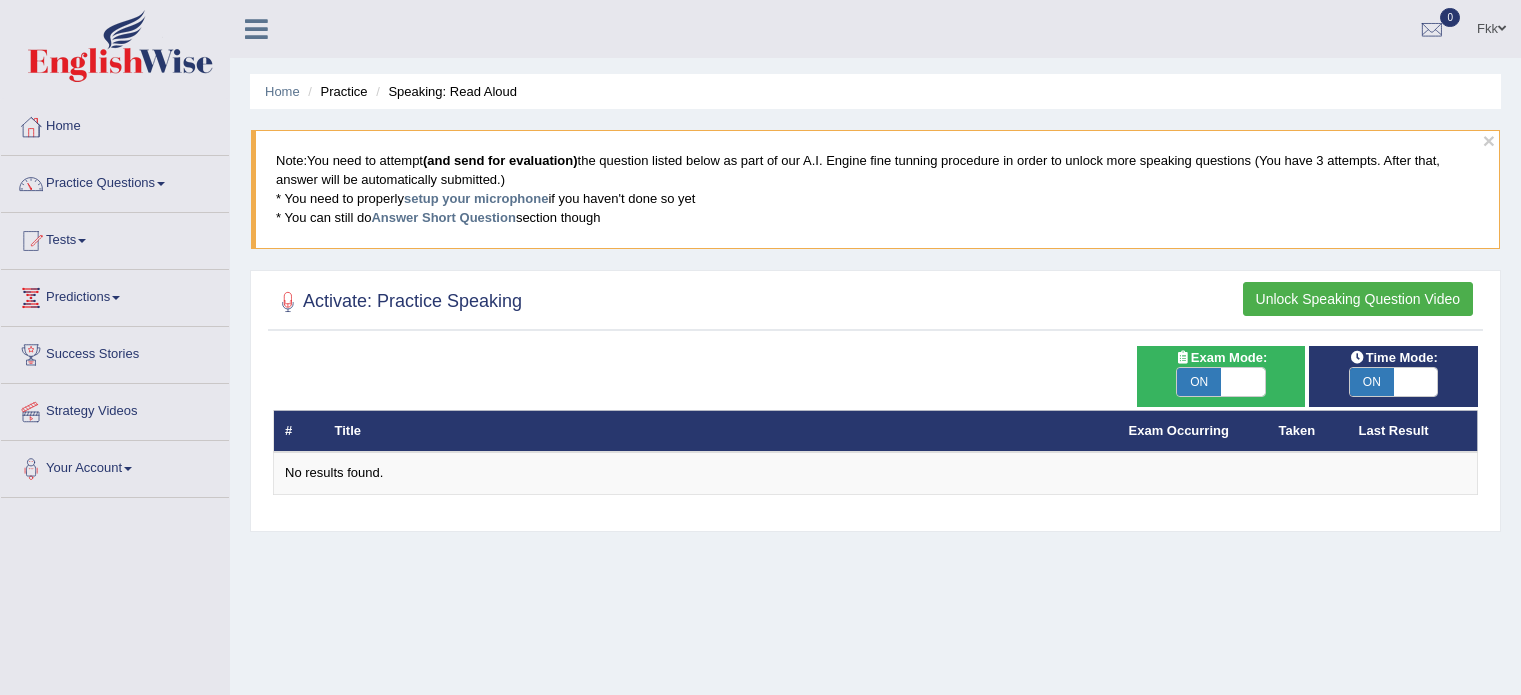 scroll, scrollTop: 0, scrollLeft: 0, axis: both 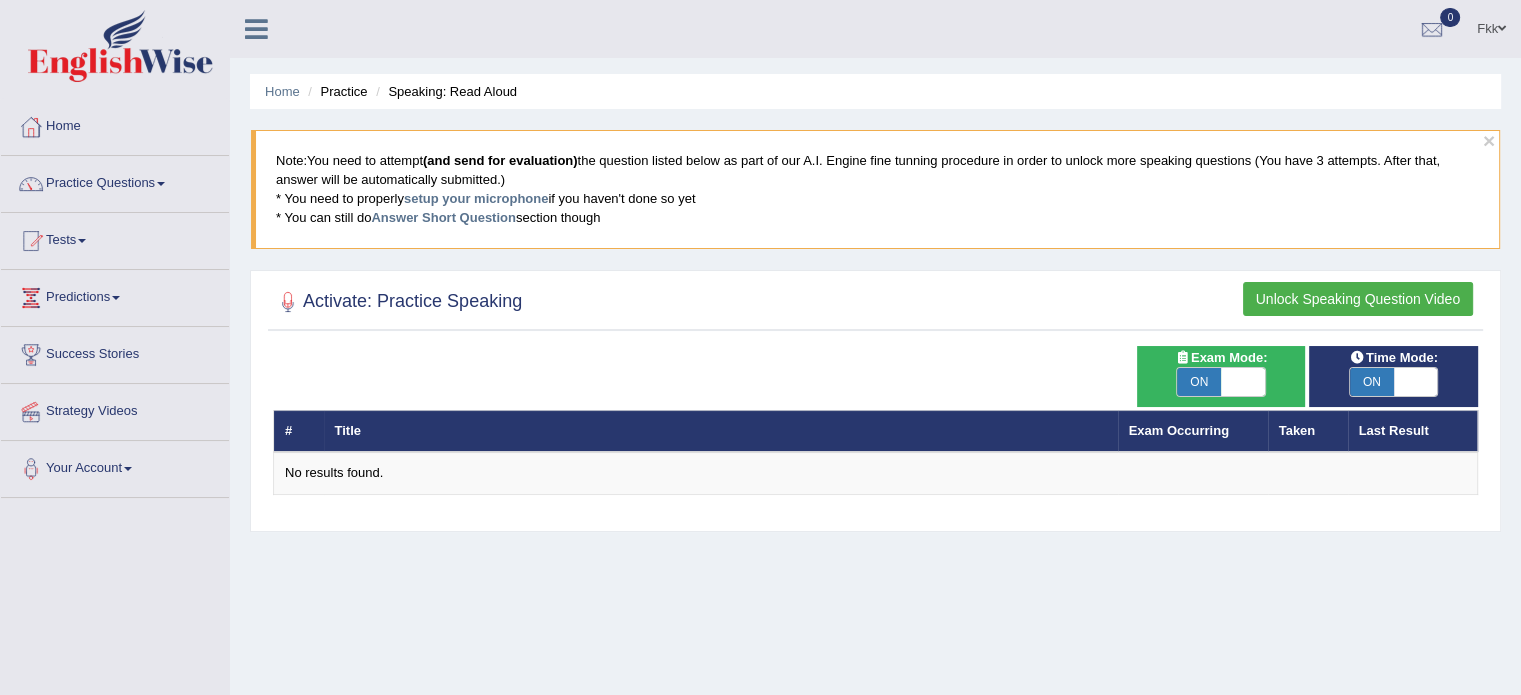 click on "ON" at bounding box center [1199, 382] 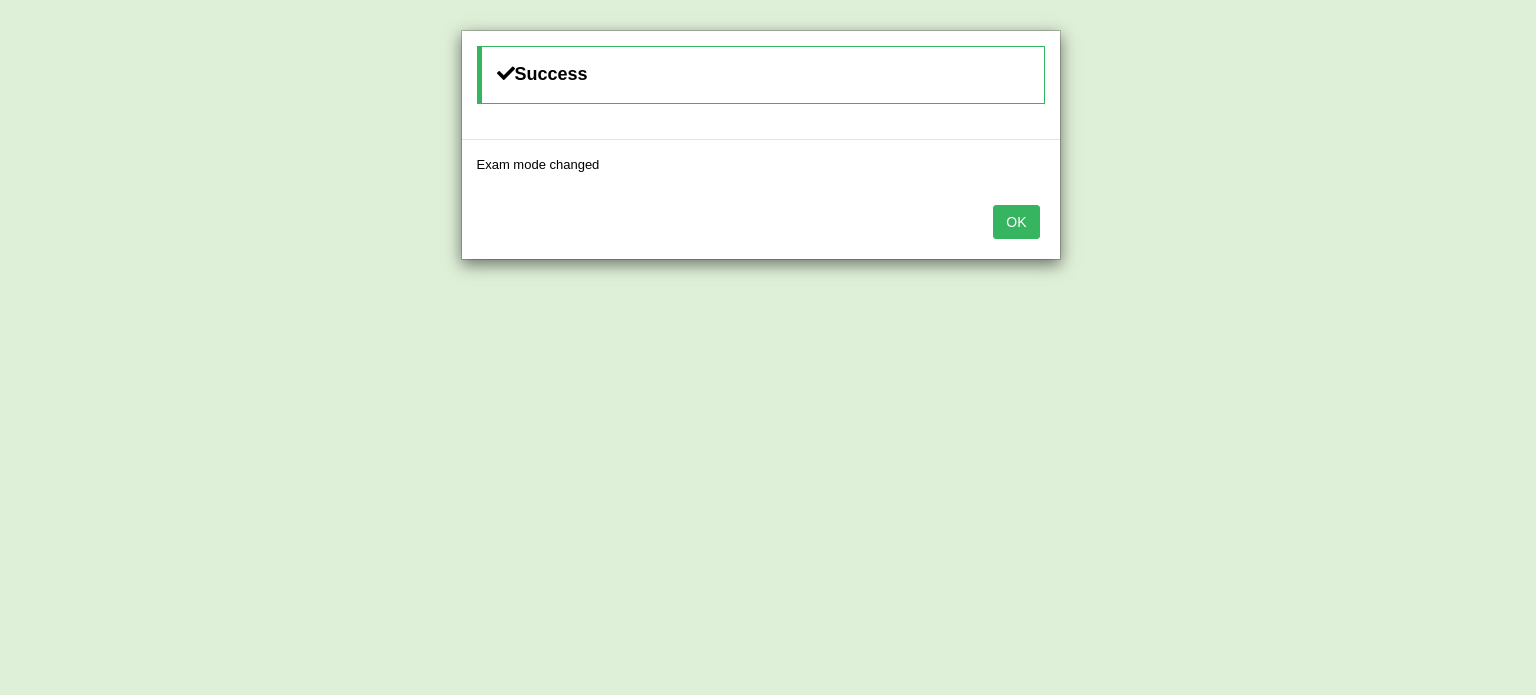 click on "OK" at bounding box center (1016, 222) 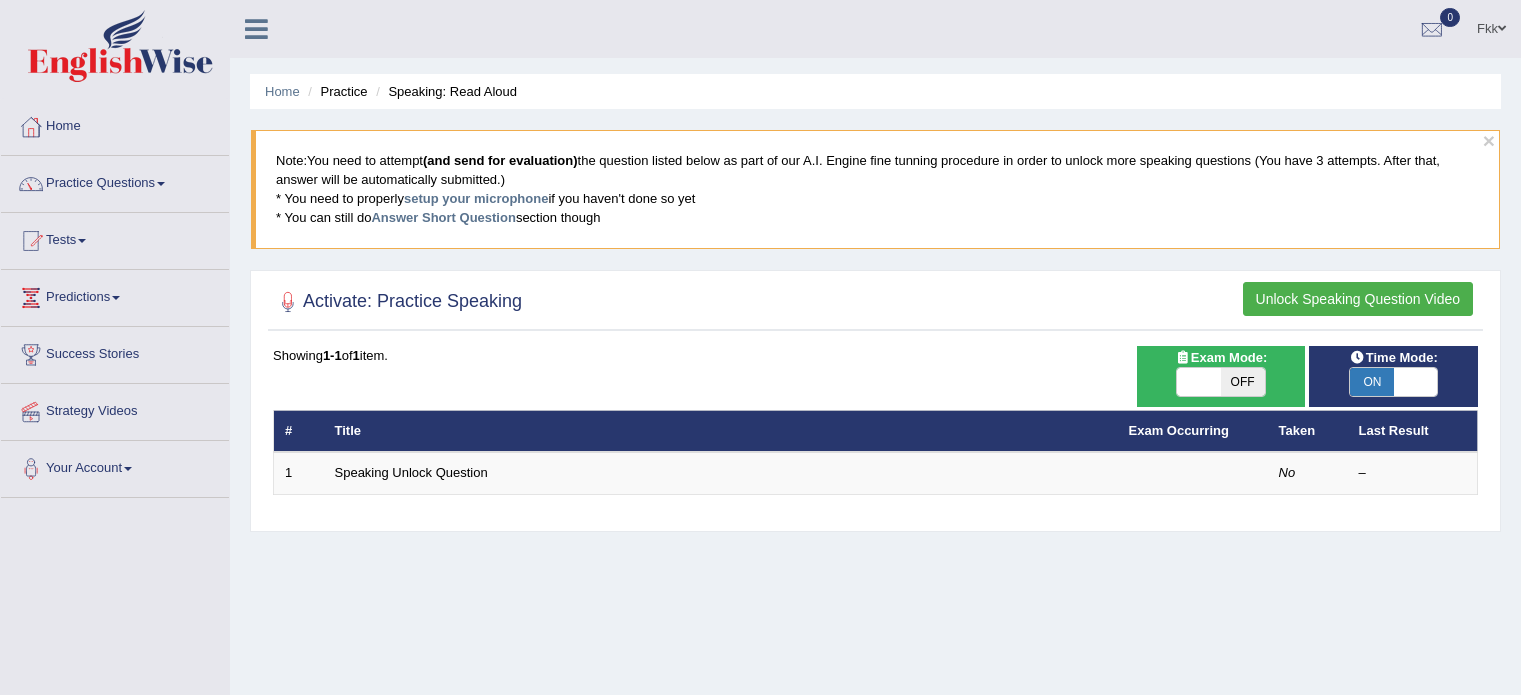 scroll, scrollTop: 0, scrollLeft: 0, axis: both 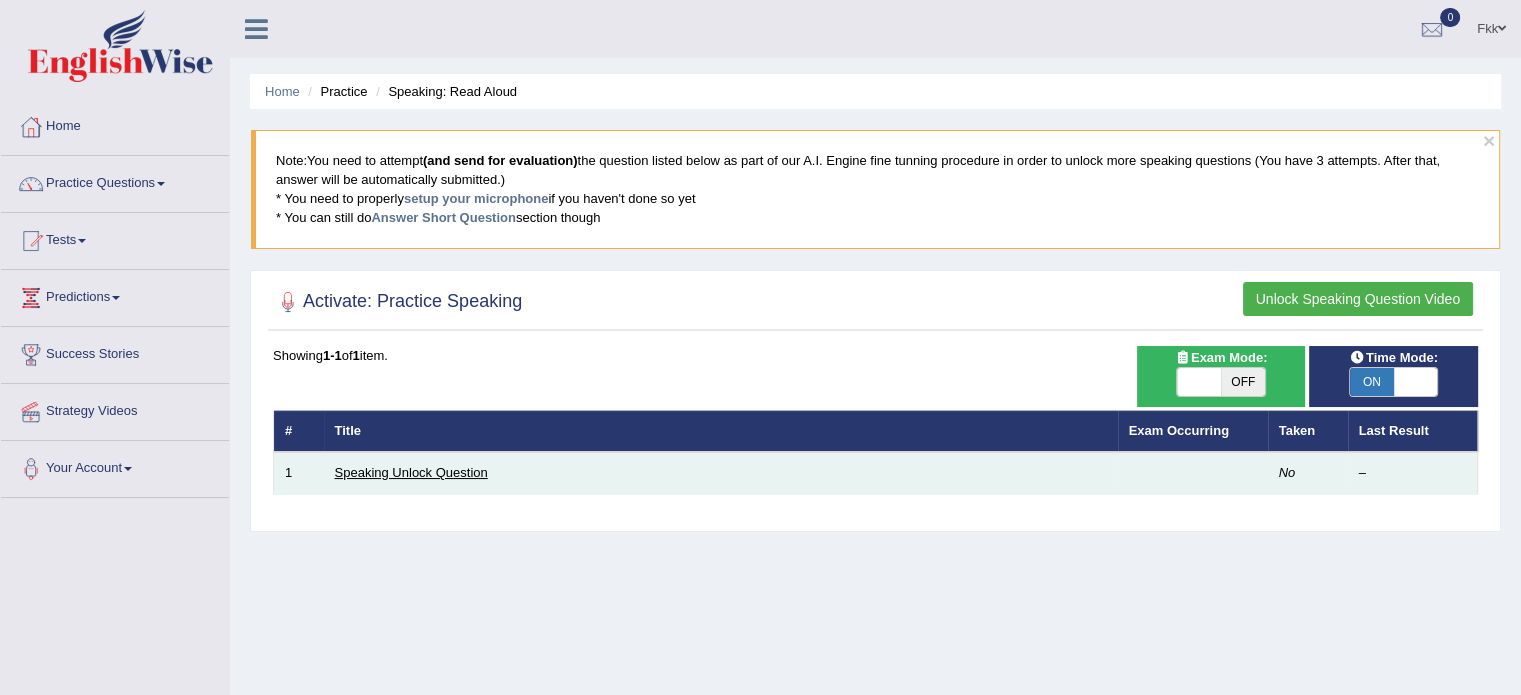 click on "Speaking Unlock Question" at bounding box center [411, 472] 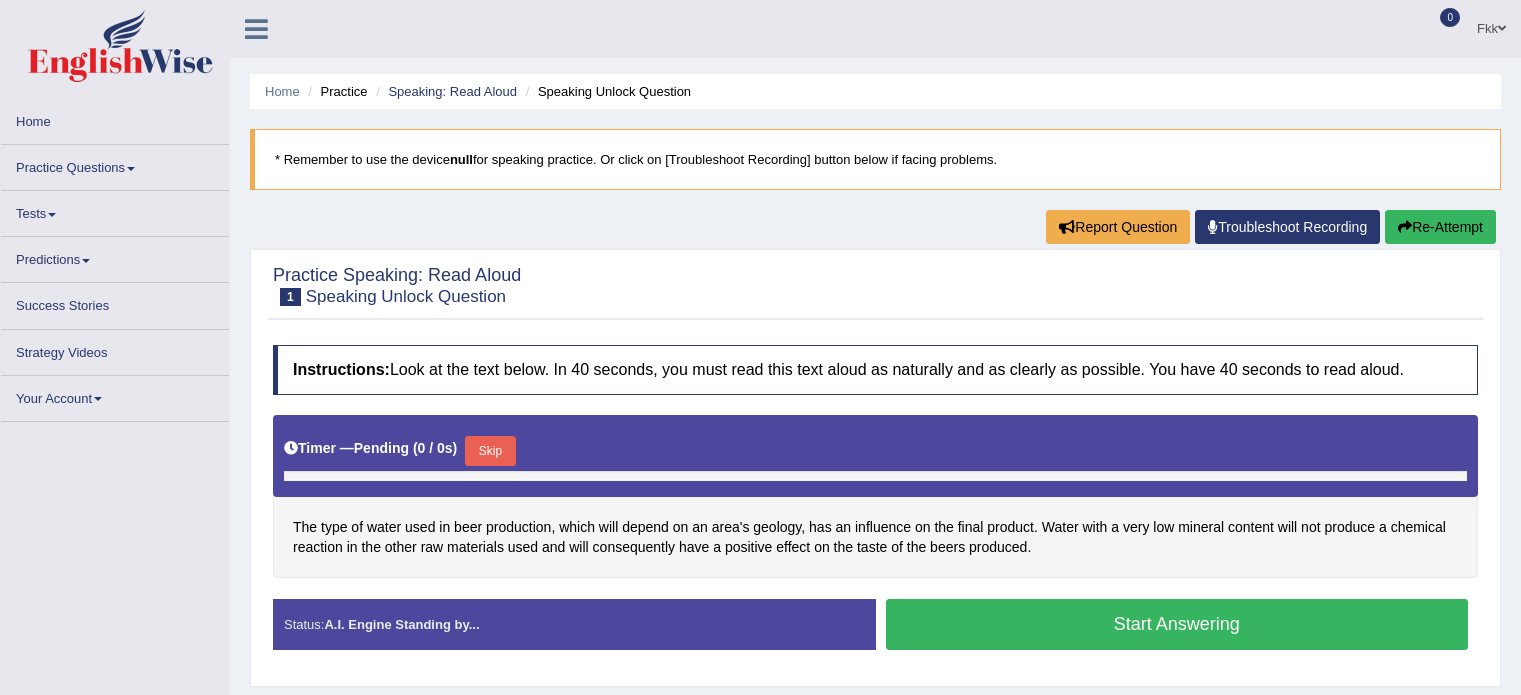 scroll, scrollTop: 0, scrollLeft: 0, axis: both 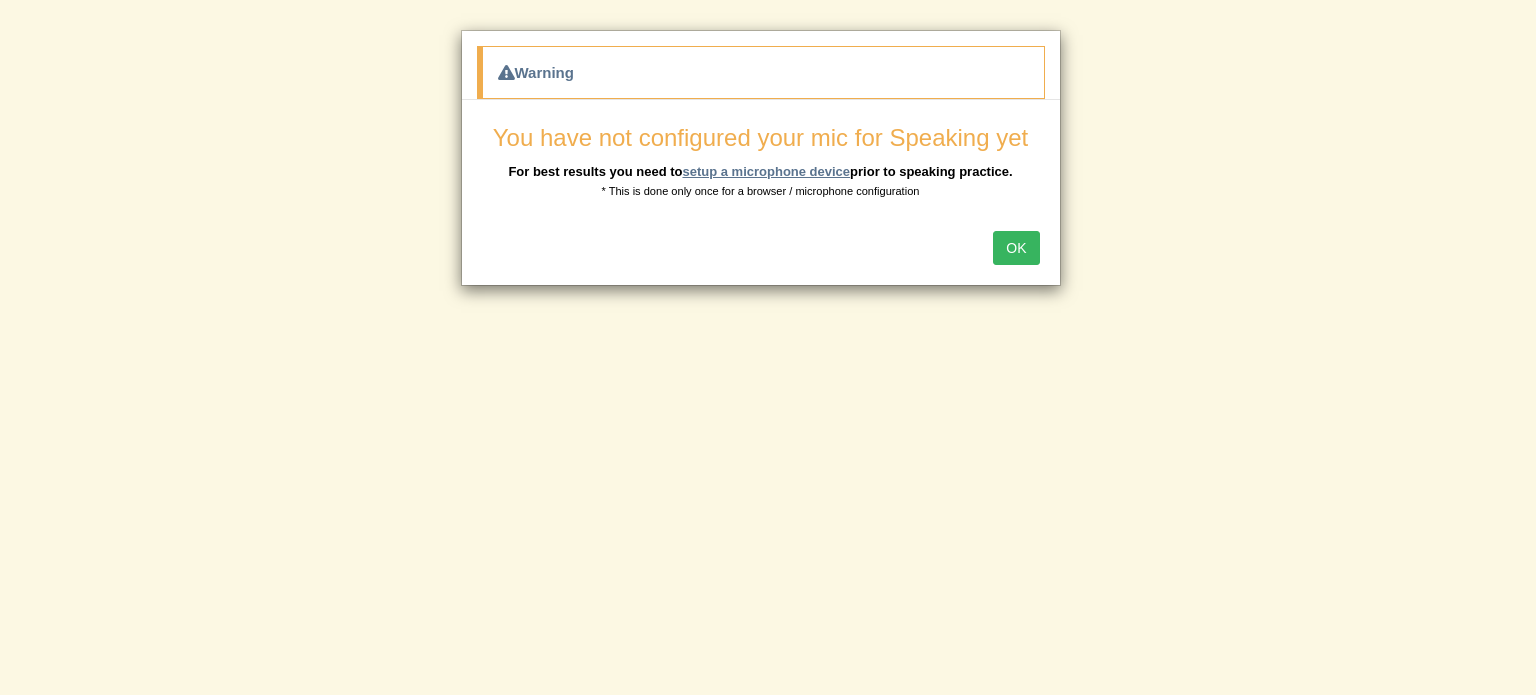 click on "setup a microphone device" at bounding box center (766, 171) 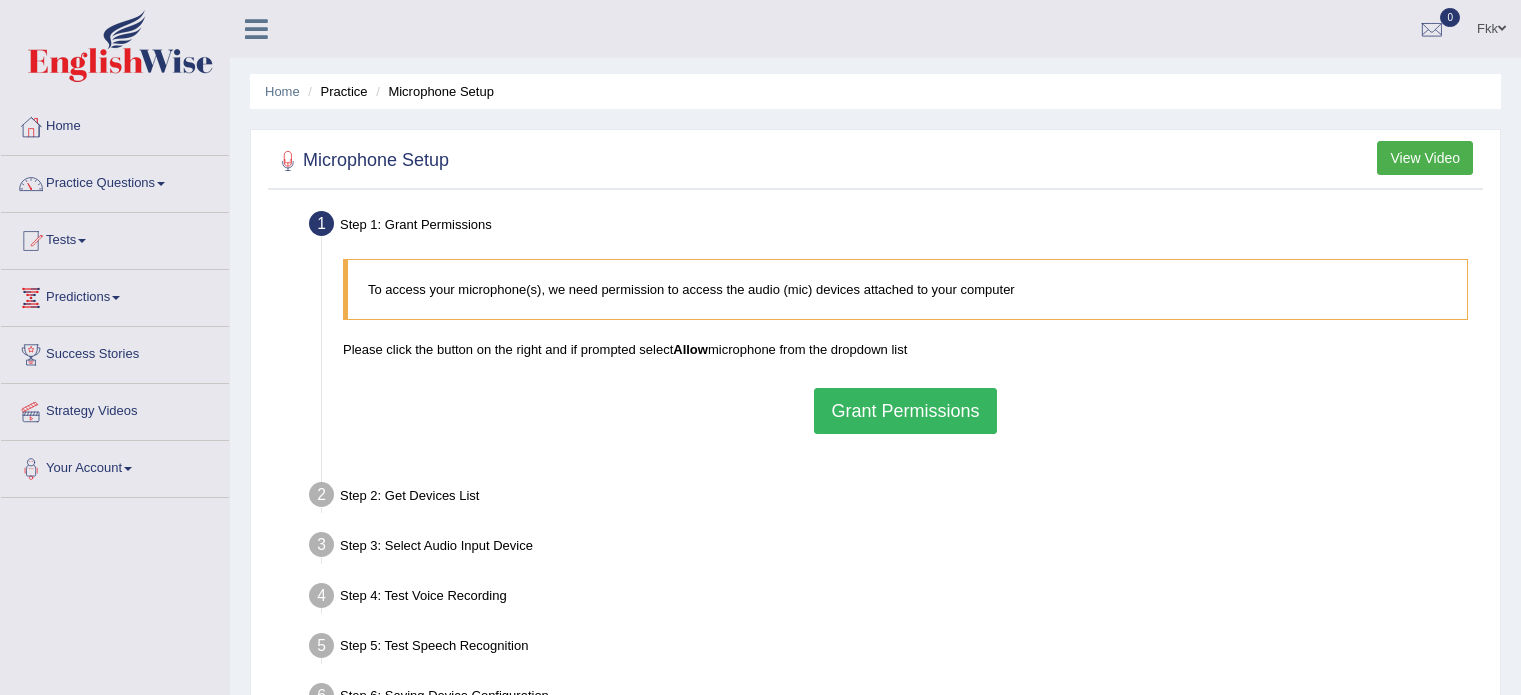 scroll, scrollTop: 0, scrollLeft: 0, axis: both 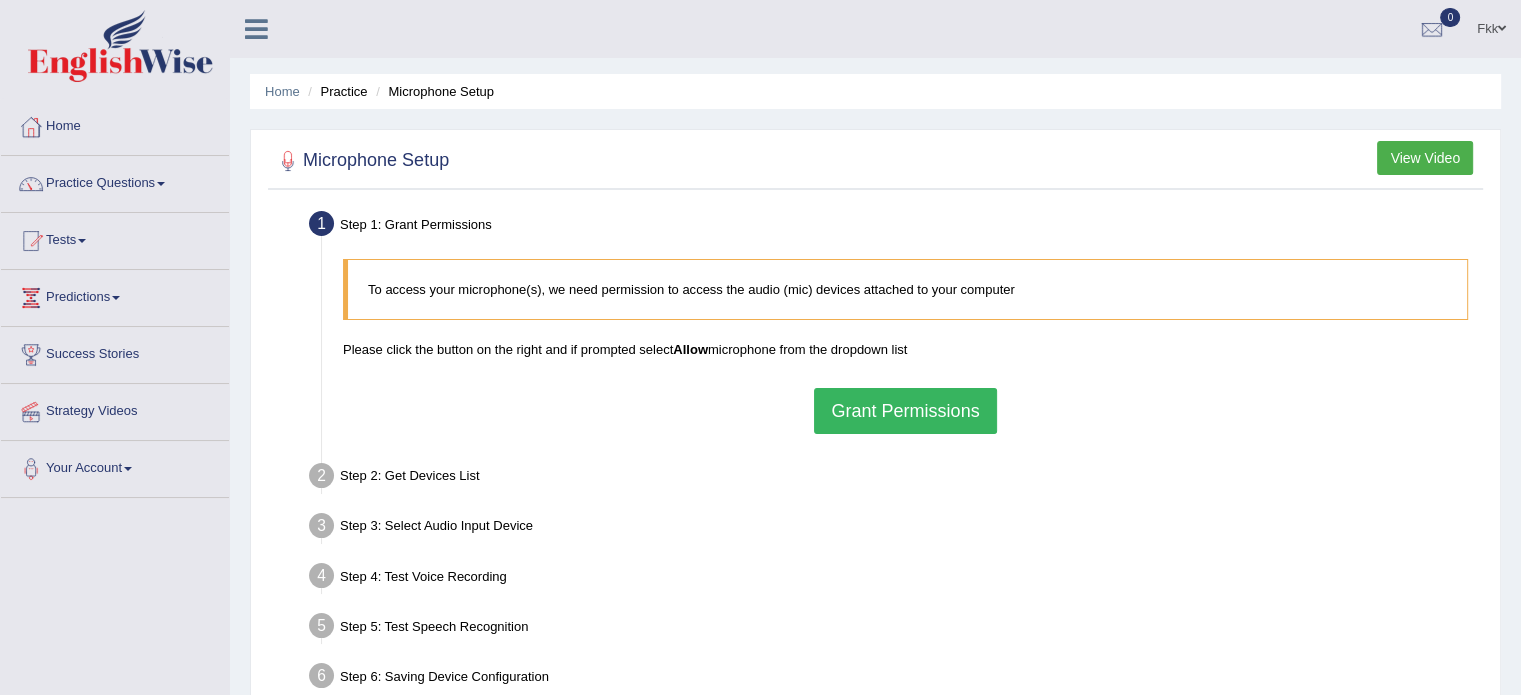 click on "Grant Permissions" at bounding box center [905, 411] 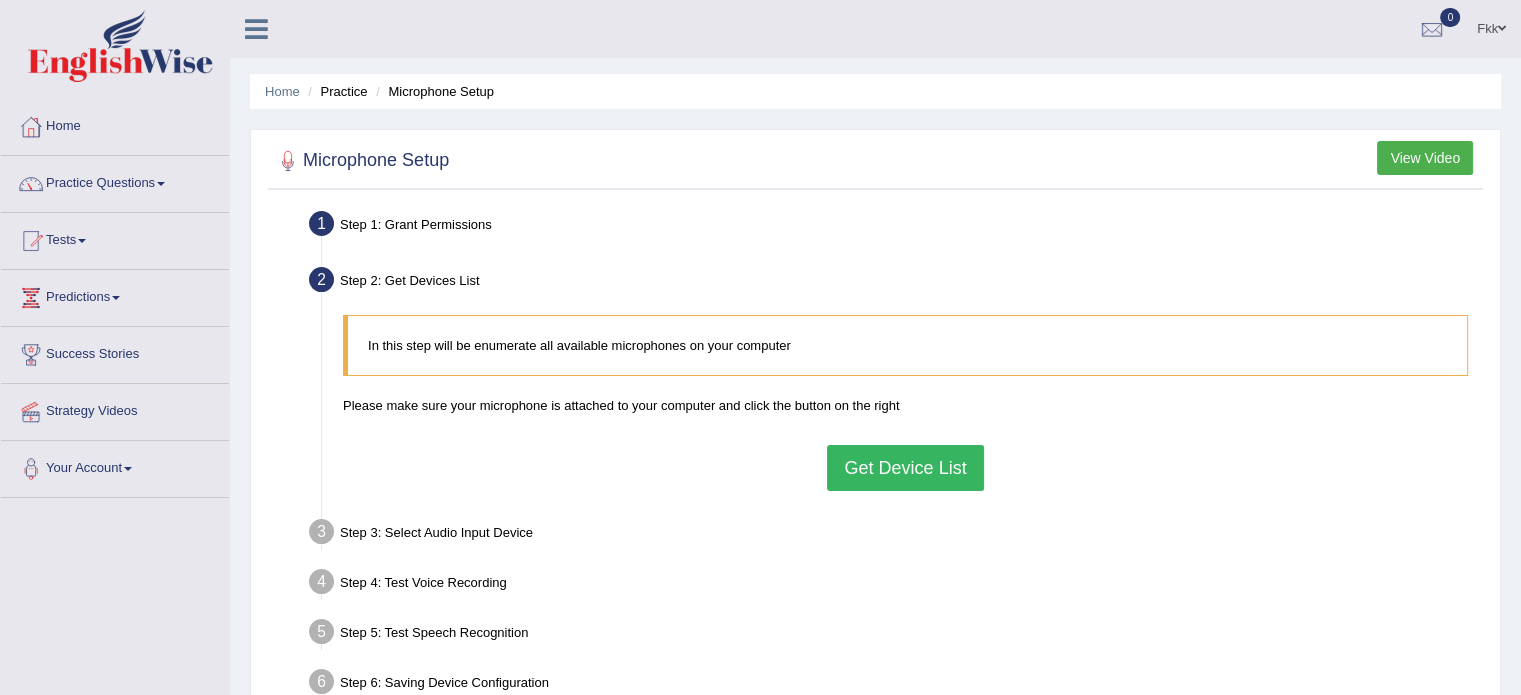 click on "Get Device List" at bounding box center [905, 468] 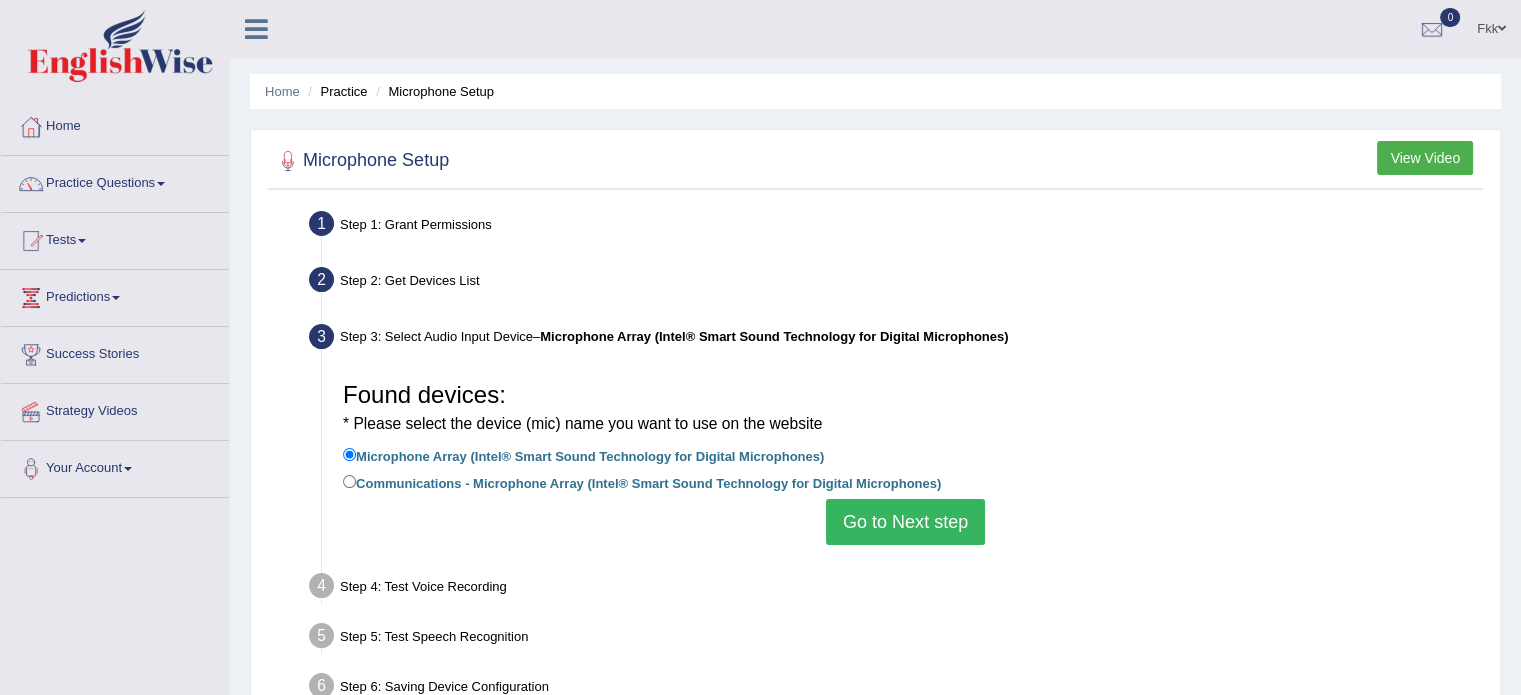 click on "Go to Next step" at bounding box center (905, 522) 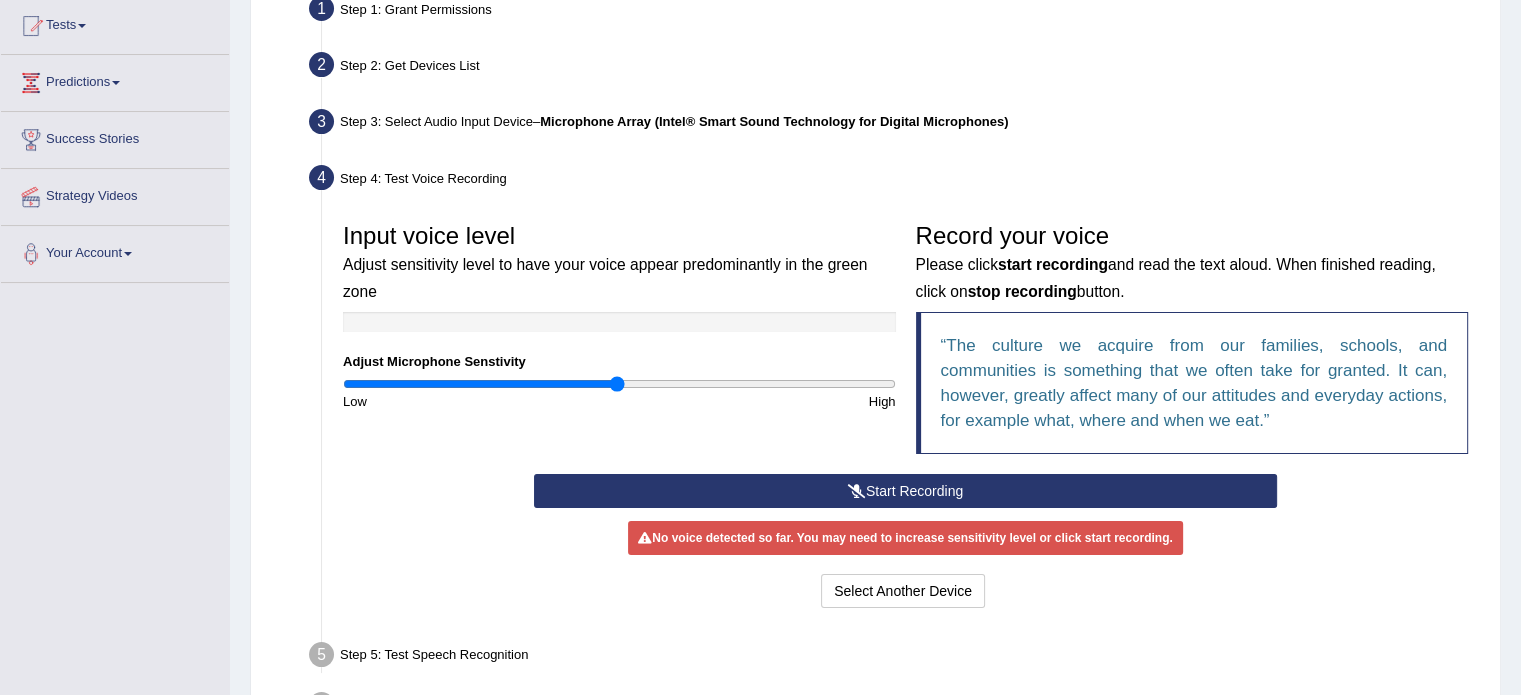scroll, scrollTop: 224, scrollLeft: 0, axis: vertical 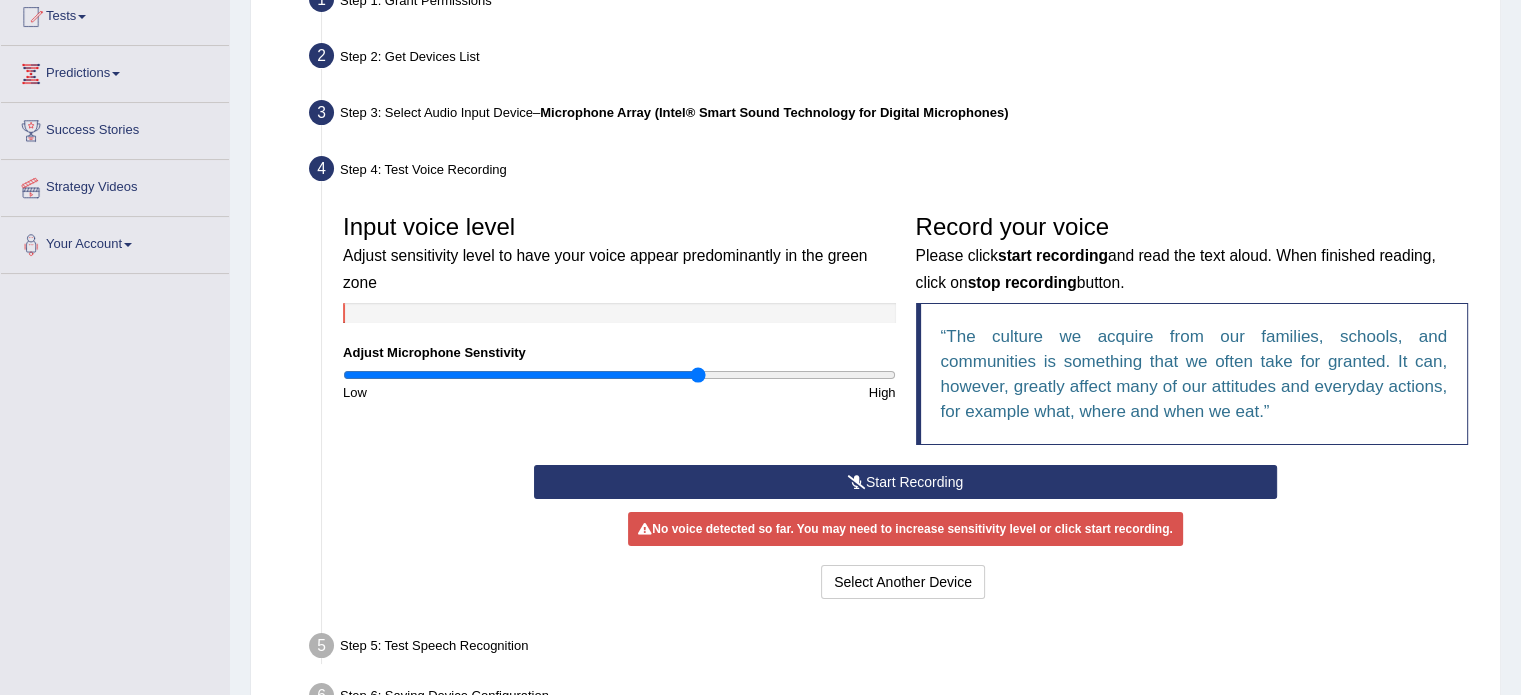drag, startPoint x: 651, startPoint y: 370, endPoint x: 696, endPoint y: 371, distance: 45.01111 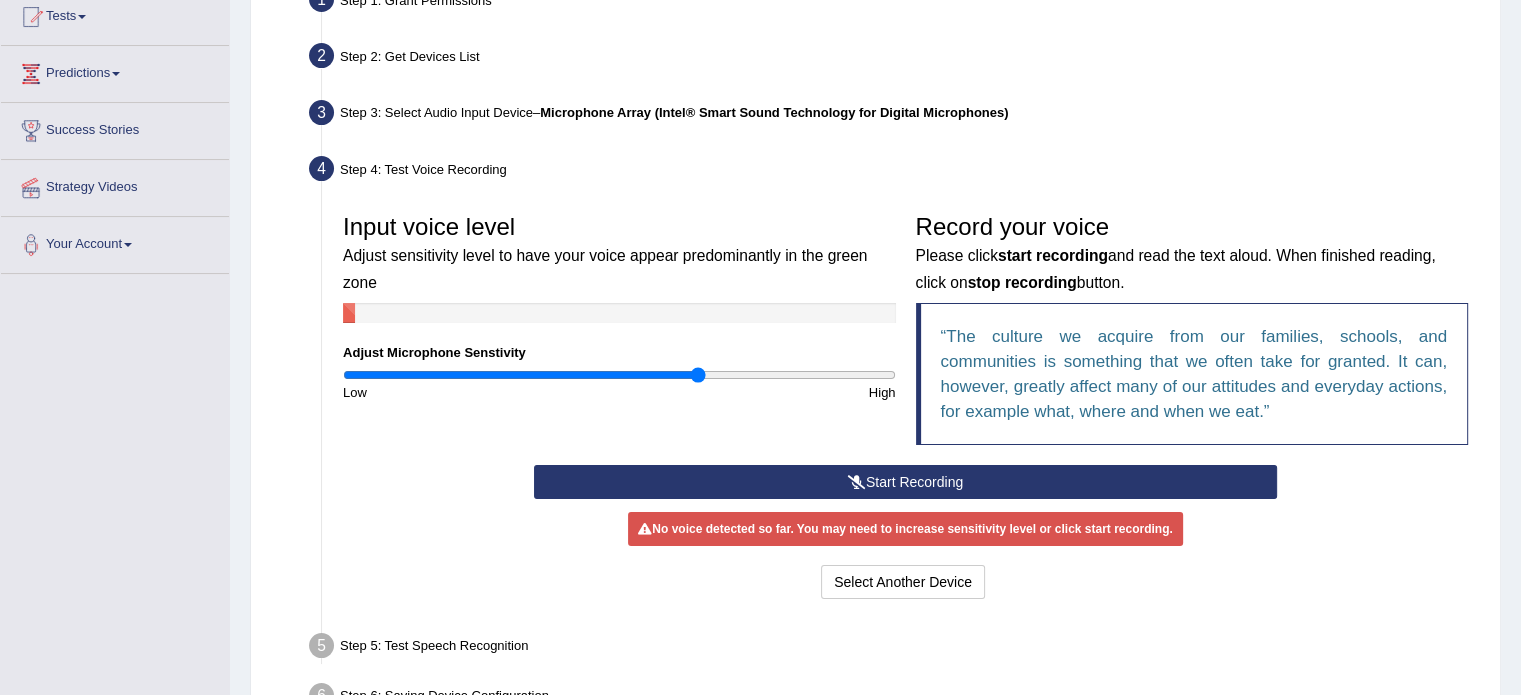 click on "Start Recording" at bounding box center (905, 482) 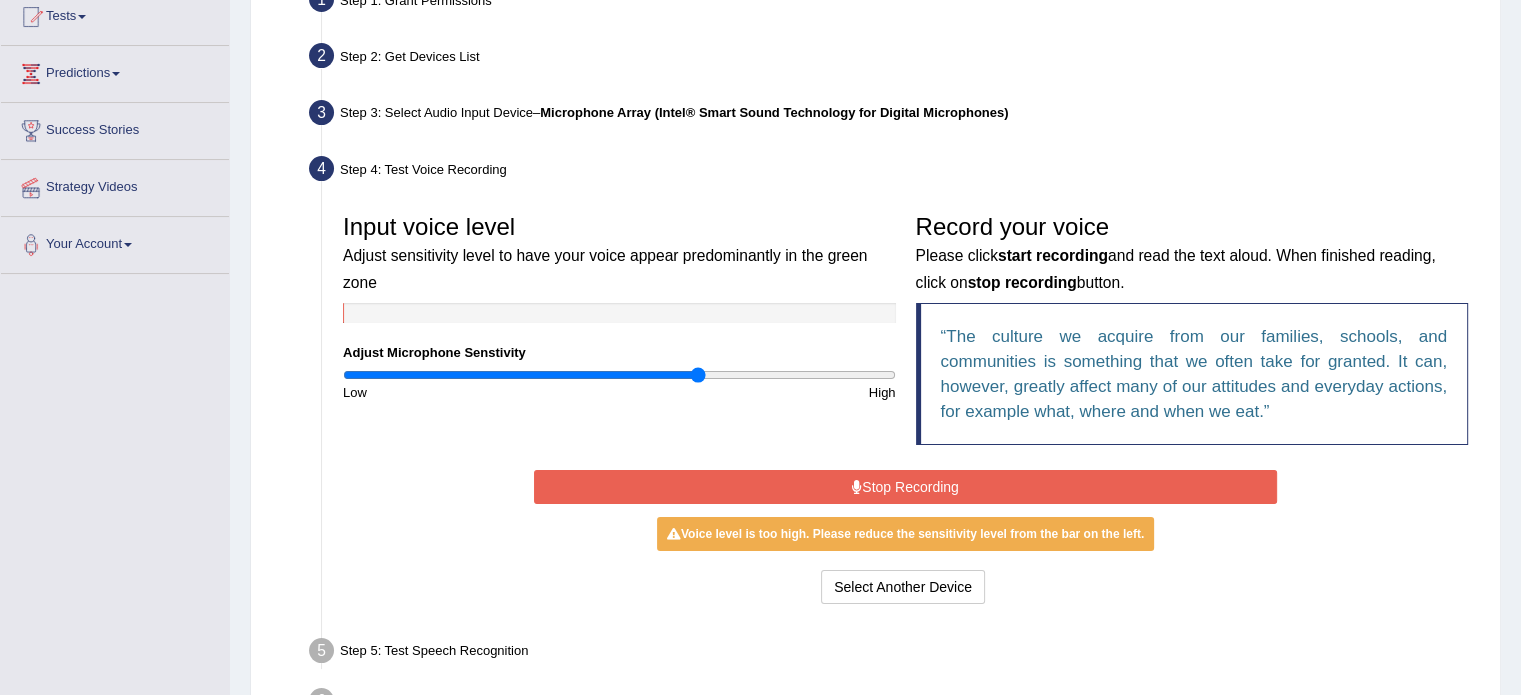 click on "Stop Recording" at bounding box center [905, 487] 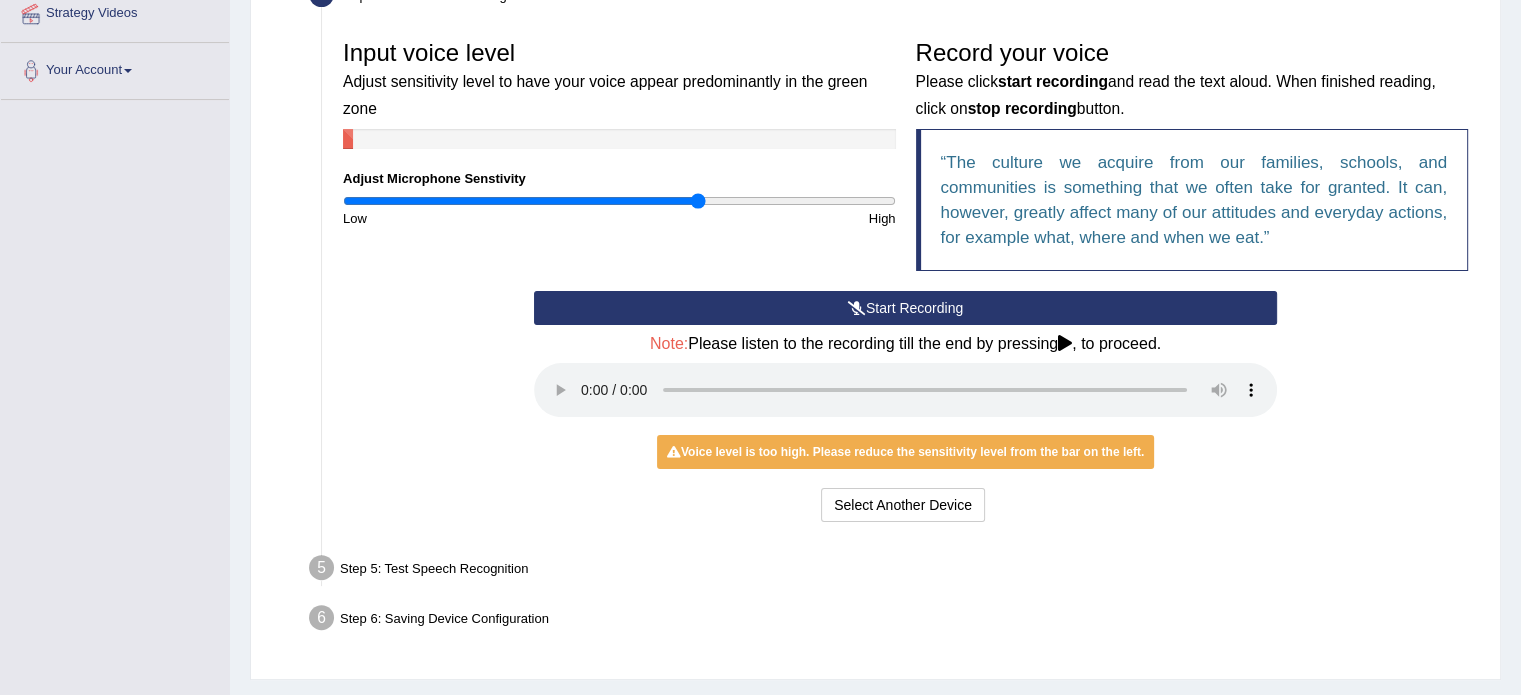 scroll, scrollTop: 447, scrollLeft: 0, axis: vertical 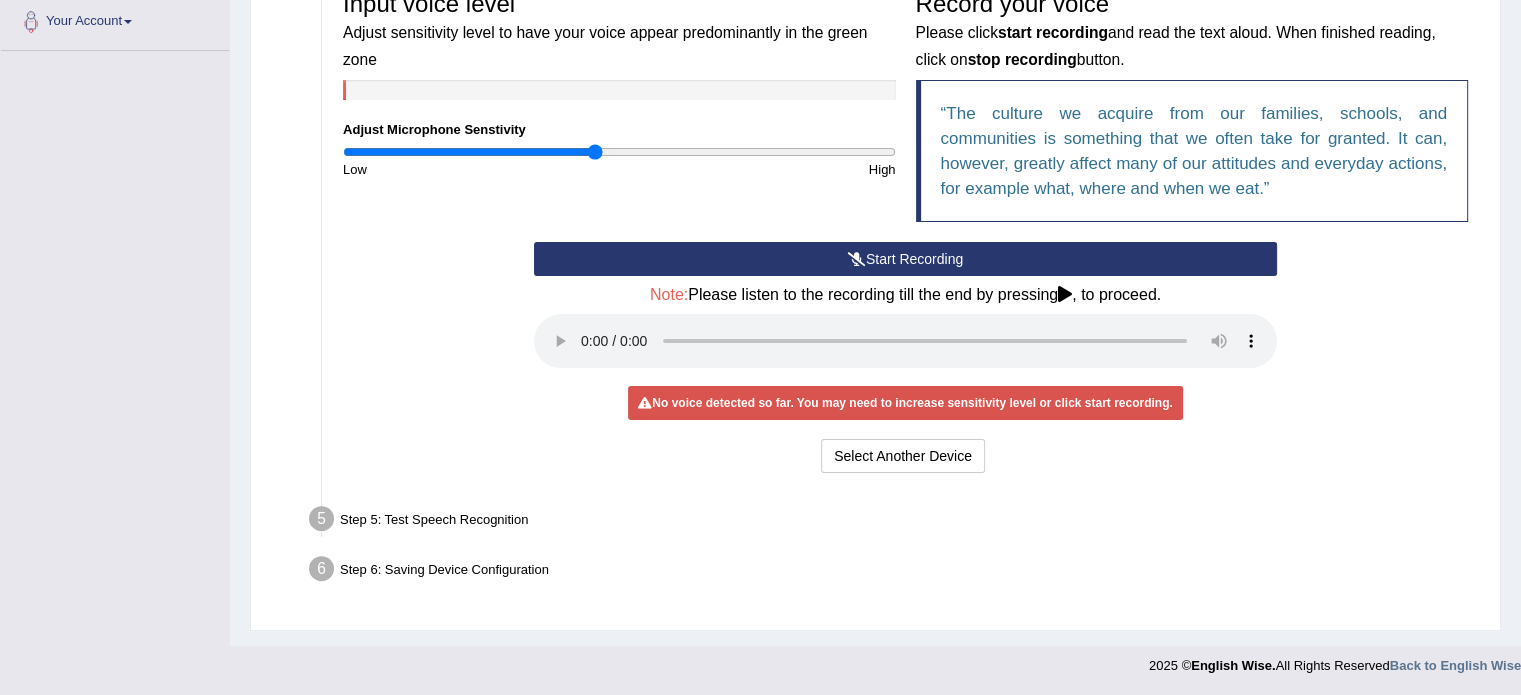 type on "0.92" 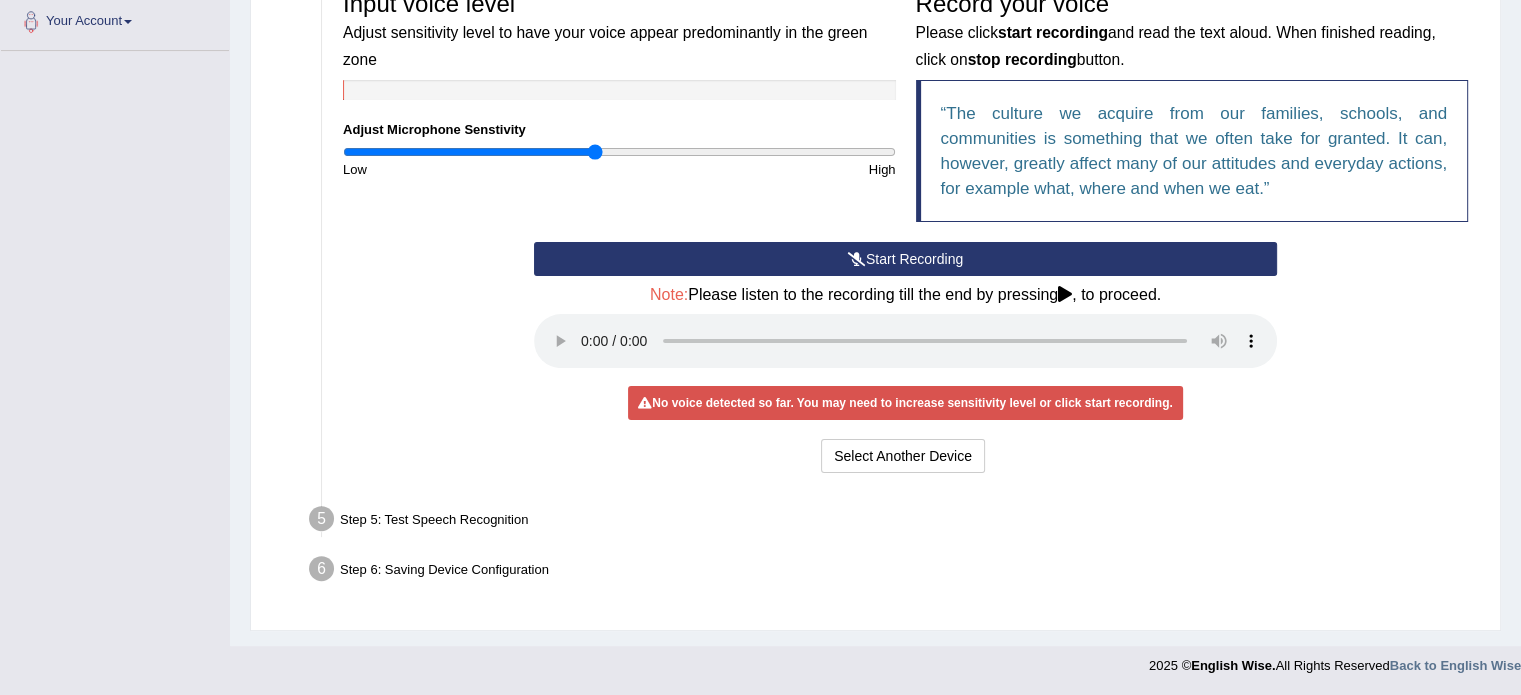 click on "Start Recording" at bounding box center [905, 259] 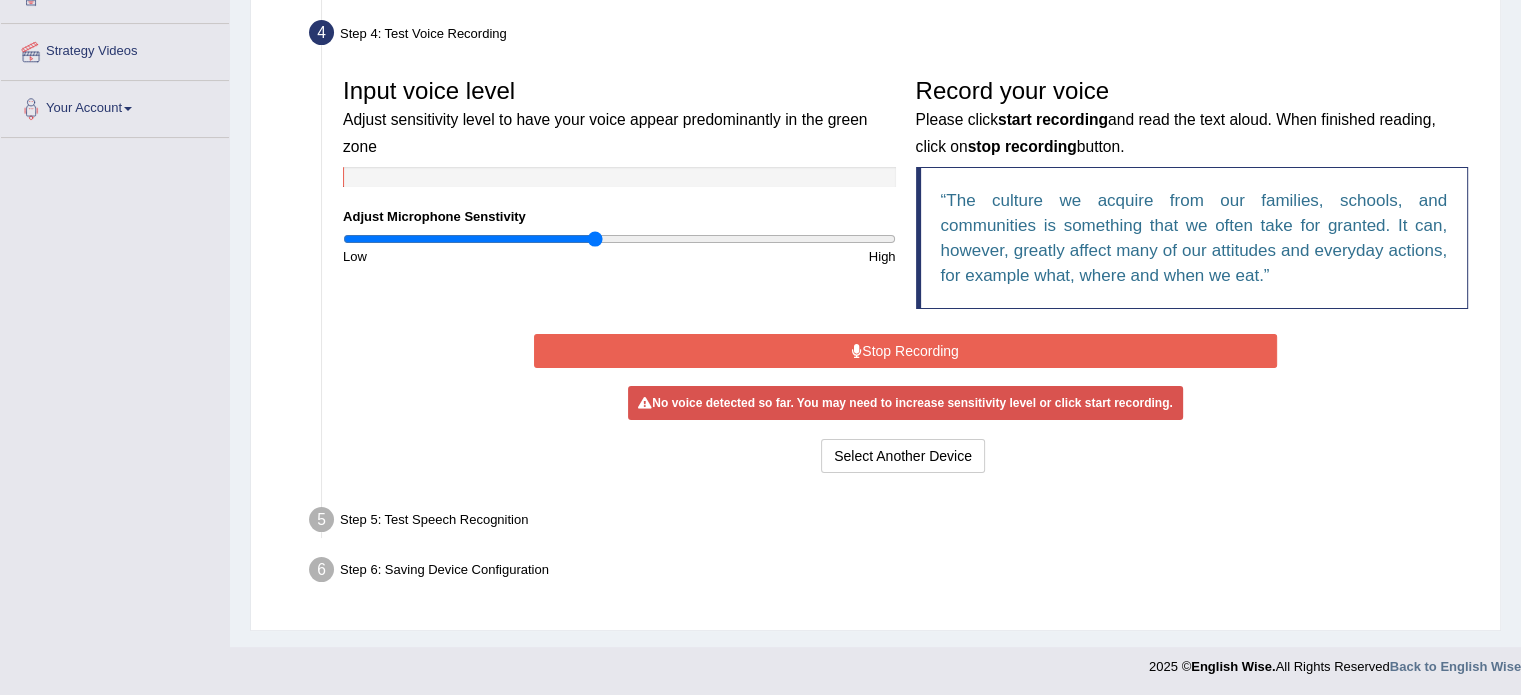 scroll, scrollTop: 355, scrollLeft: 0, axis: vertical 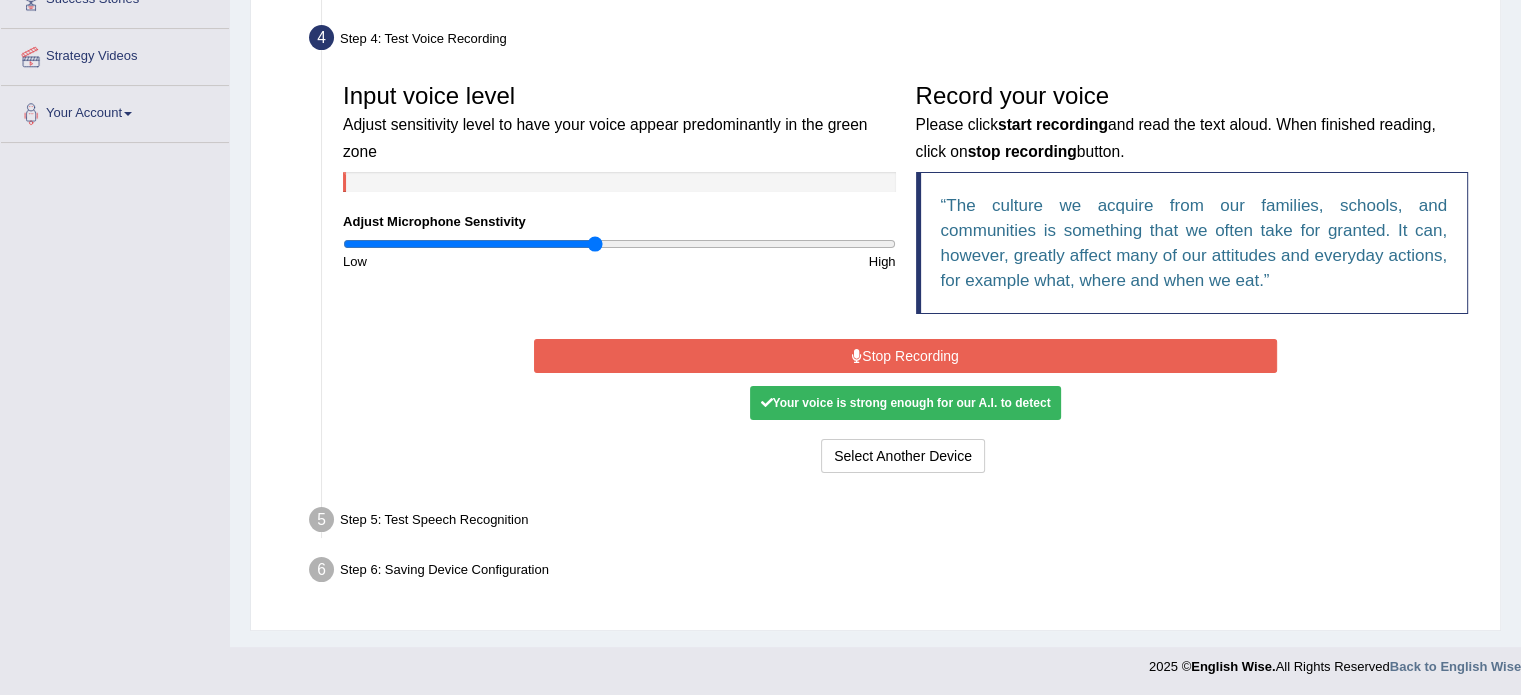 click on "Stop Recording" at bounding box center (905, 356) 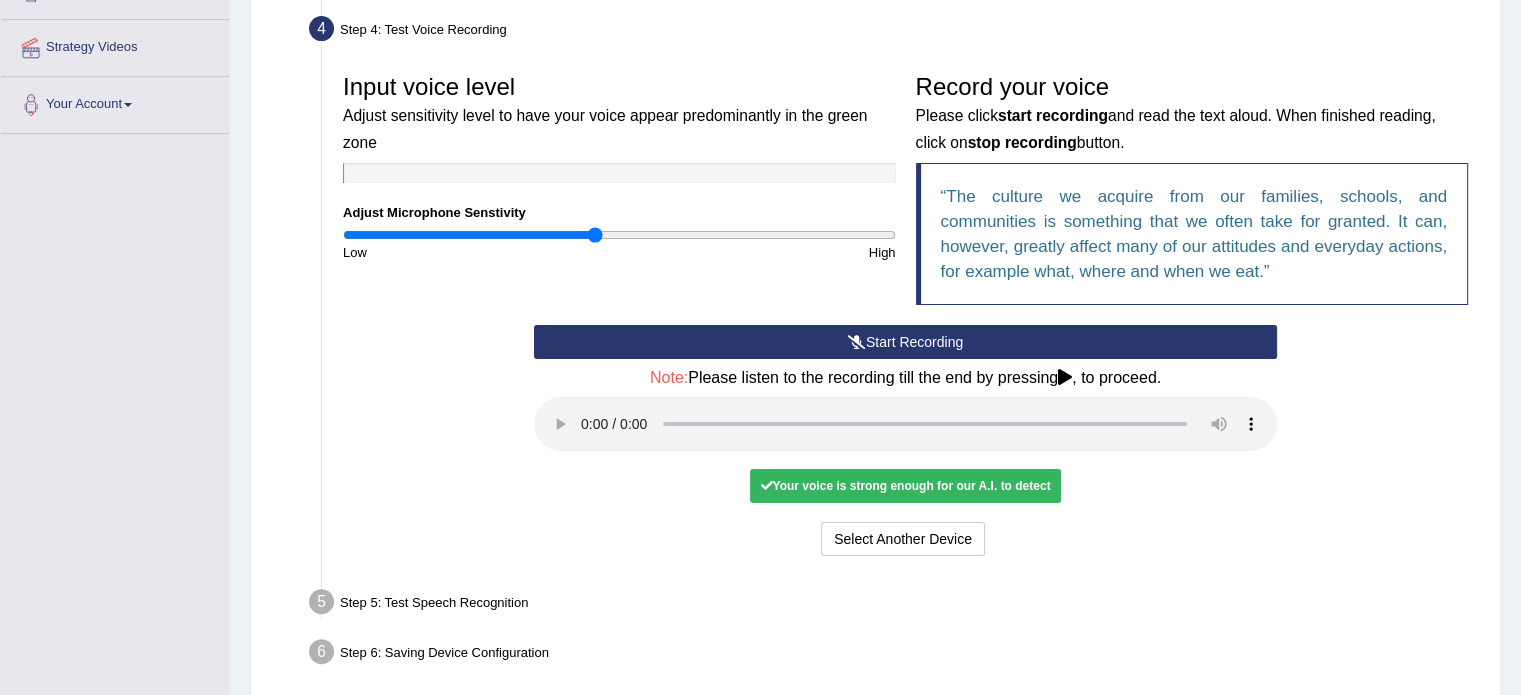 scroll, scrollTop: 447, scrollLeft: 0, axis: vertical 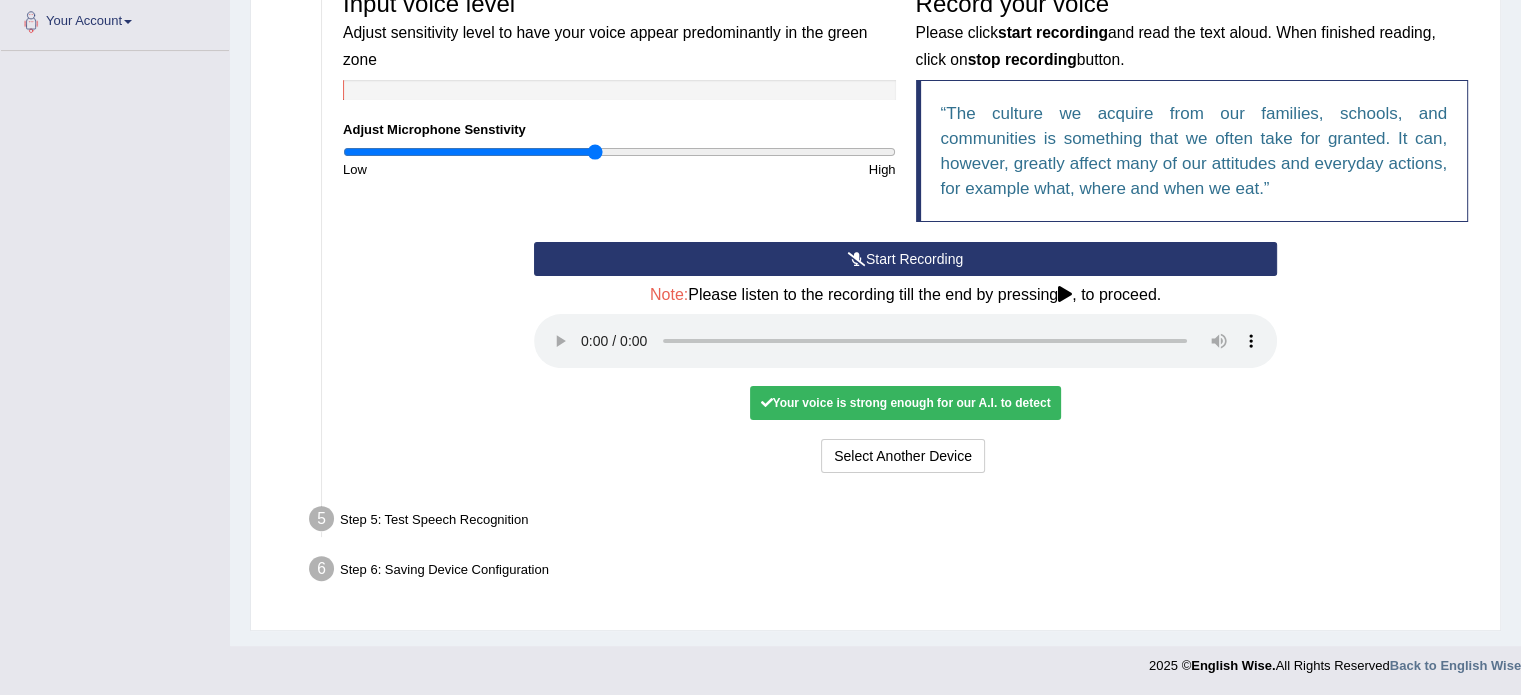 click on "Step 5: Test Speech Recognition" at bounding box center (895, 522) 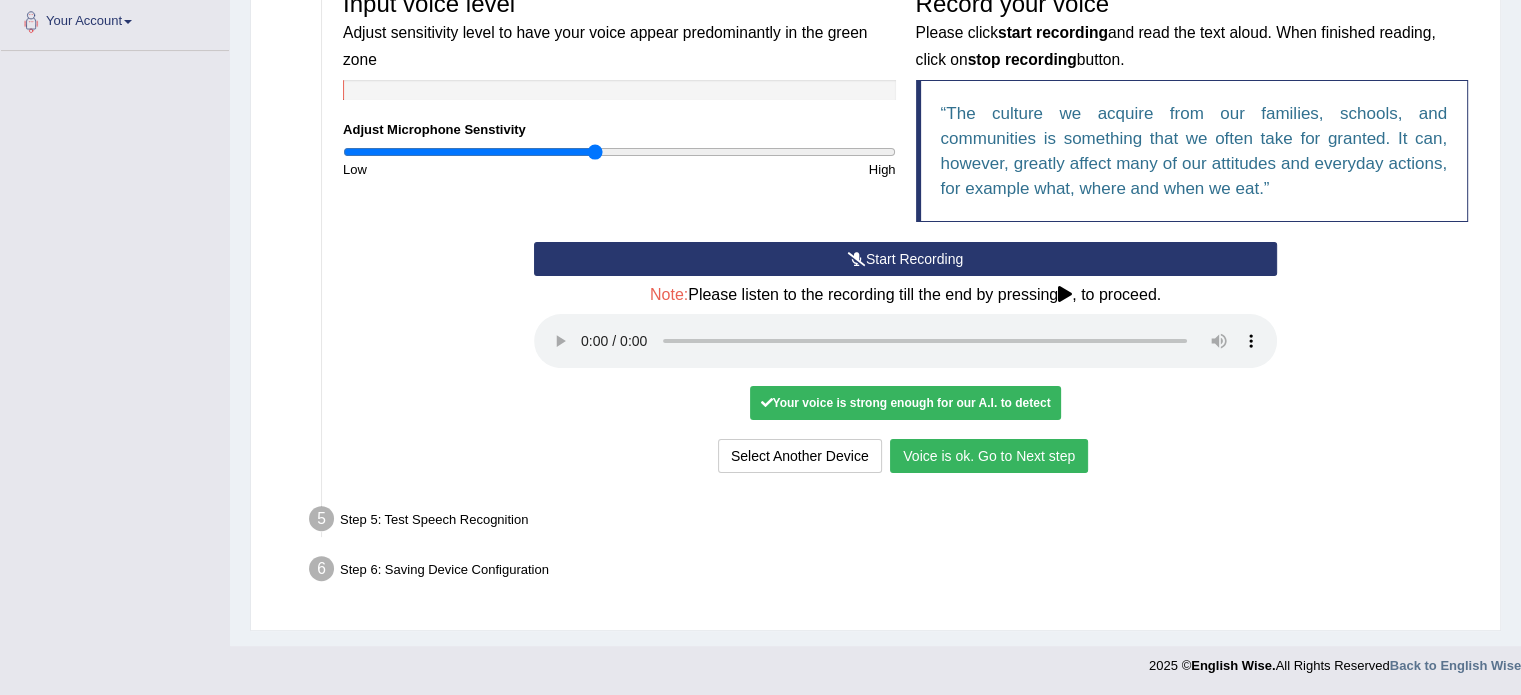 click on "Voice is ok. Go to Next step" at bounding box center [989, 456] 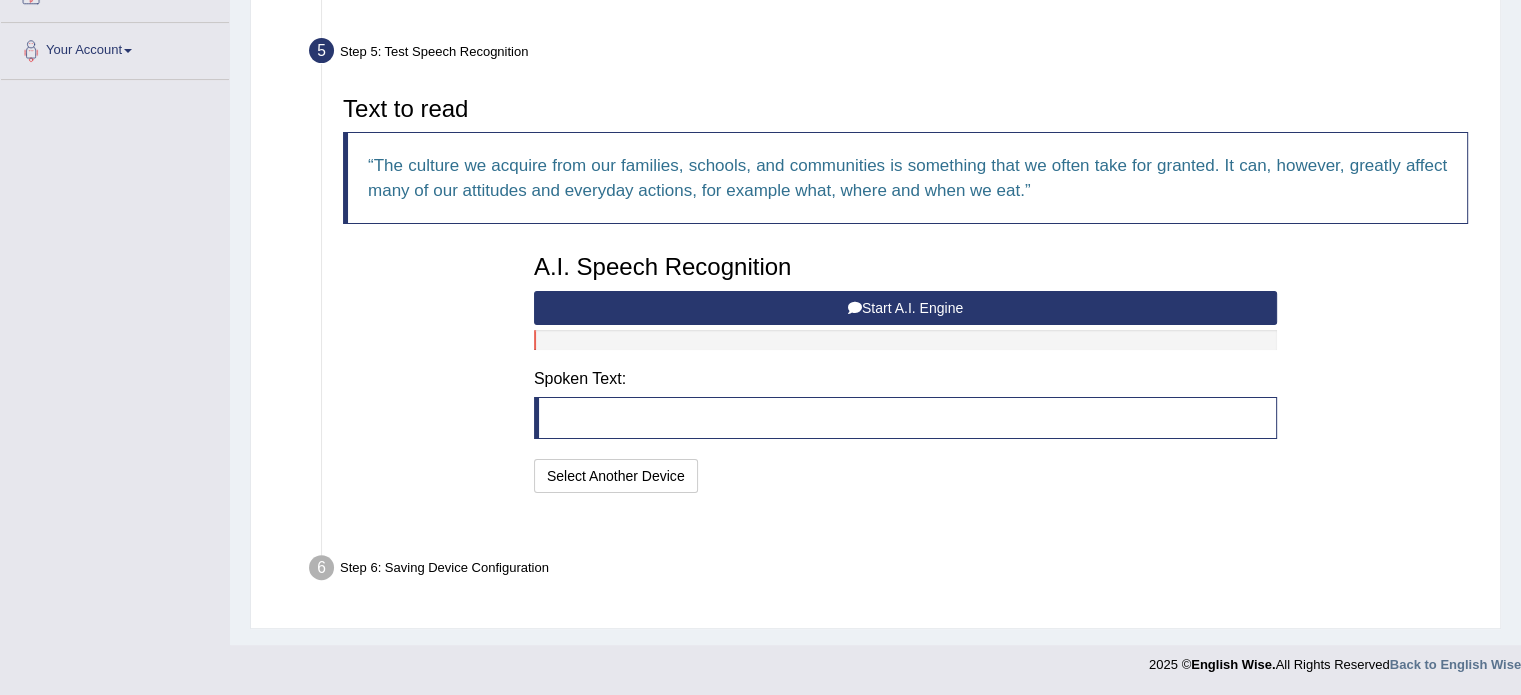 scroll, scrollTop: 368, scrollLeft: 0, axis: vertical 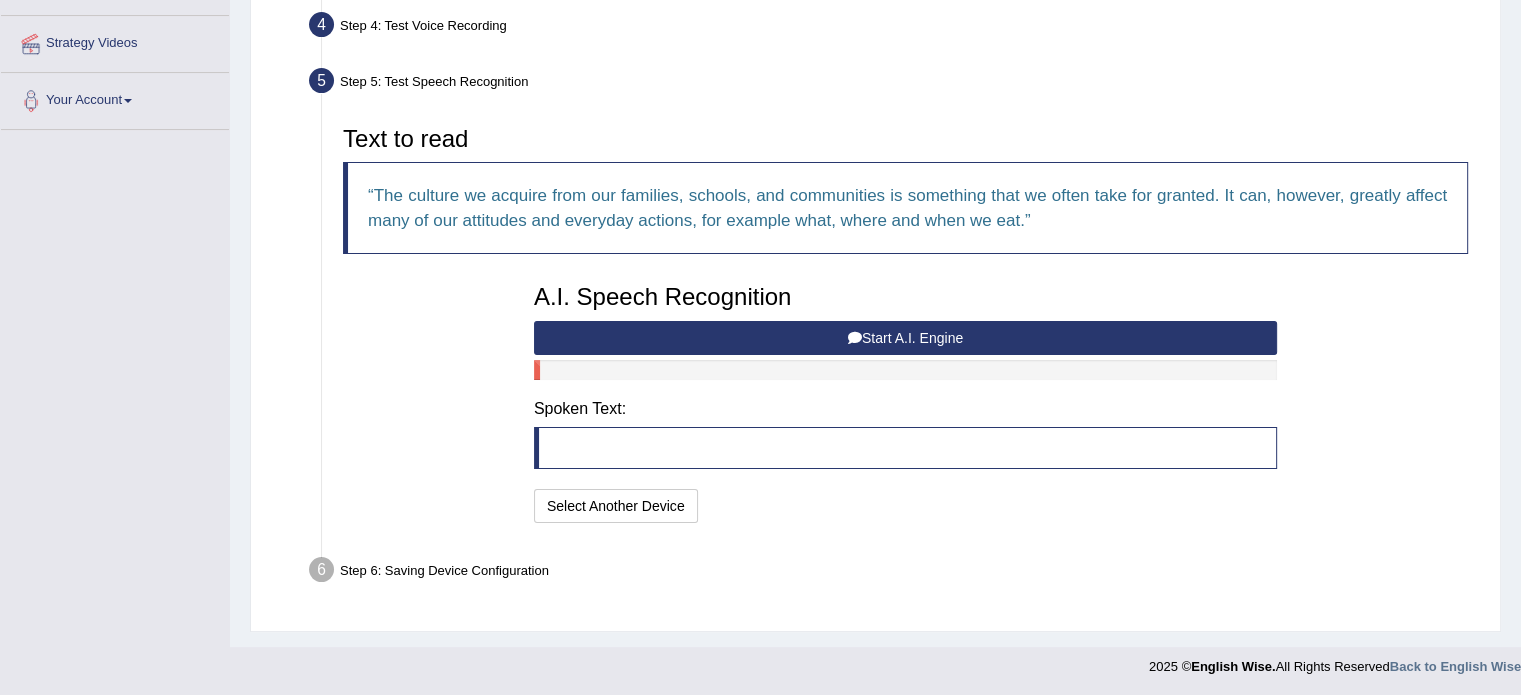 click on "Start A.I. Engine" at bounding box center (905, 338) 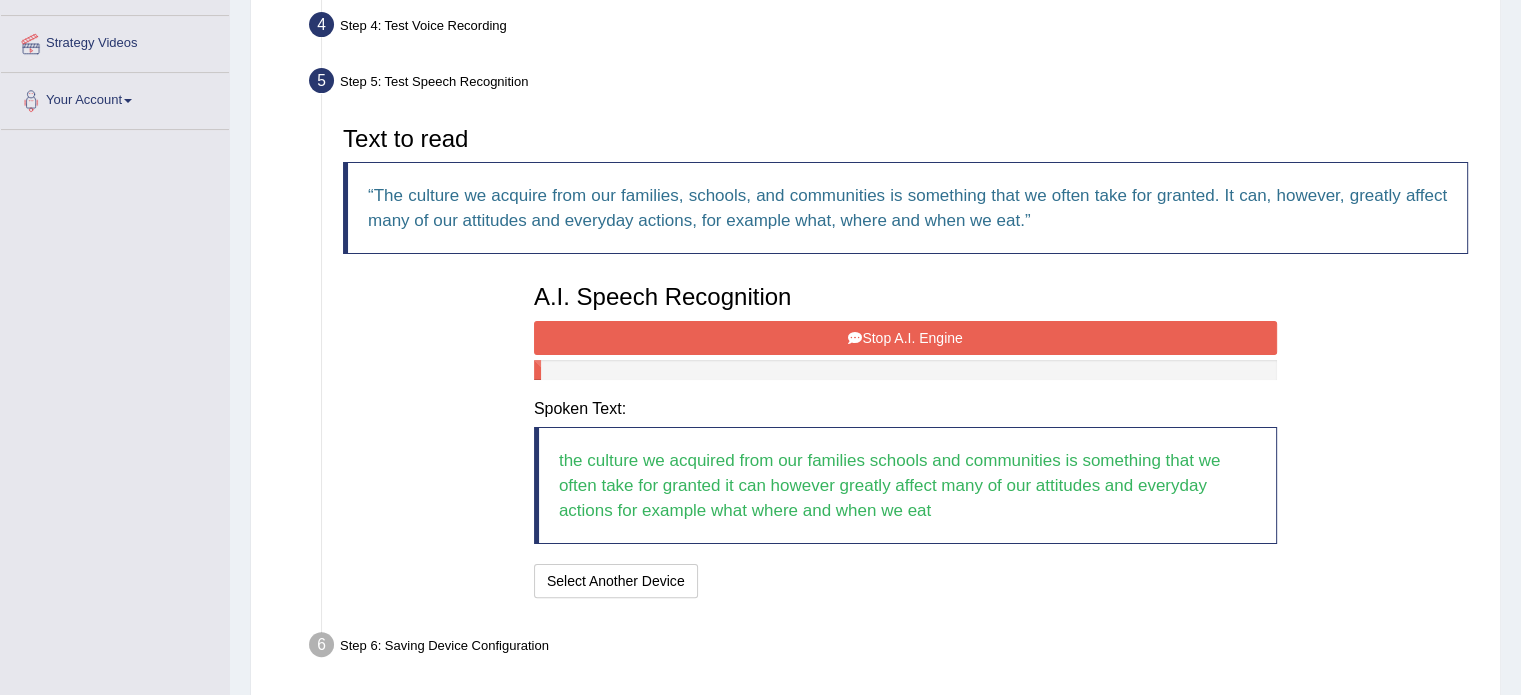 click on "Stop A.I. Engine" at bounding box center (905, 338) 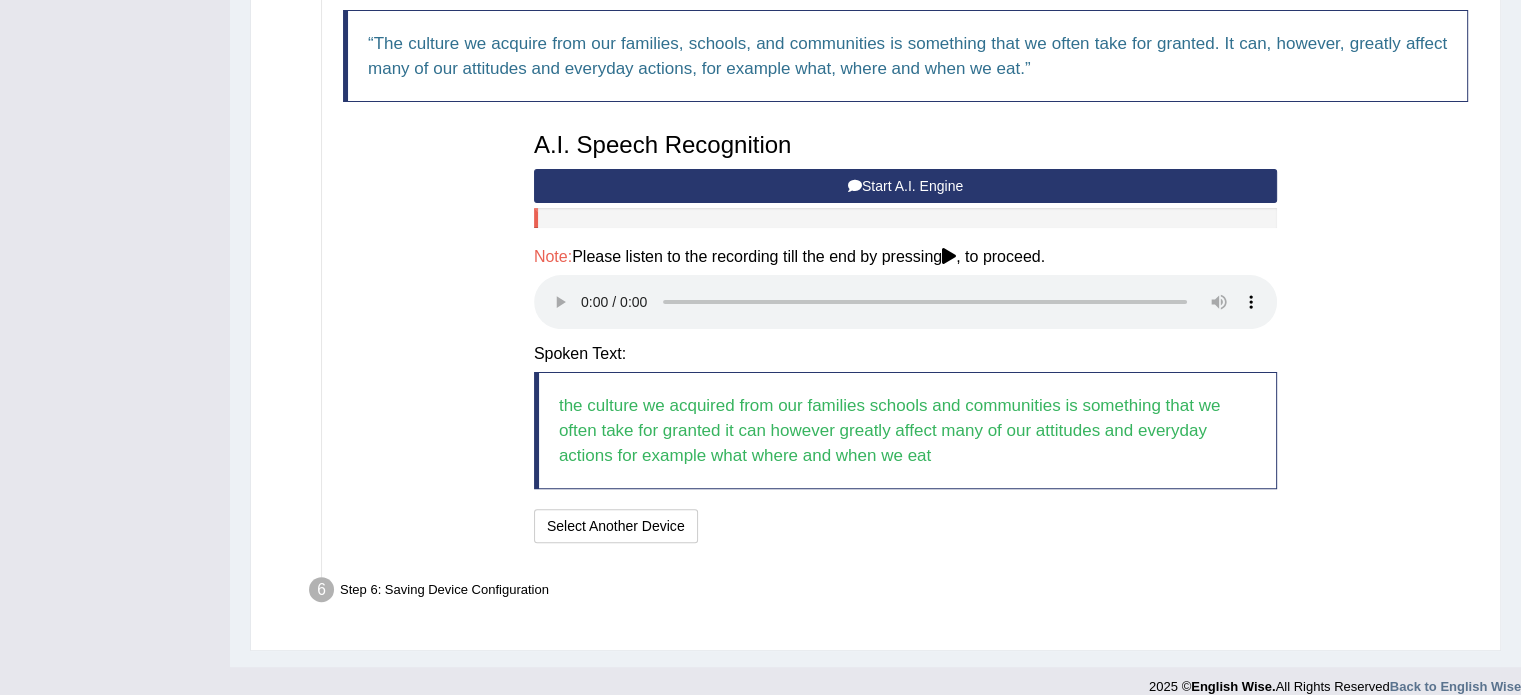 scroll, scrollTop: 540, scrollLeft: 0, axis: vertical 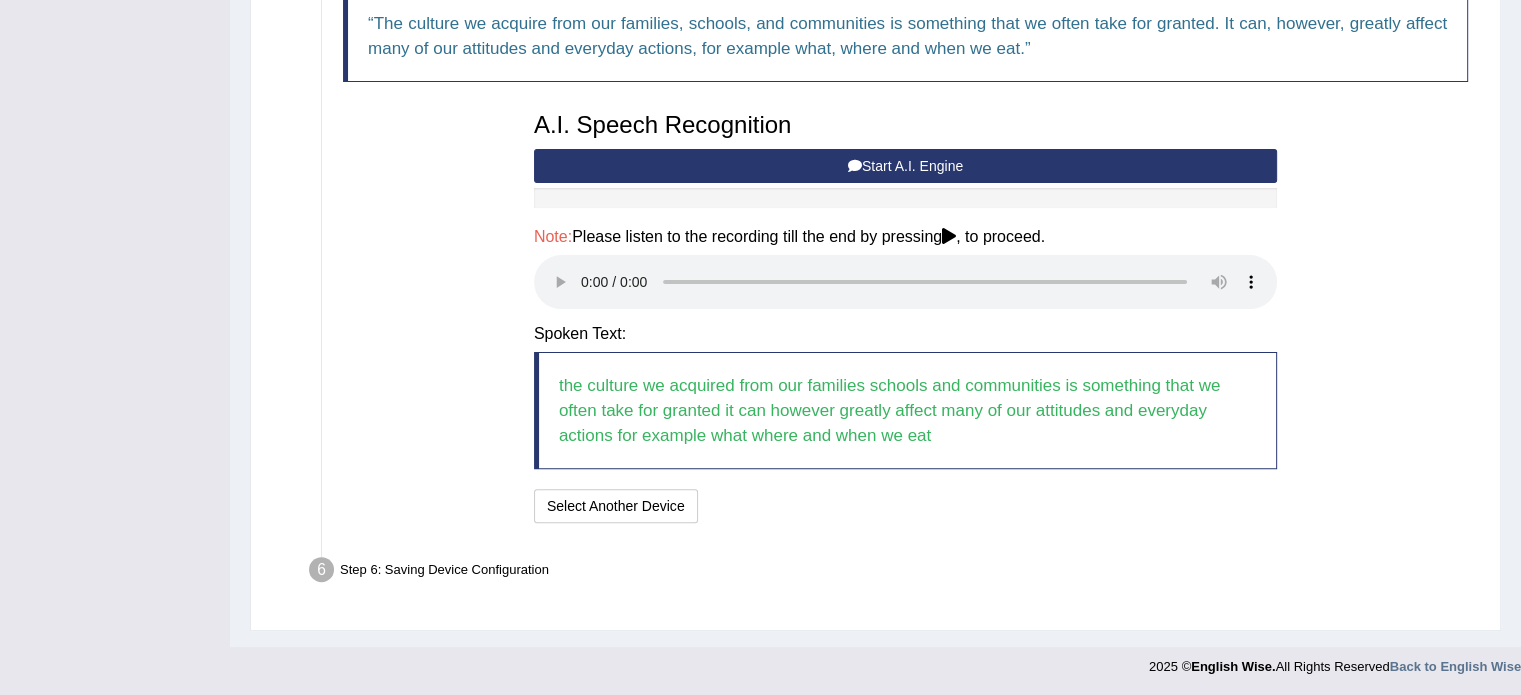 type 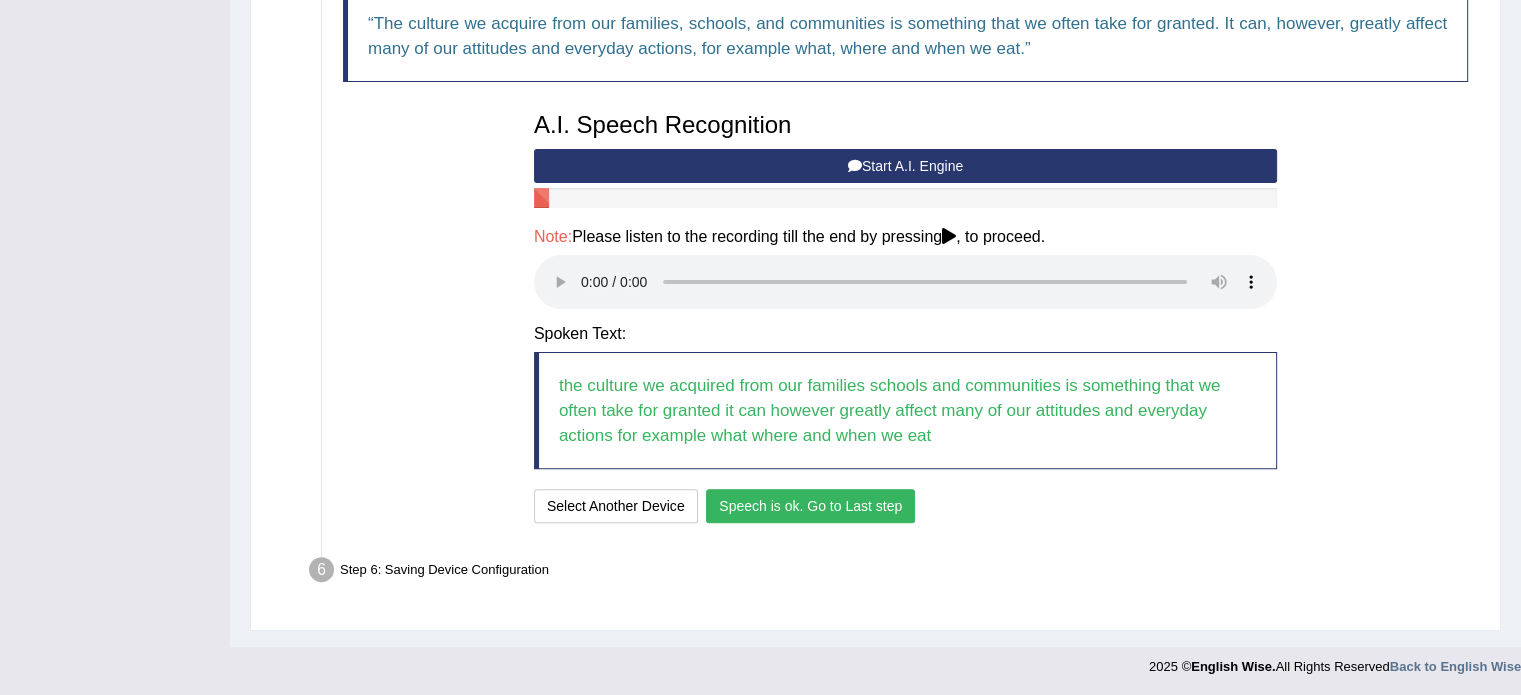 click on "Speech is ok. Go to Last step" at bounding box center (810, 506) 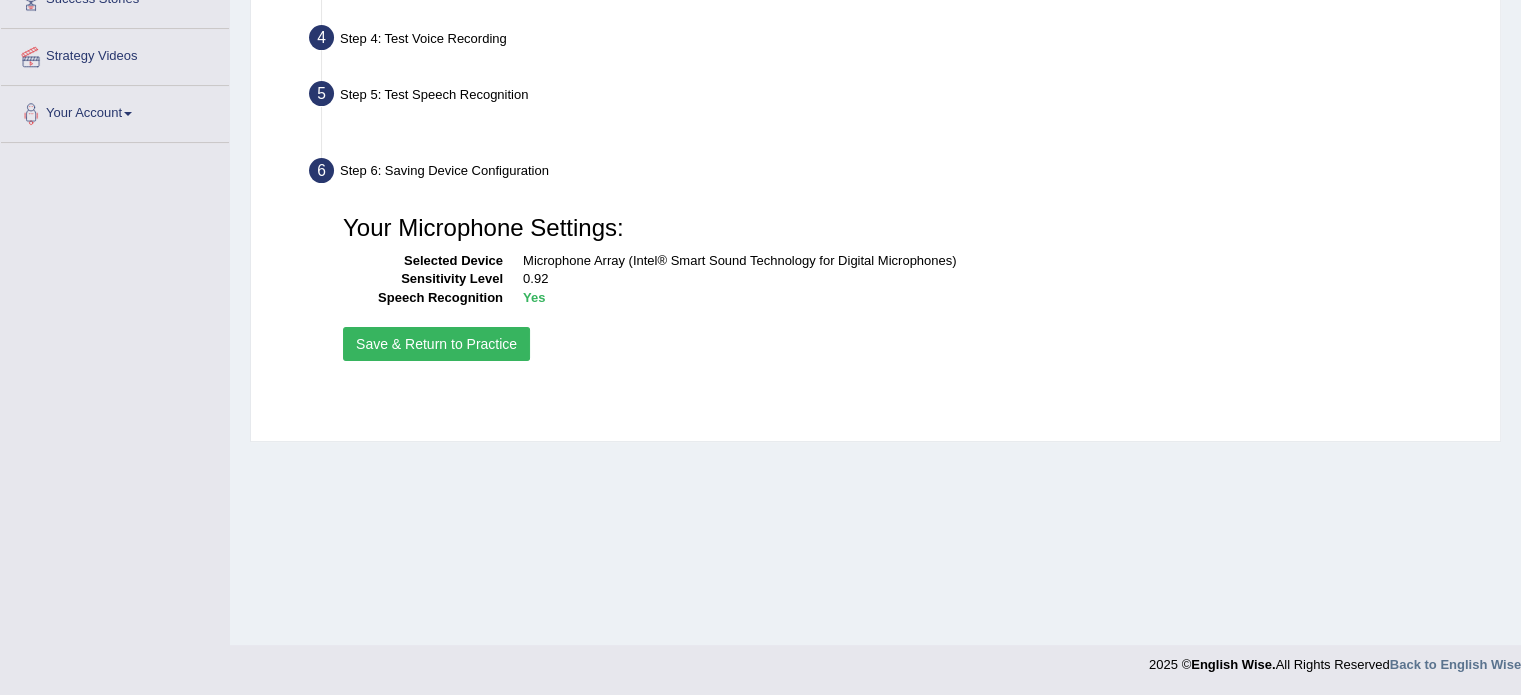scroll, scrollTop: 355, scrollLeft: 0, axis: vertical 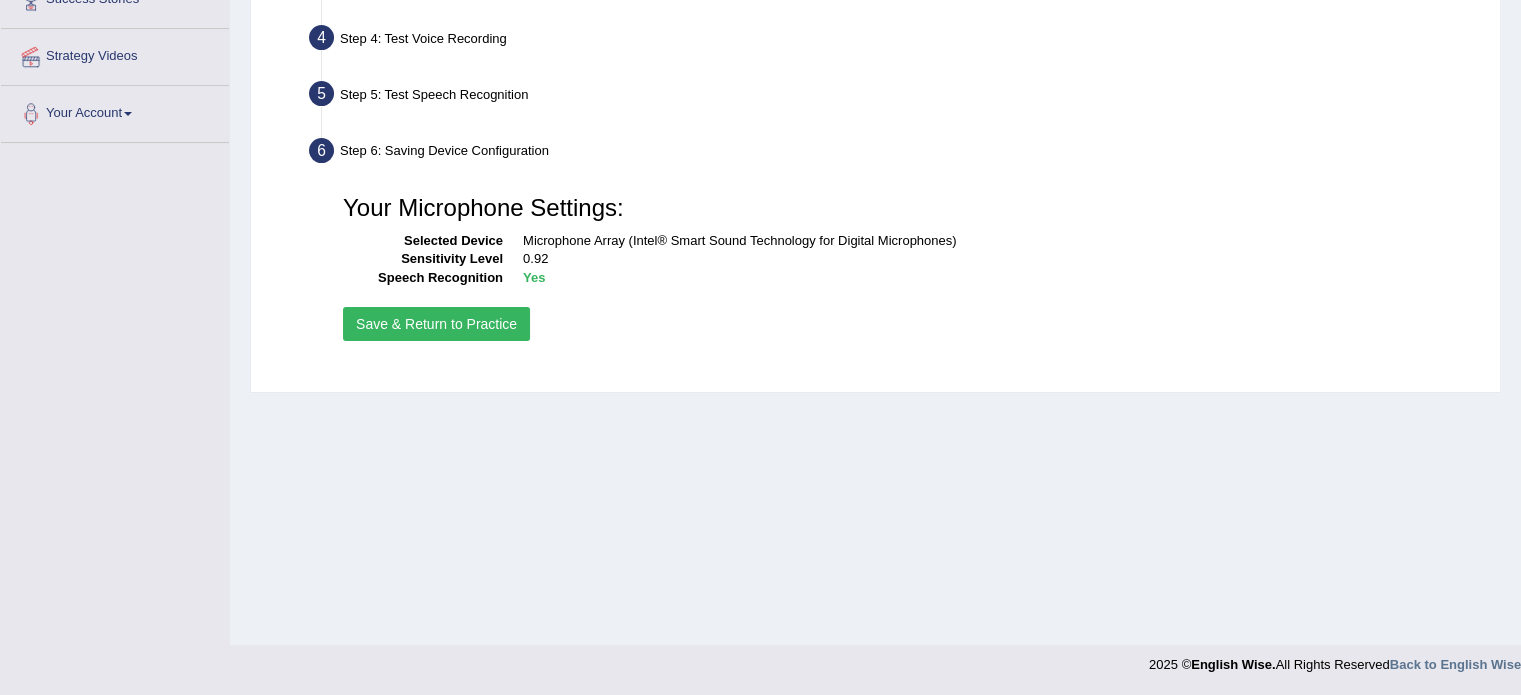 click on "Save & Return to Practice" at bounding box center [436, 324] 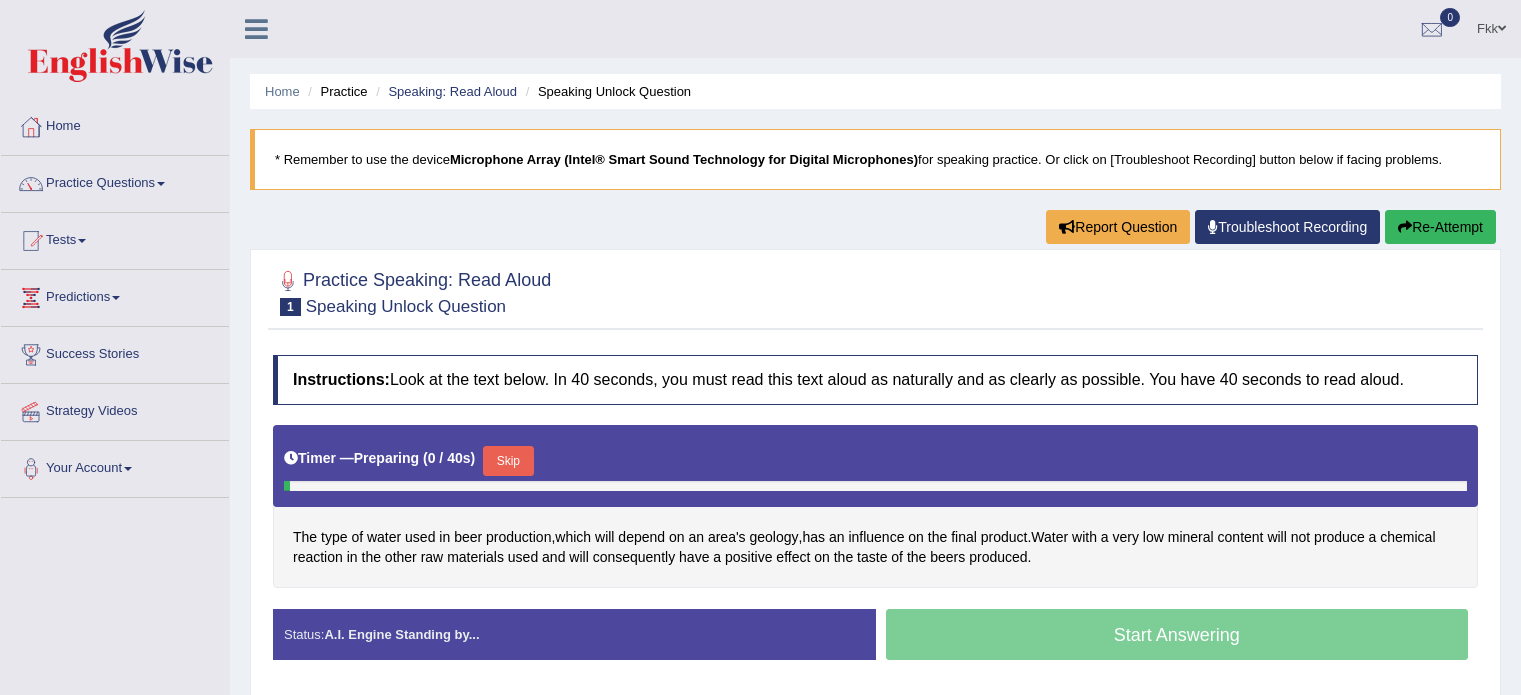 scroll, scrollTop: 0, scrollLeft: 0, axis: both 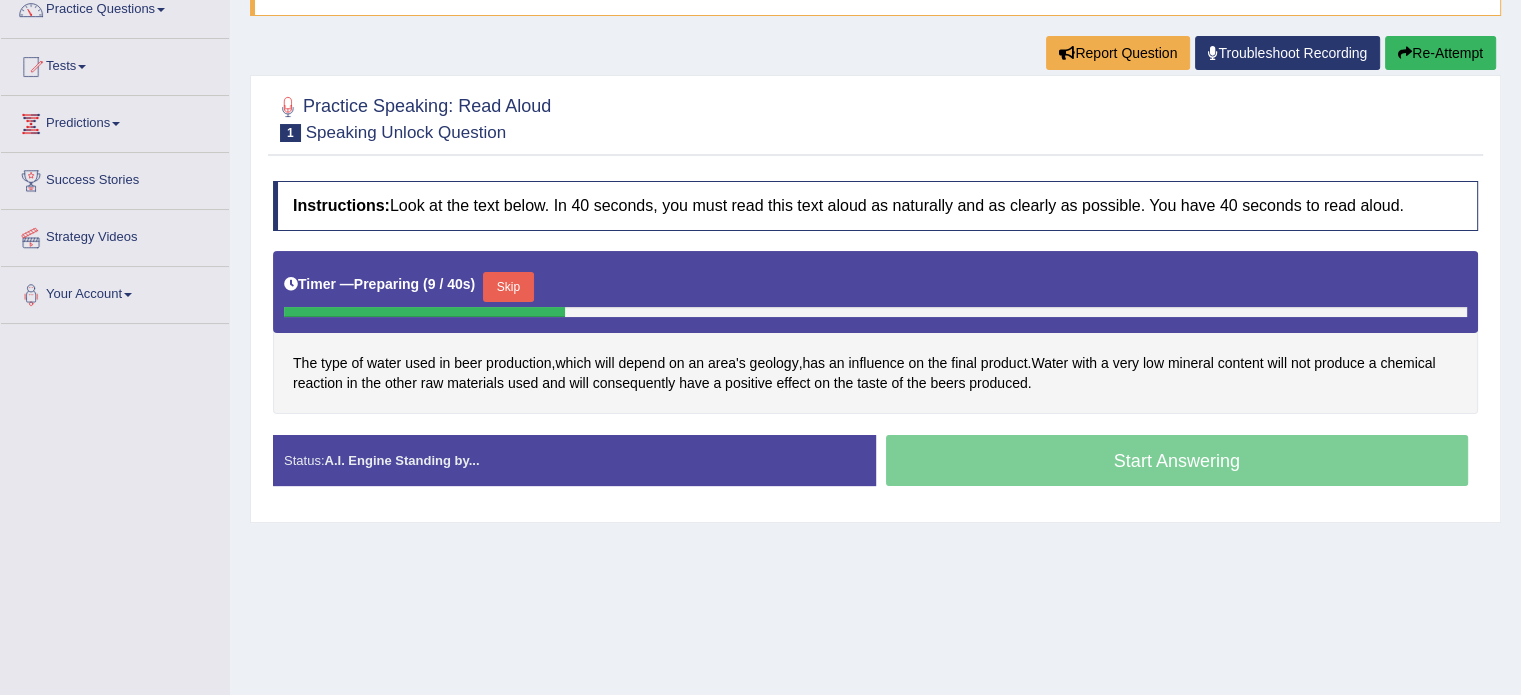 click on "Skip" at bounding box center (508, 287) 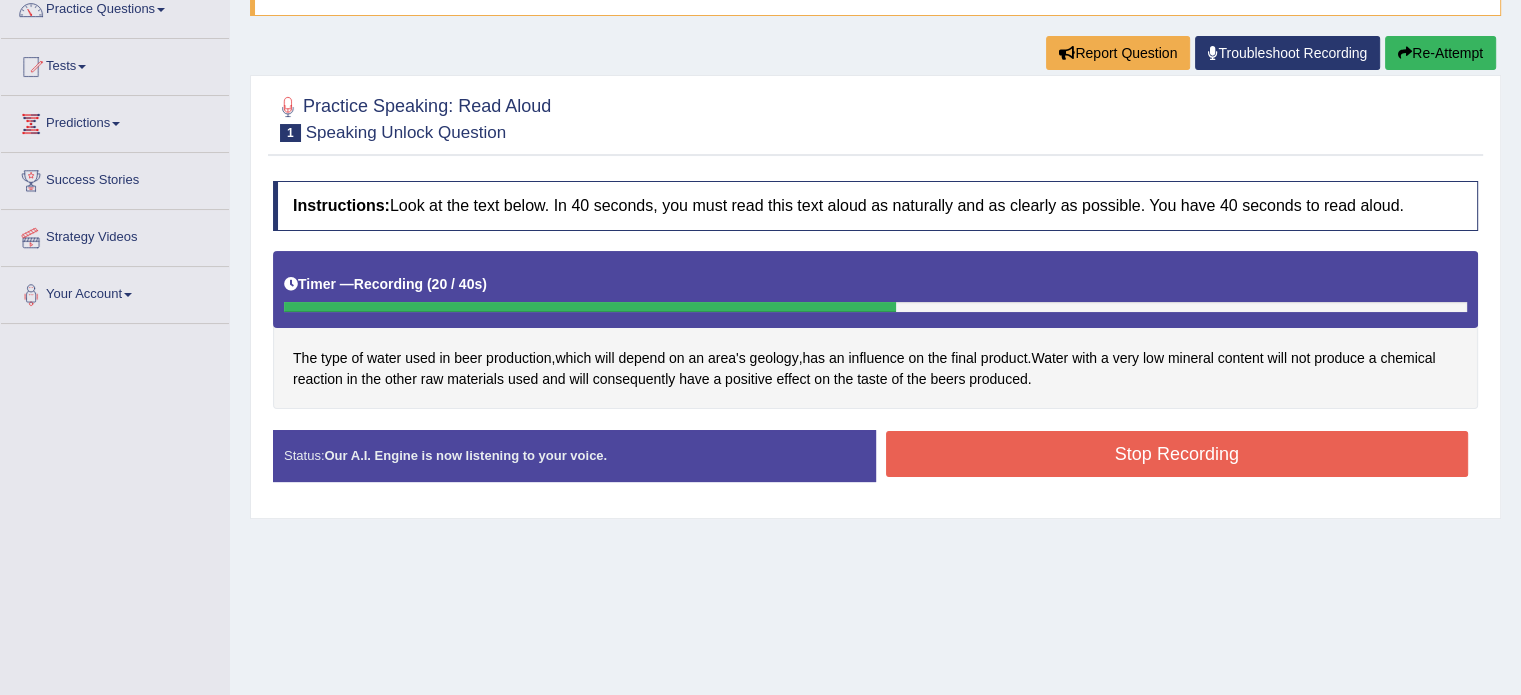 click on "Stop Recording" at bounding box center (1177, 454) 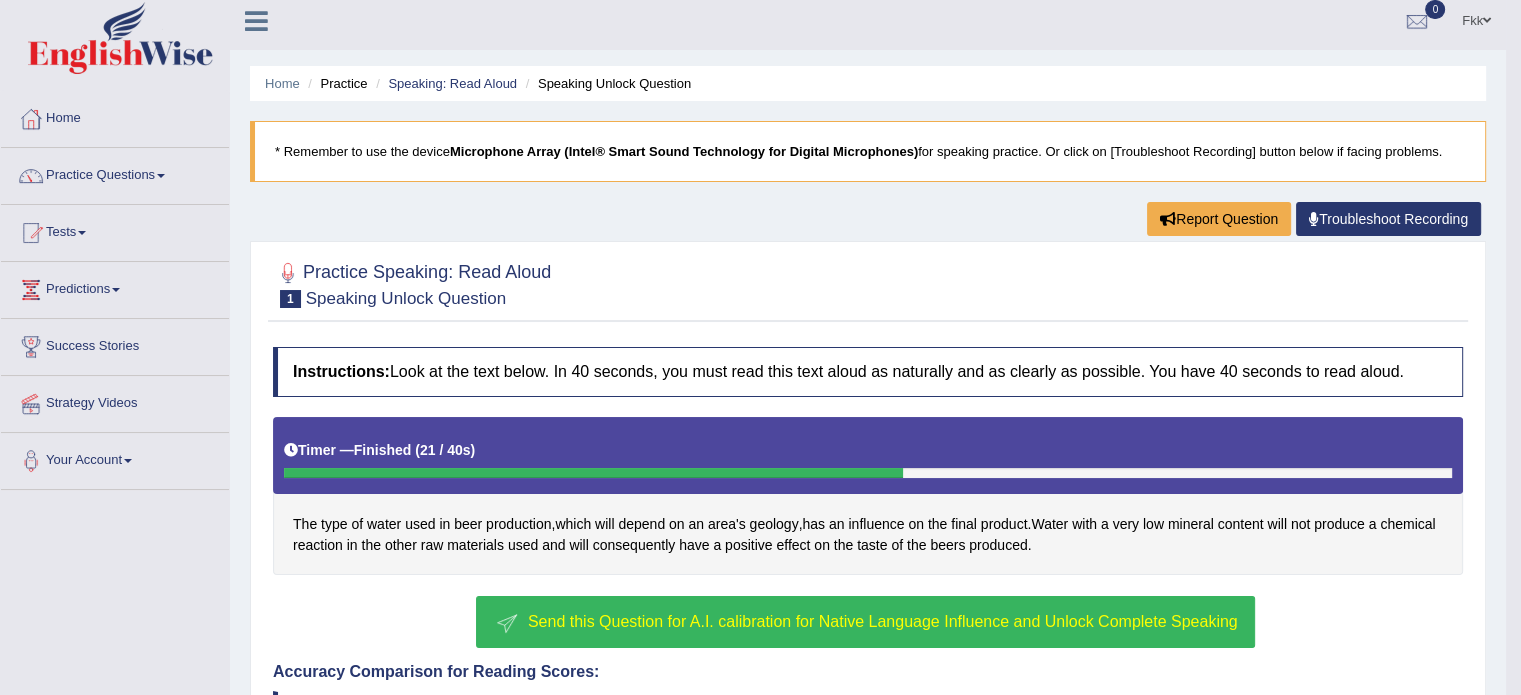 scroll, scrollTop: 0, scrollLeft: 0, axis: both 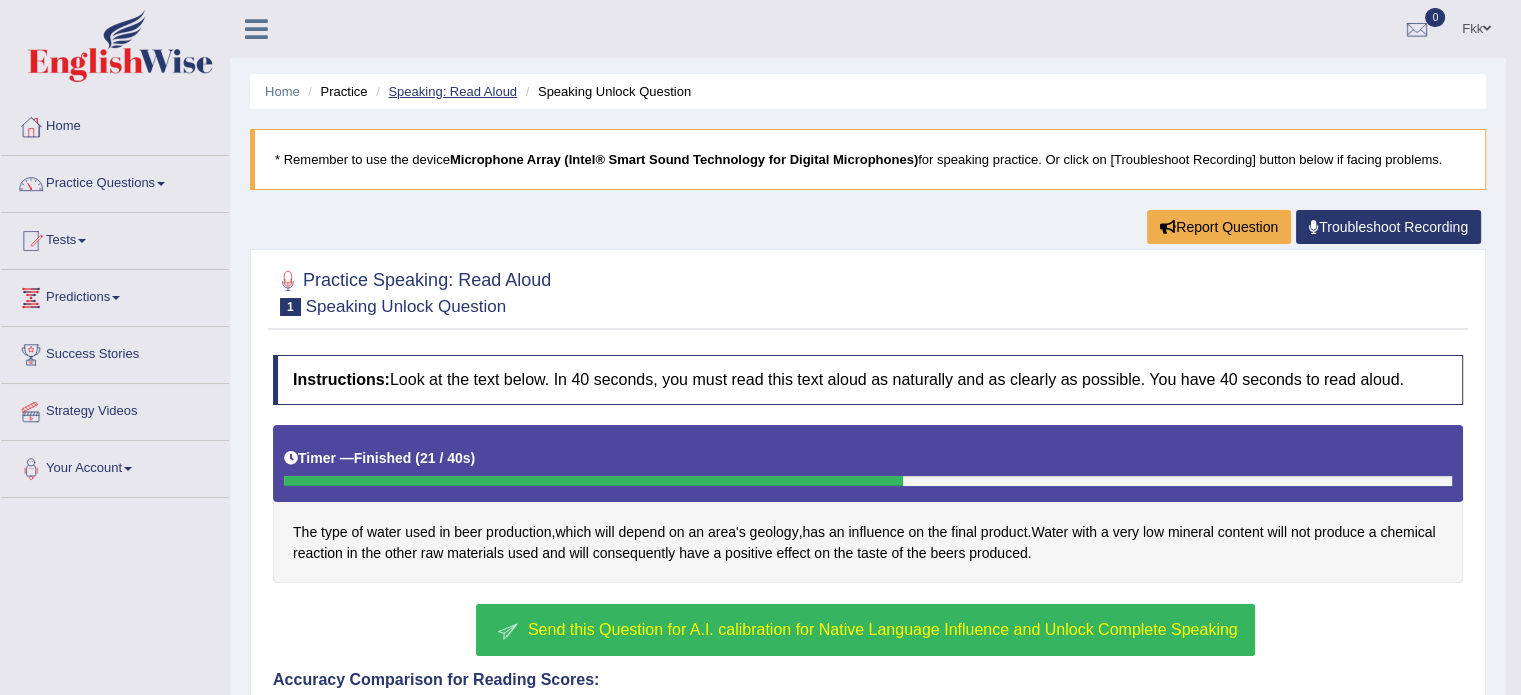 click on "Speaking: Read Aloud" at bounding box center [452, 91] 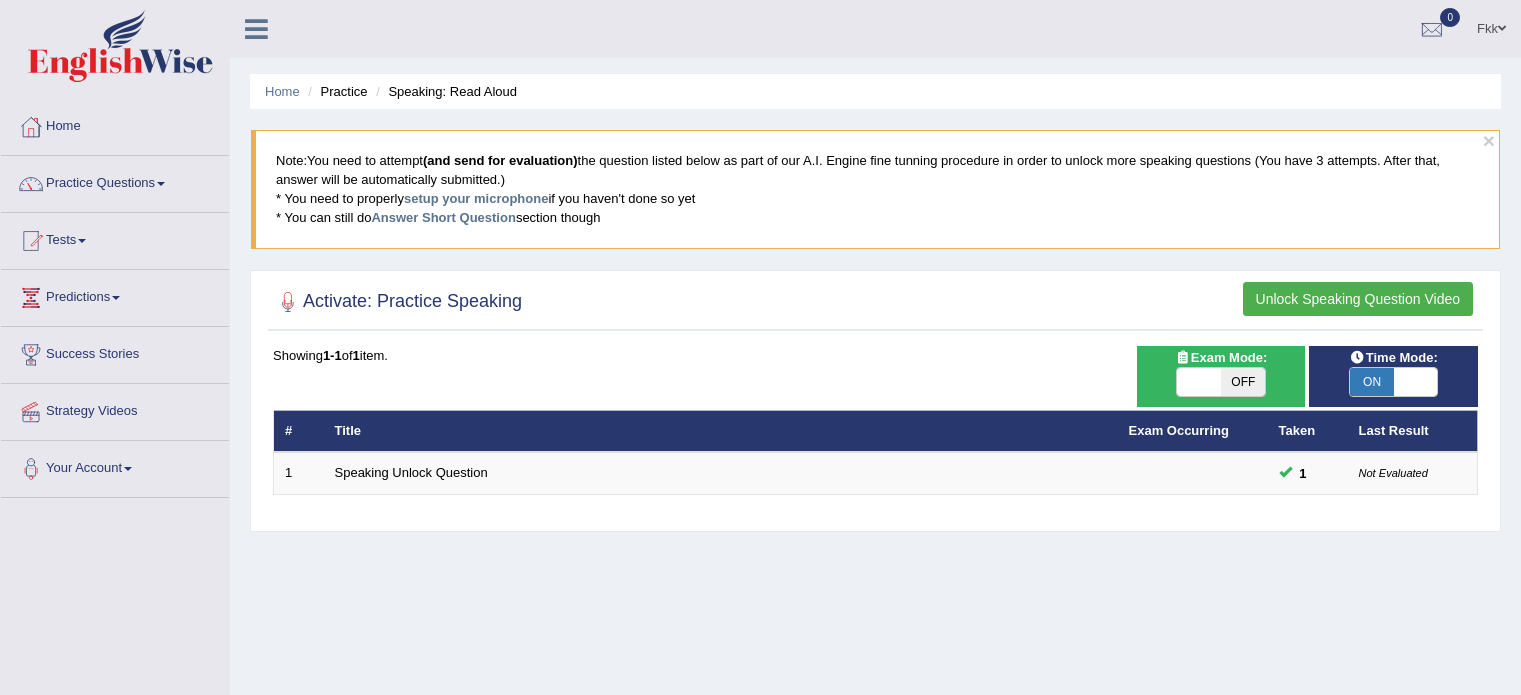 scroll, scrollTop: 0, scrollLeft: 0, axis: both 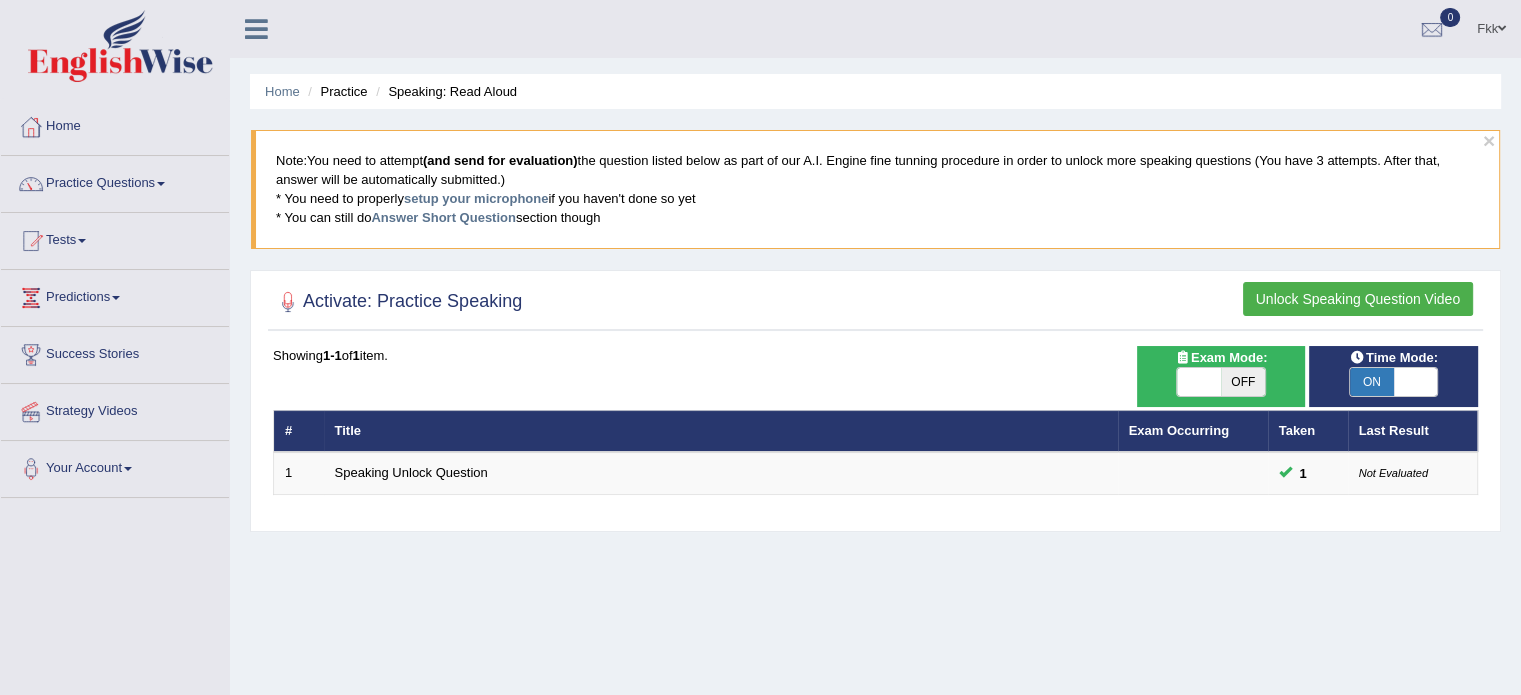 click on "ON" at bounding box center (1372, 382) 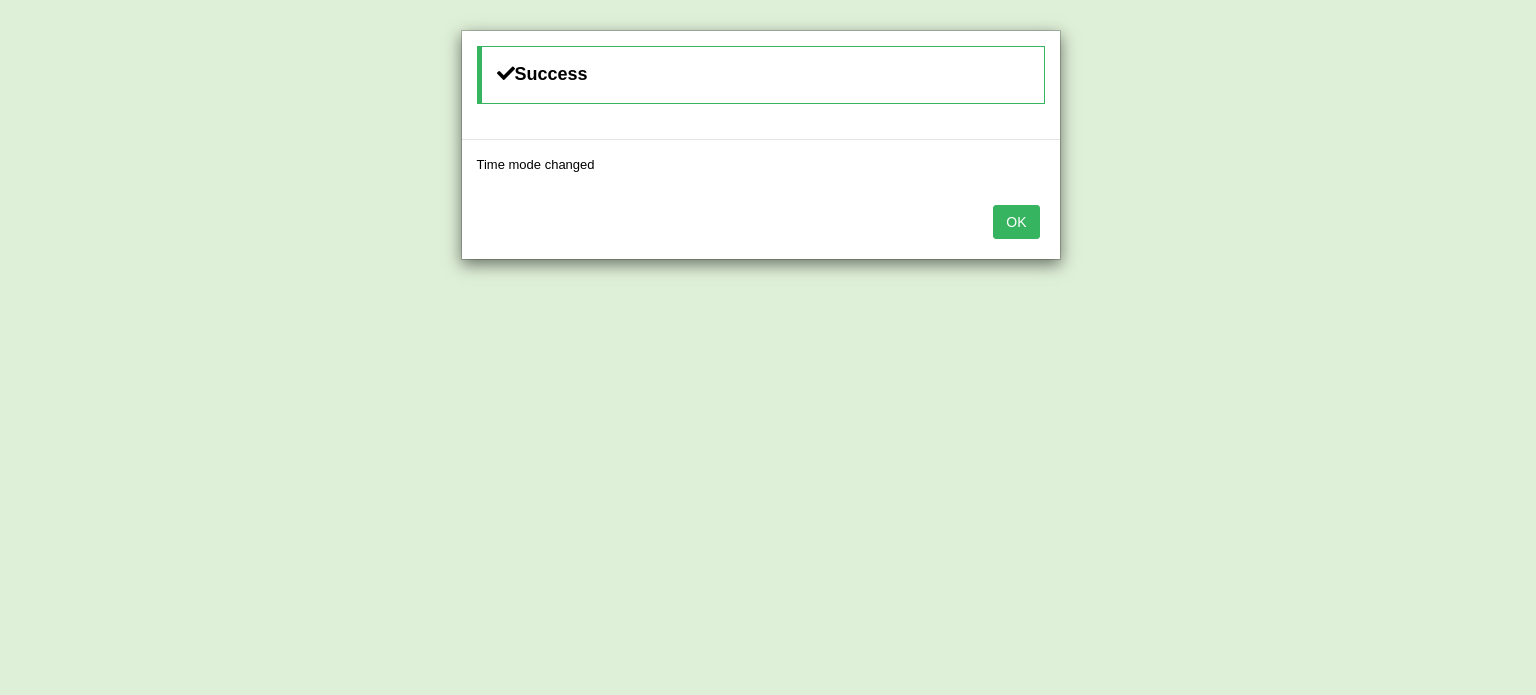 click on "OK" at bounding box center [1016, 222] 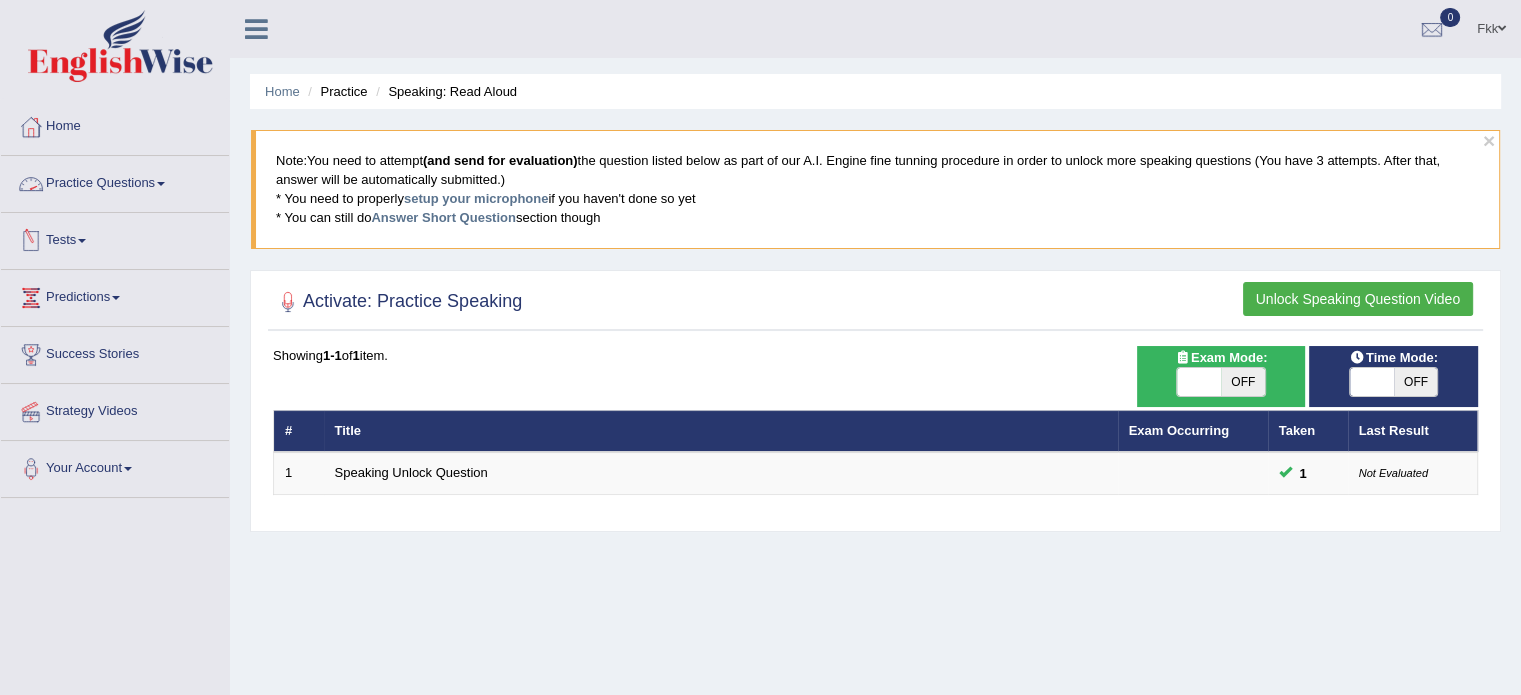 click on "Practice Questions" at bounding box center [115, 181] 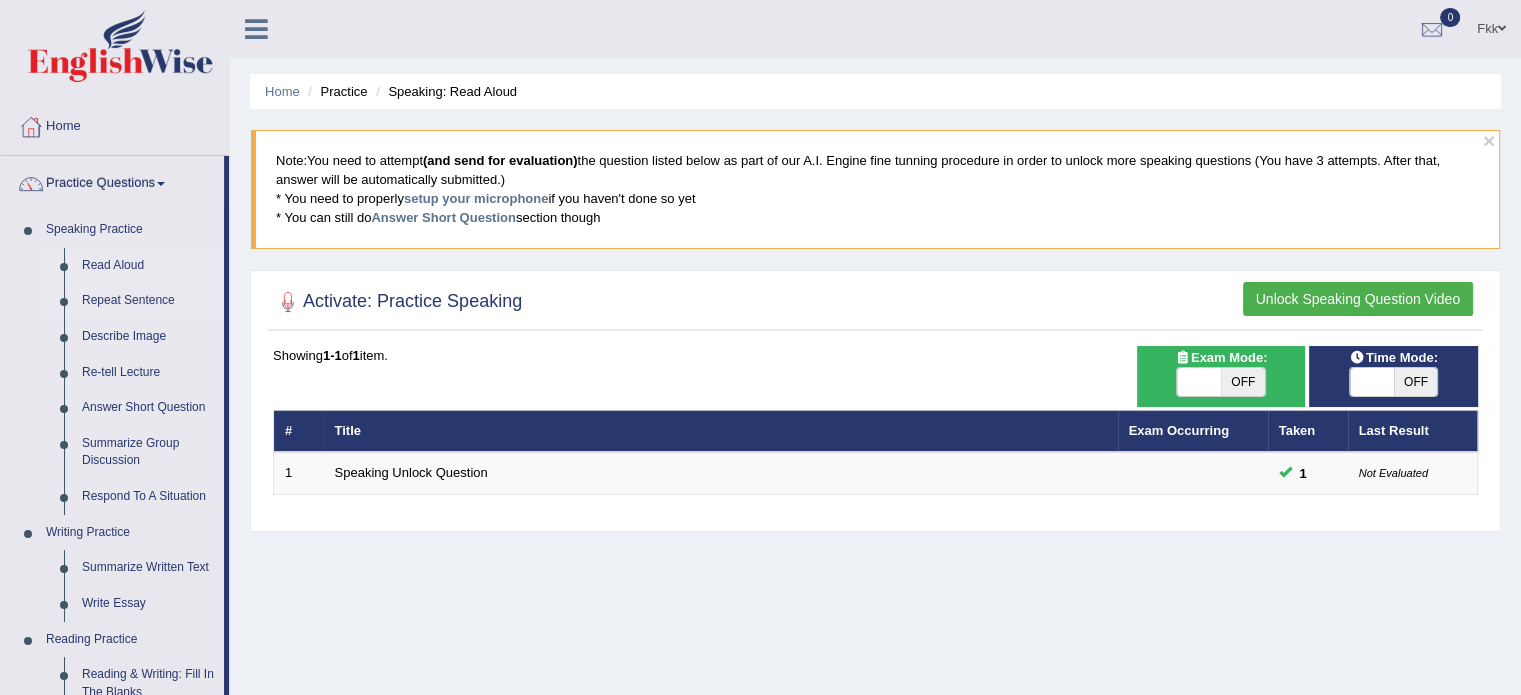 click on "Repeat Sentence" at bounding box center [148, 301] 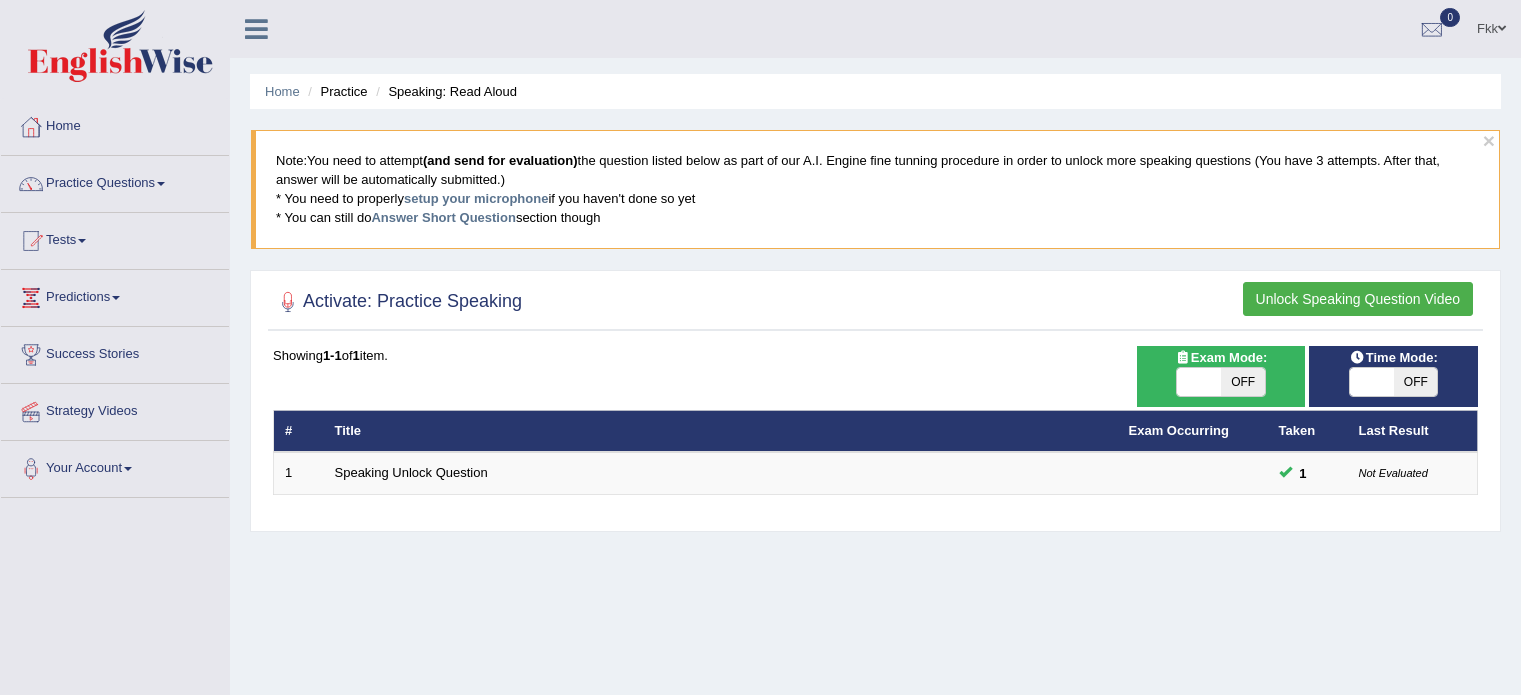 scroll, scrollTop: 0, scrollLeft: 0, axis: both 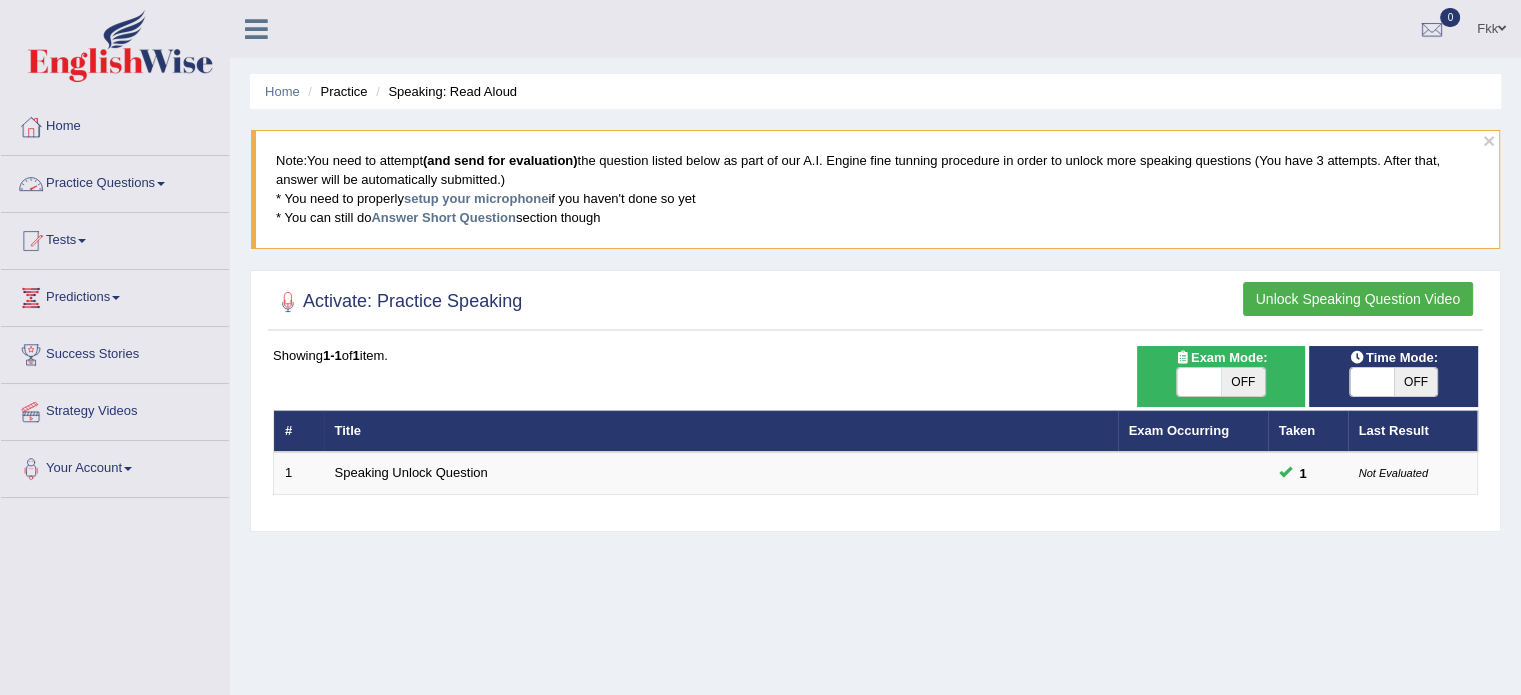 click on "Practice Questions" at bounding box center (115, 181) 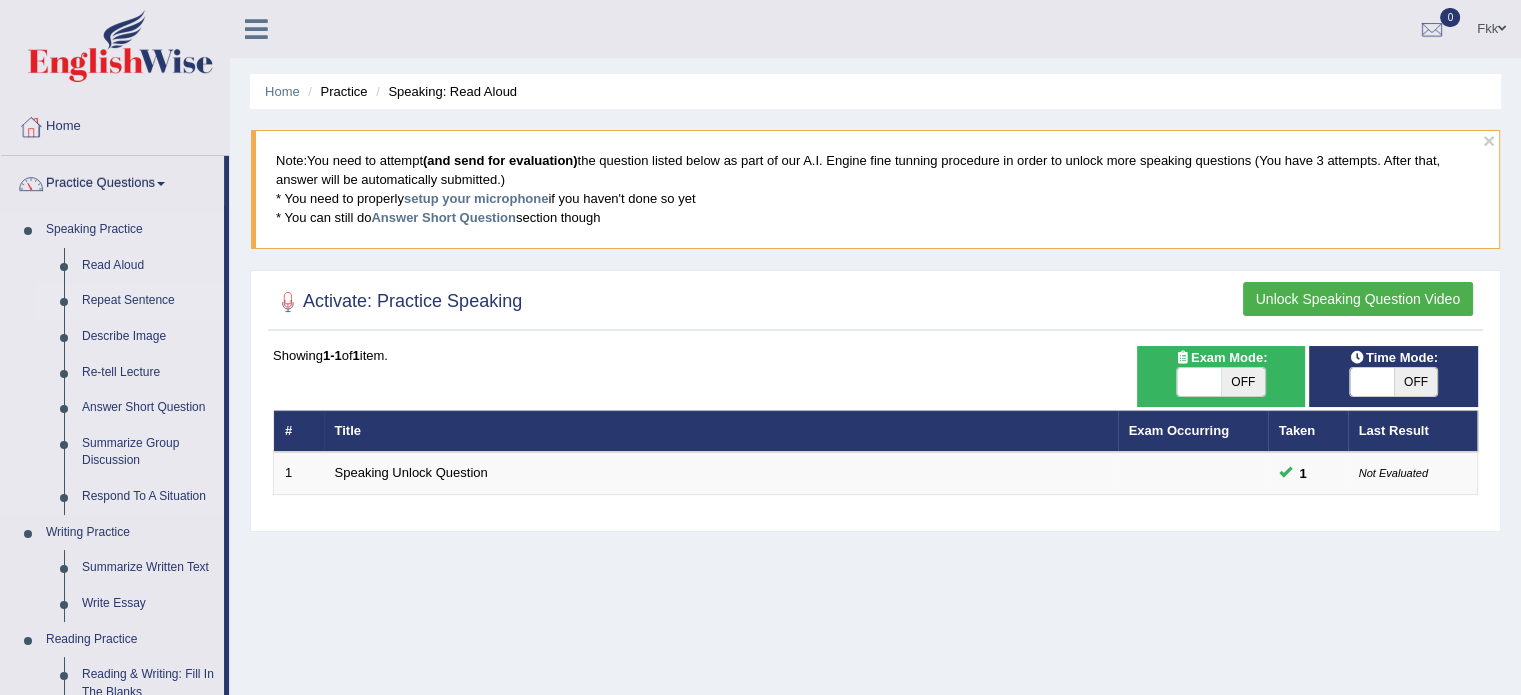 click on "Repeat Sentence" at bounding box center (148, 301) 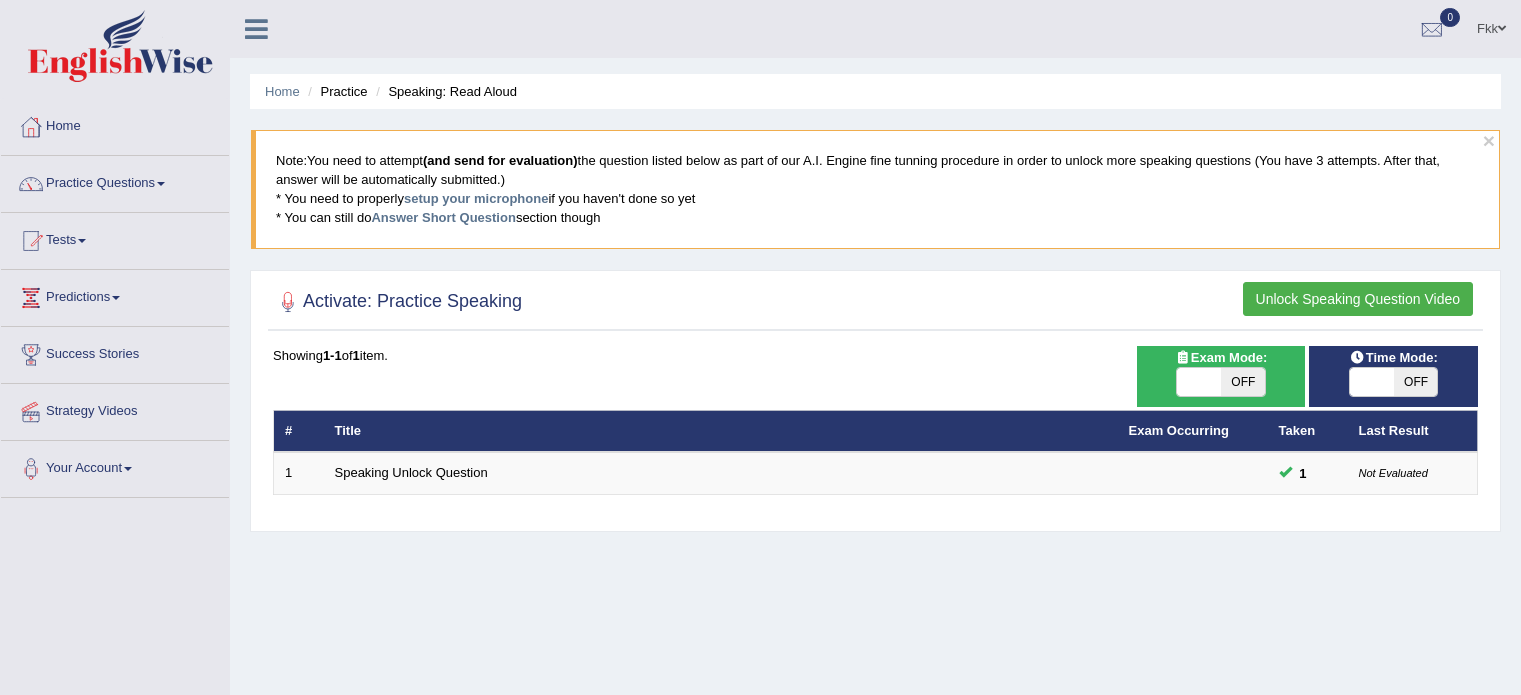 scroll, scrollTop: 0, scrollLeft: 0, axis: both 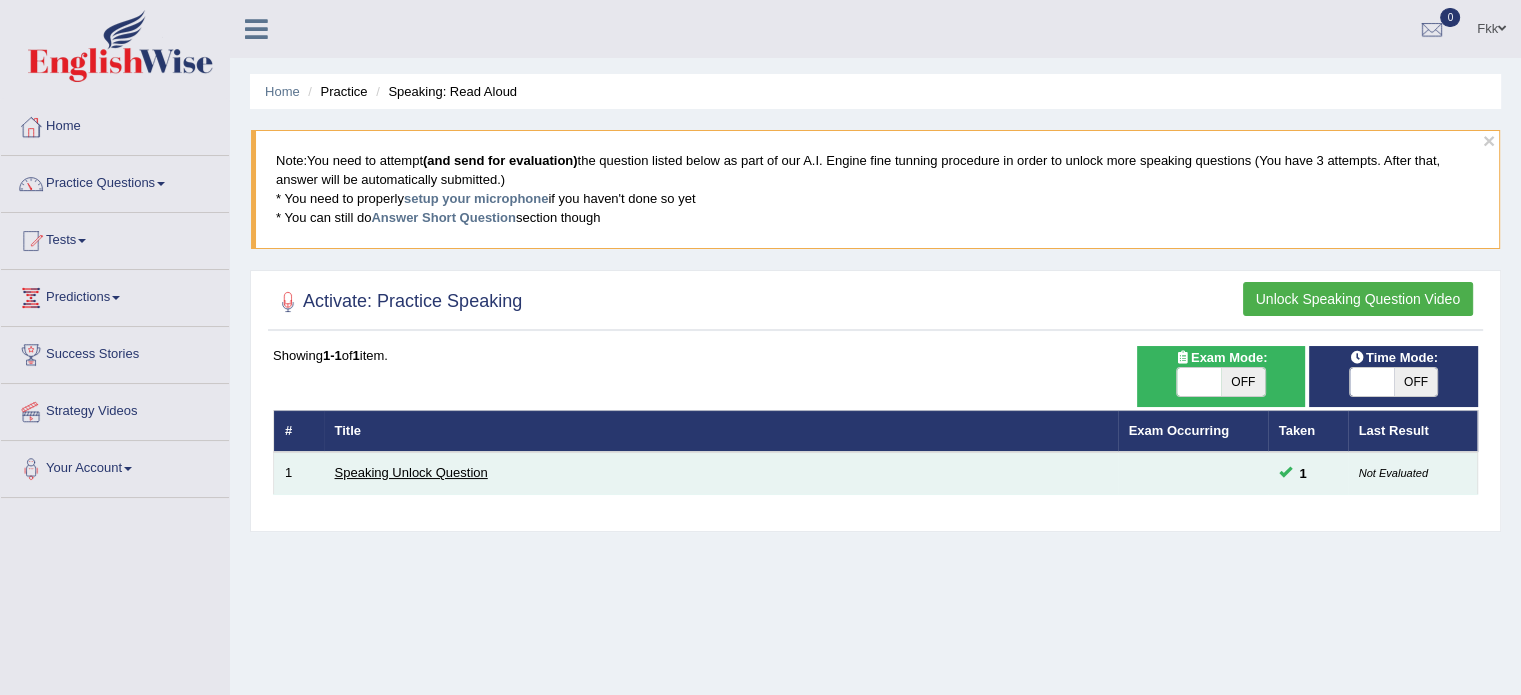 click on "Speaking Unlock Question" at bounding box center [411, 472] 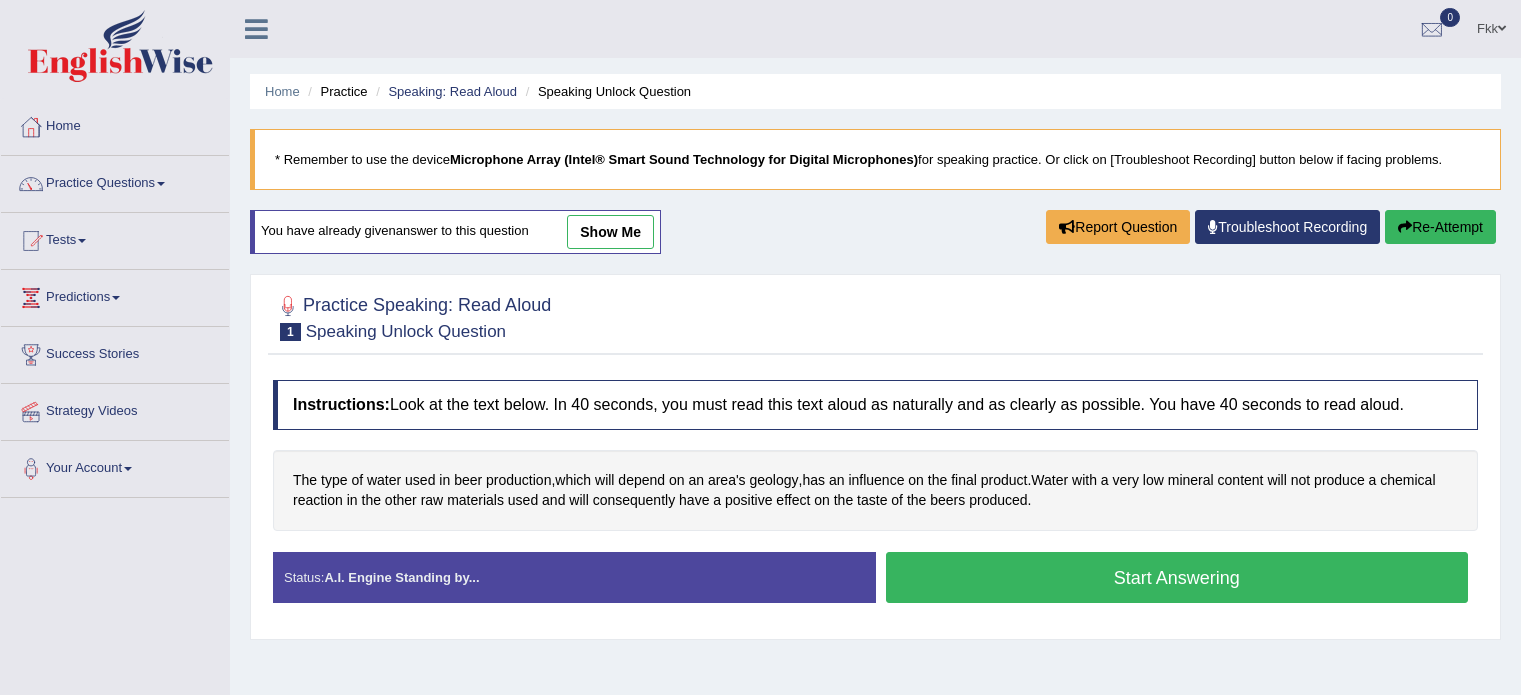 scroll, scrollTop: 0, scrollLeft: 0, axis: both 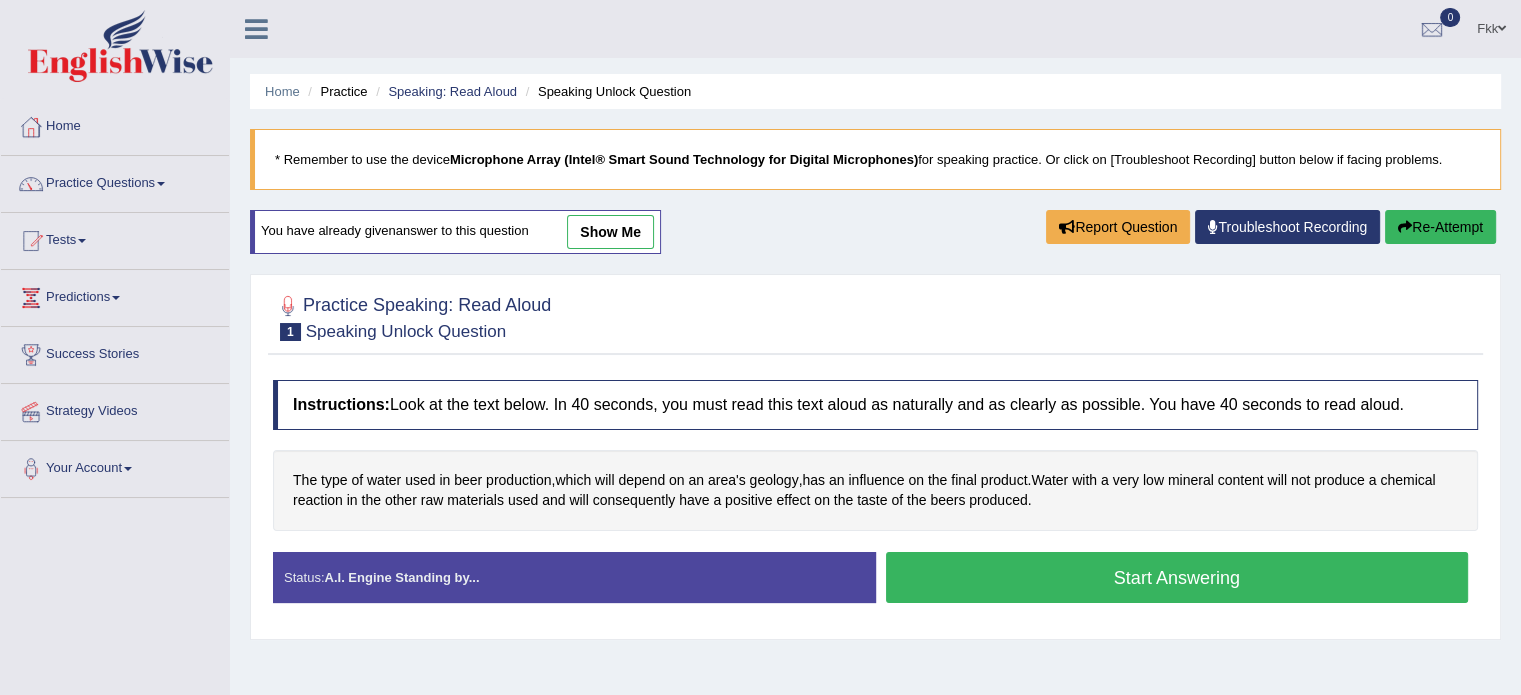 click on "show me" at bounding box center [610, 232] 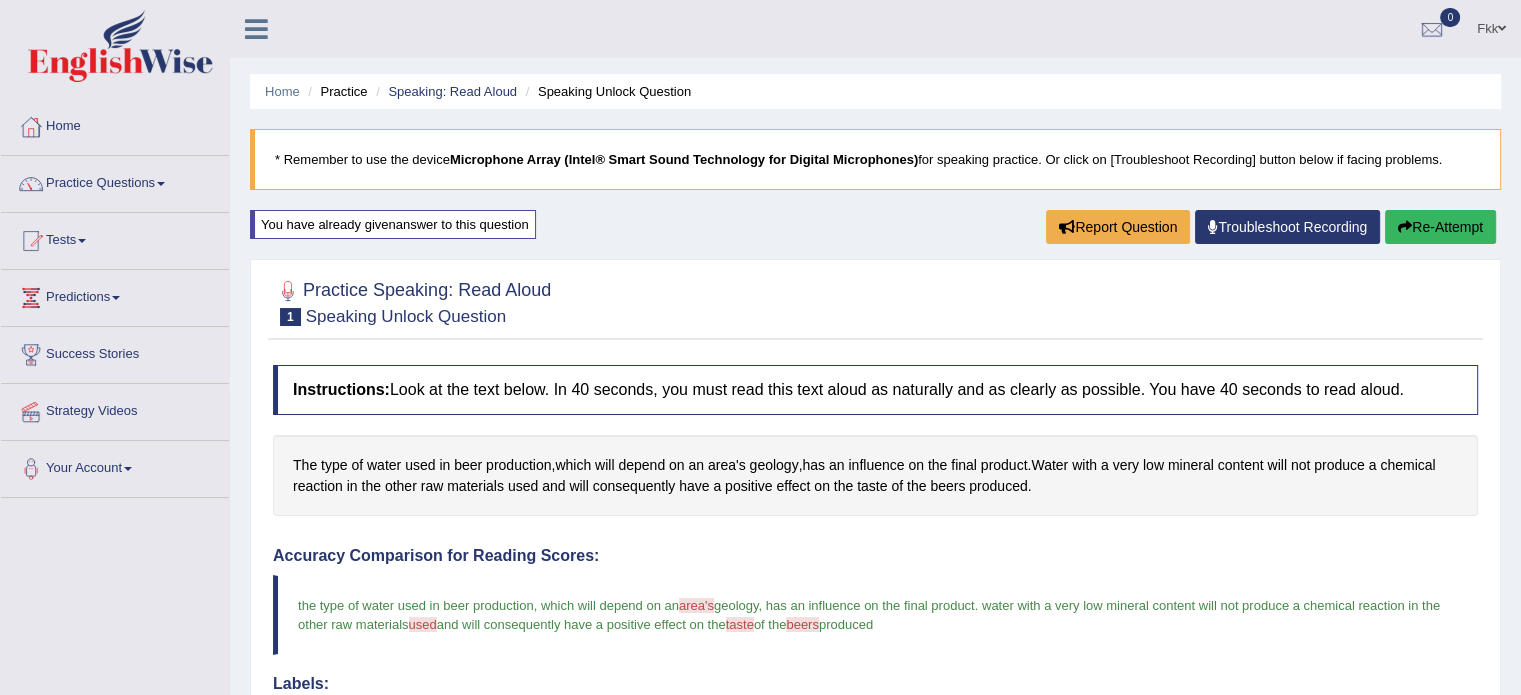 scroll, scrollTop: 424, scrollLeft: 0, axis: vertical 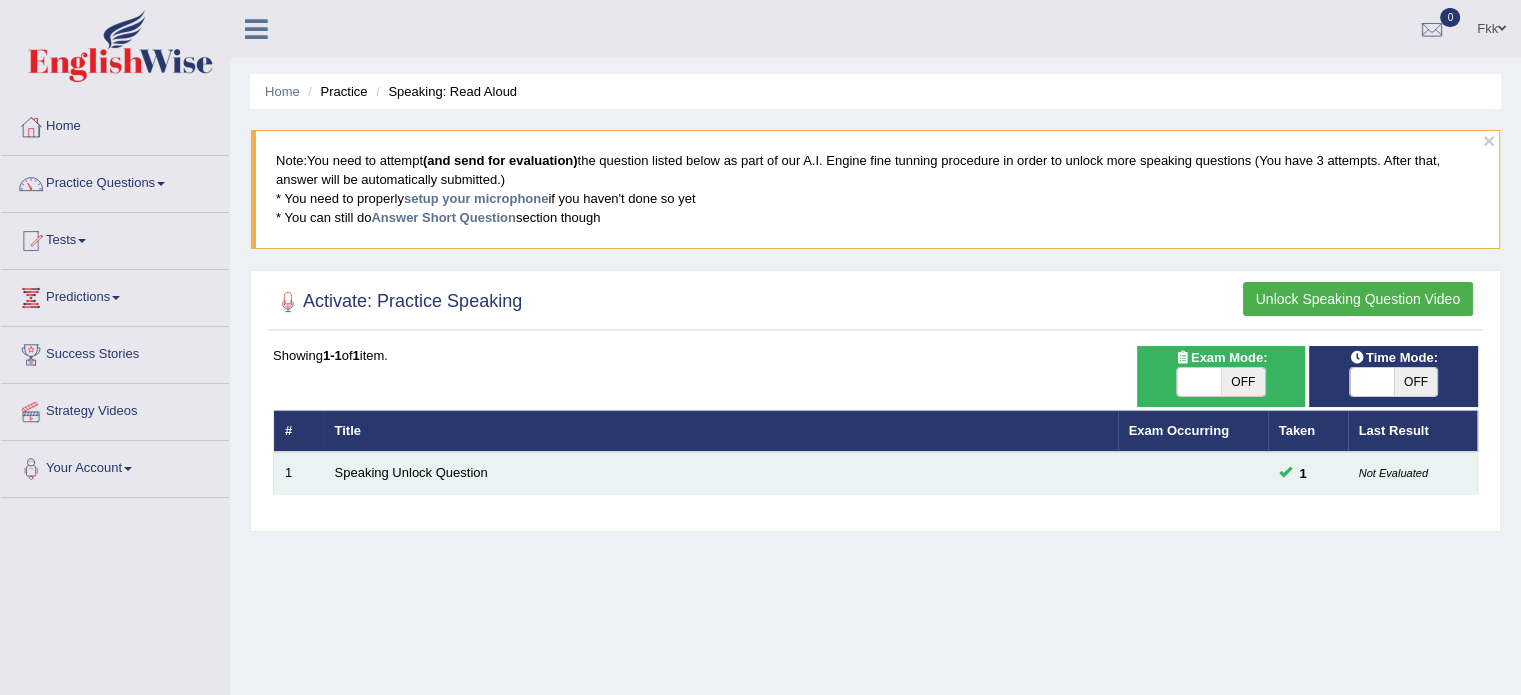 click on "Speaking Unlock Question" at bounding box center [721, 473] 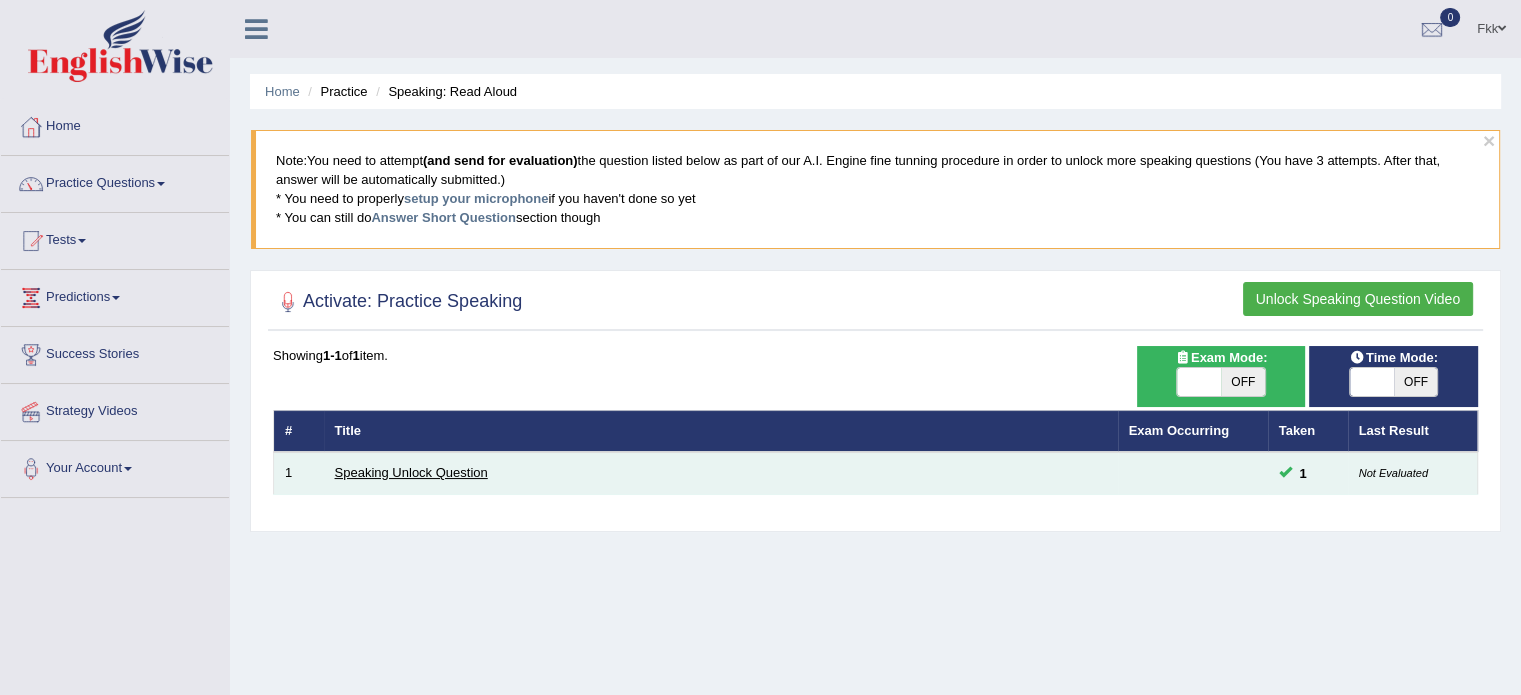 click on "Speaking Unlock Question" at bounding box center [411, 472] 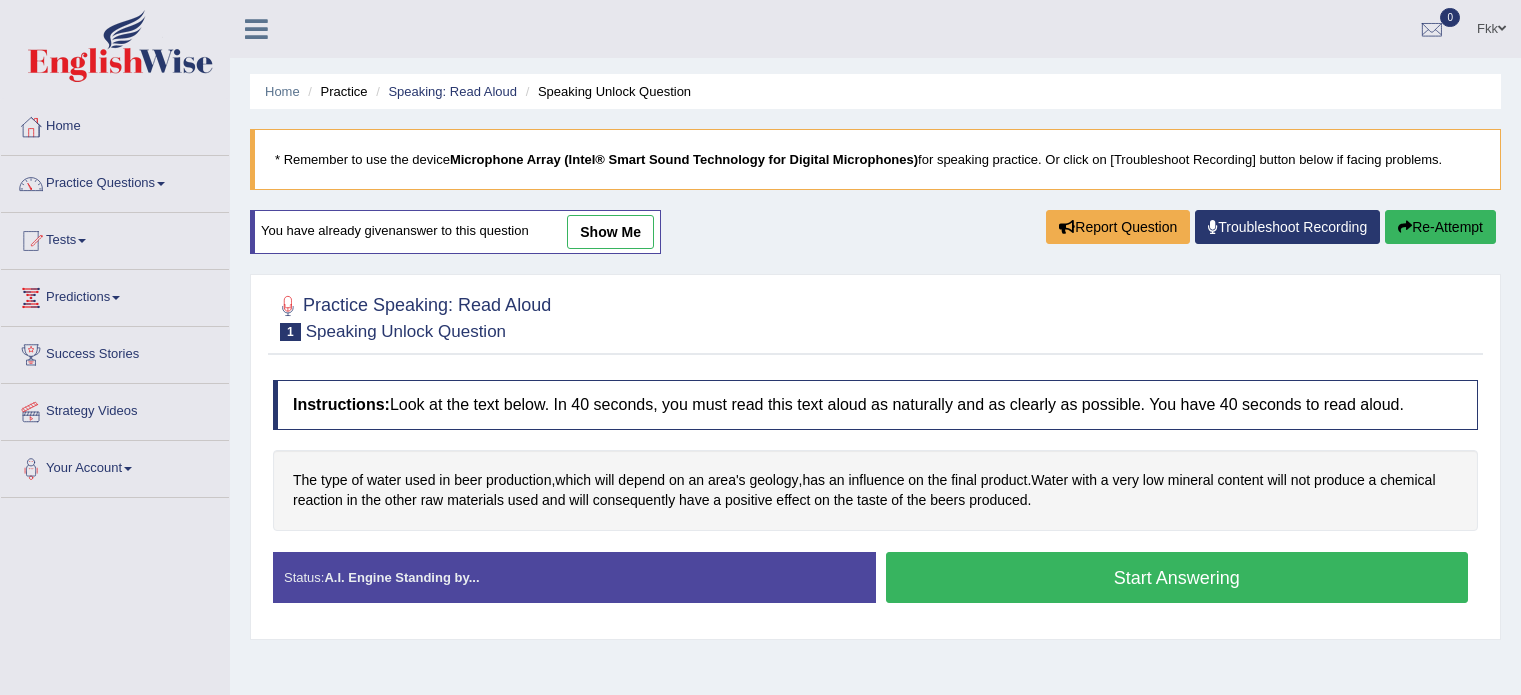 scroll, scrollTop: 0, scrollLeft: 0, axis: both 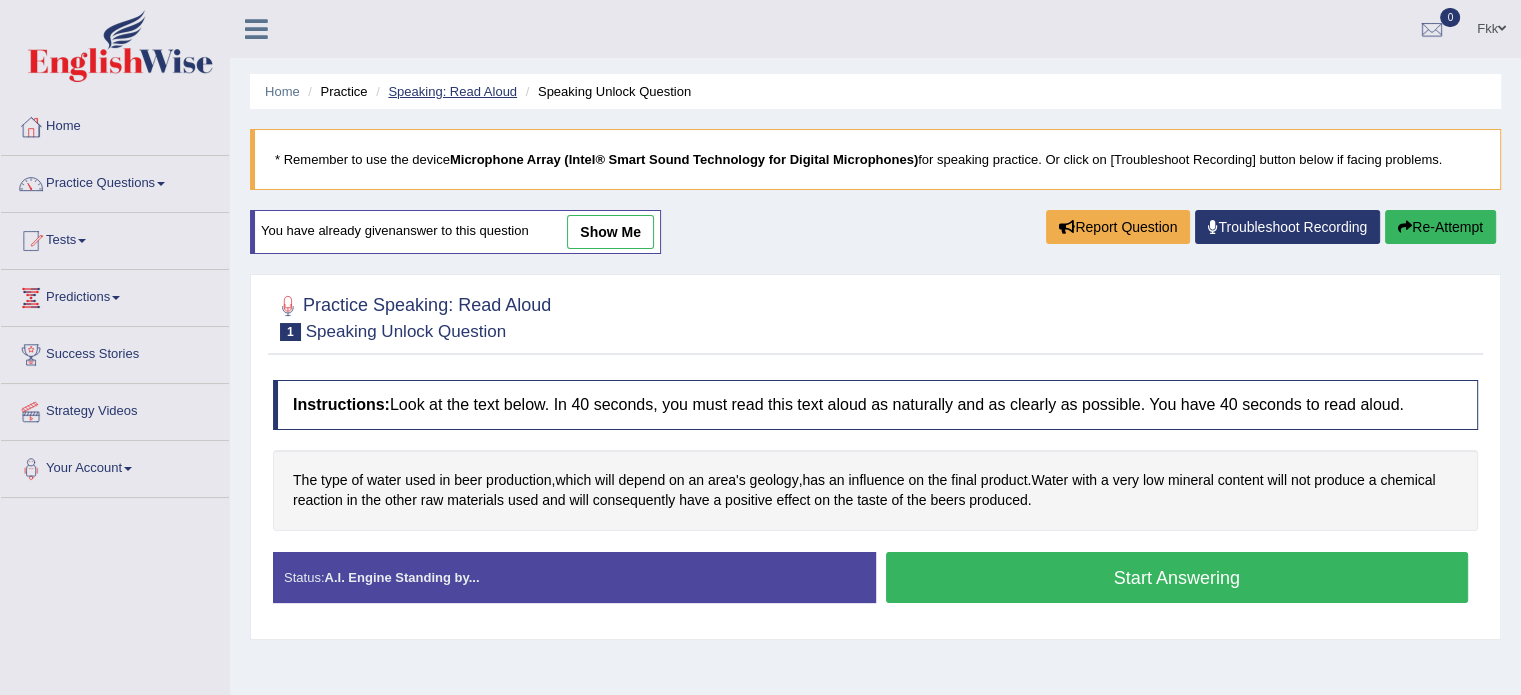 click on "Speaking: Read Aloud" at bounding box center (452, 91) 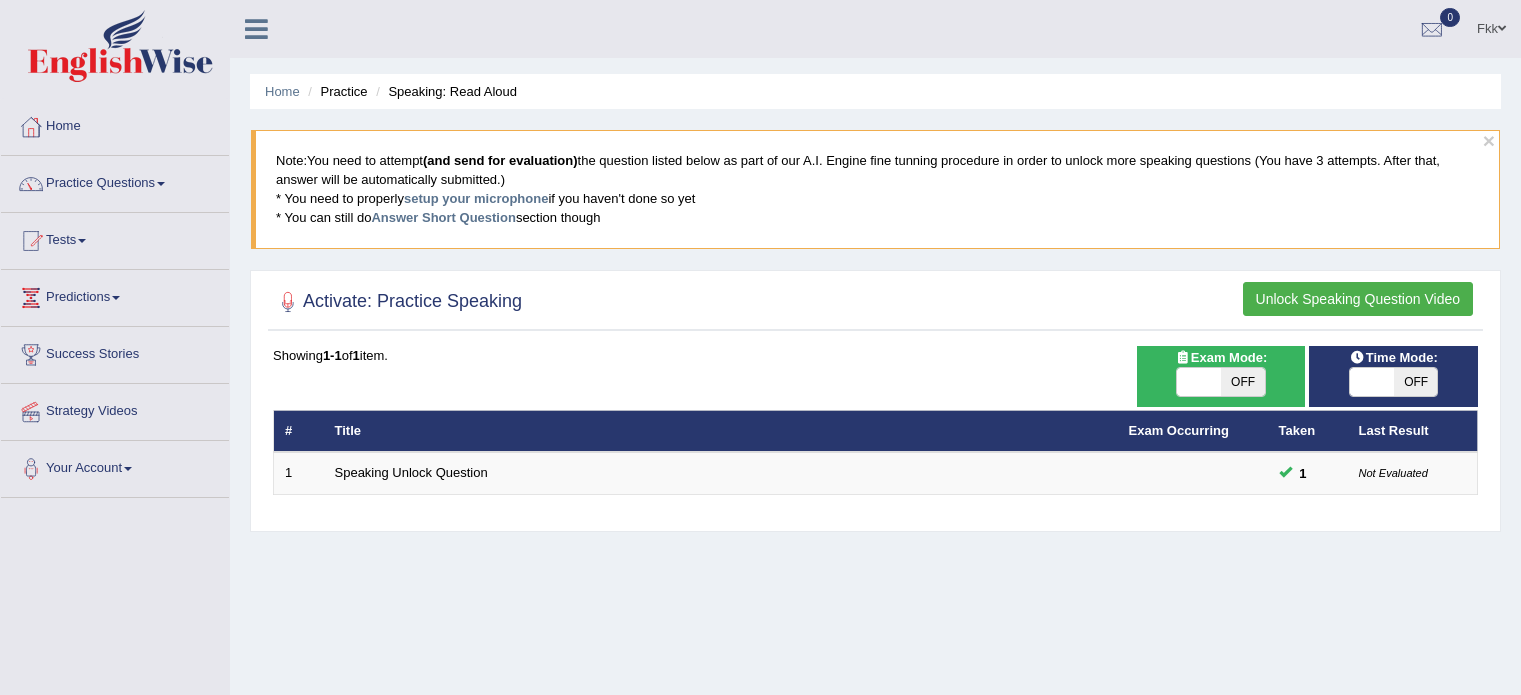scroll, scrollTop: 0, scrollLeft: 0, axis: both 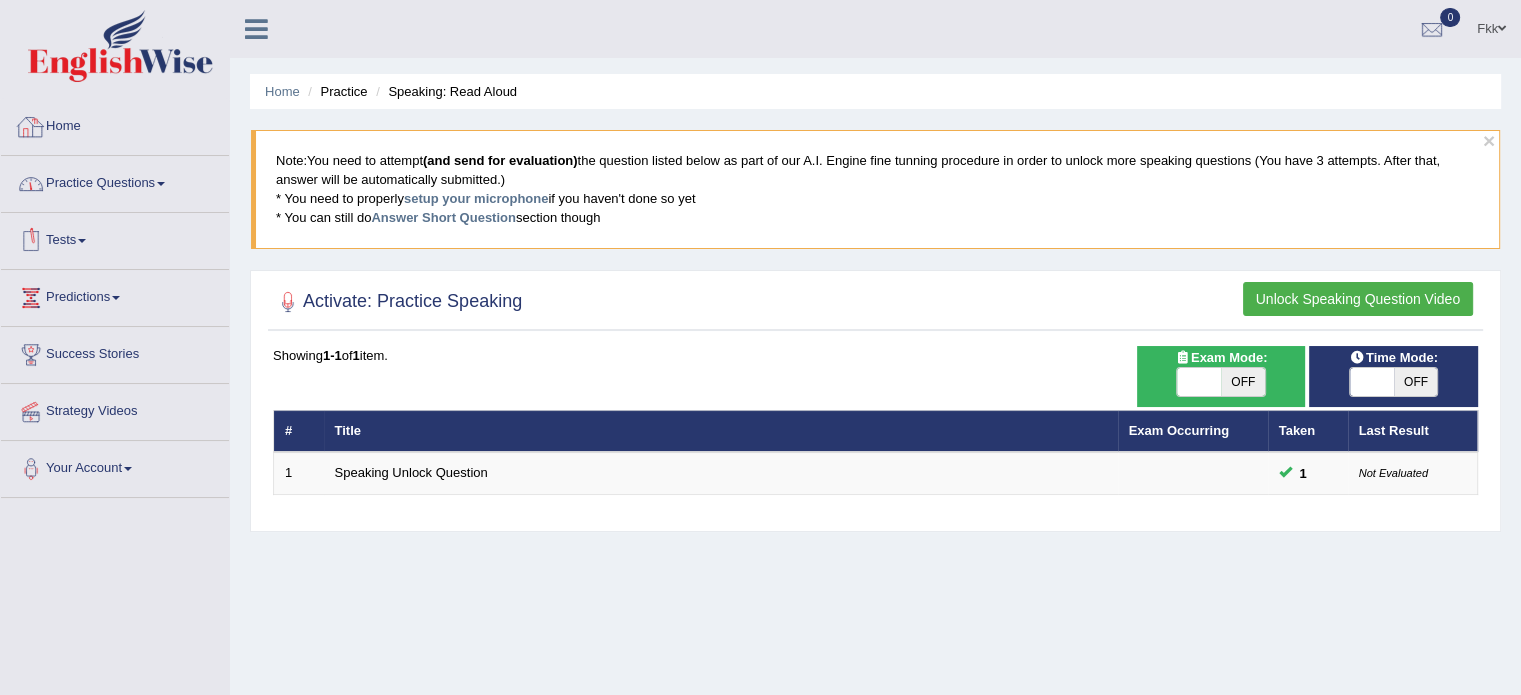 click on "Home" at bounding box center [115, 124] 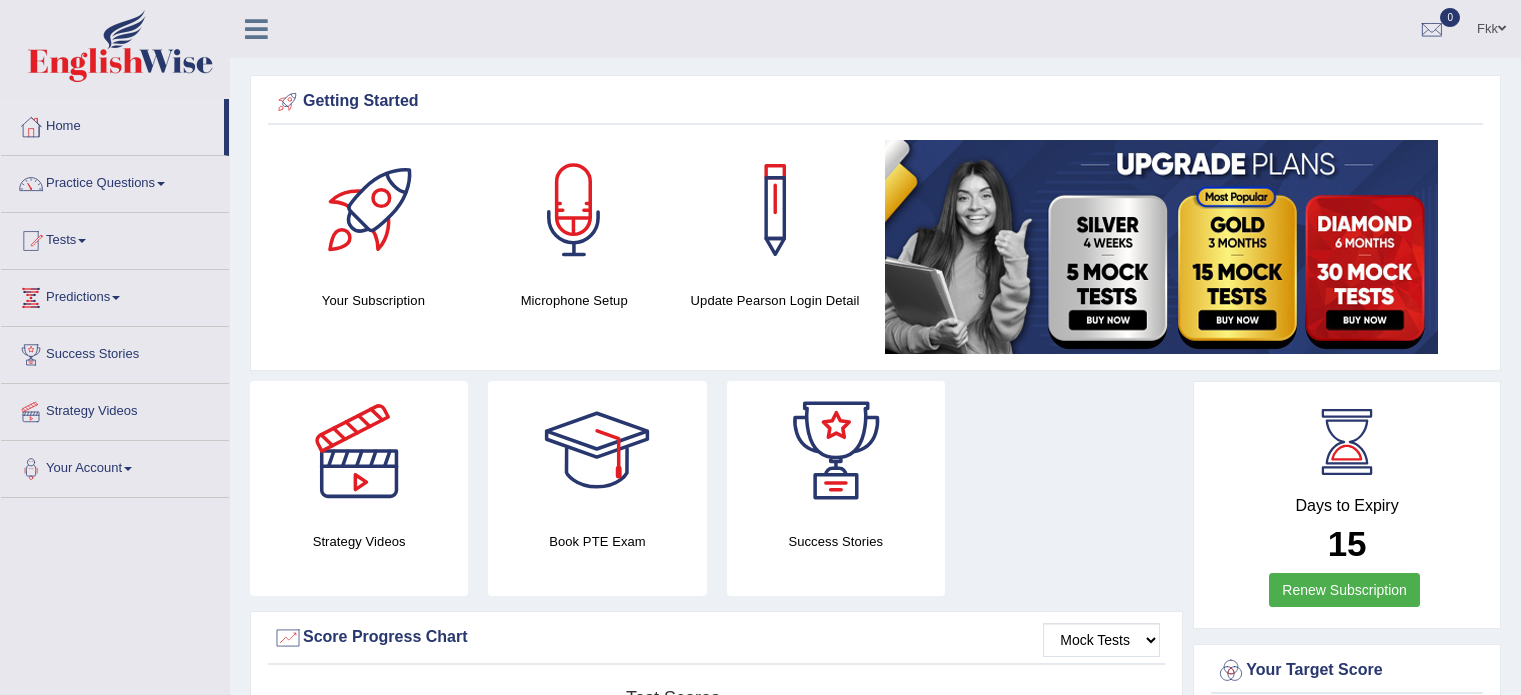 scroll, scrollTop: 0, scrollLeft: 0, axis: both 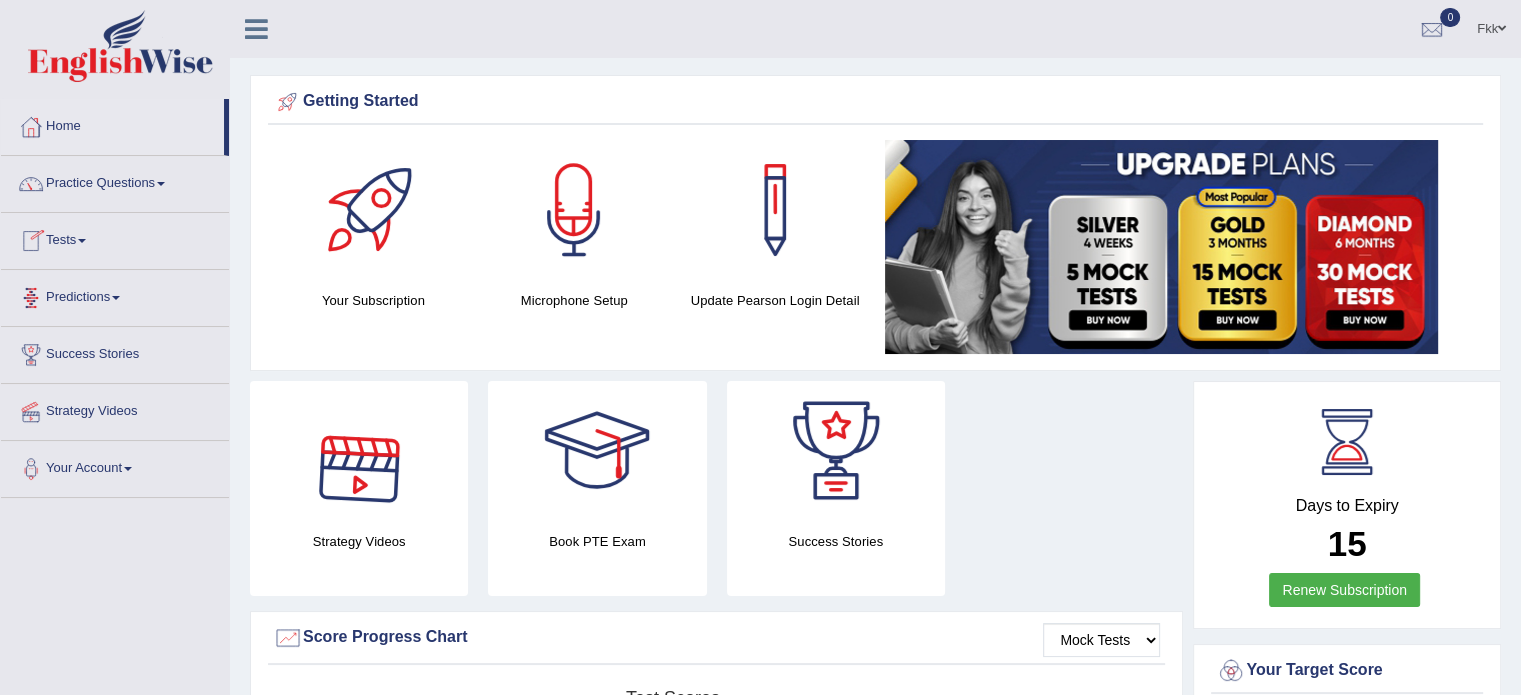 click on "Predictions" at bounding box center [115, 295] 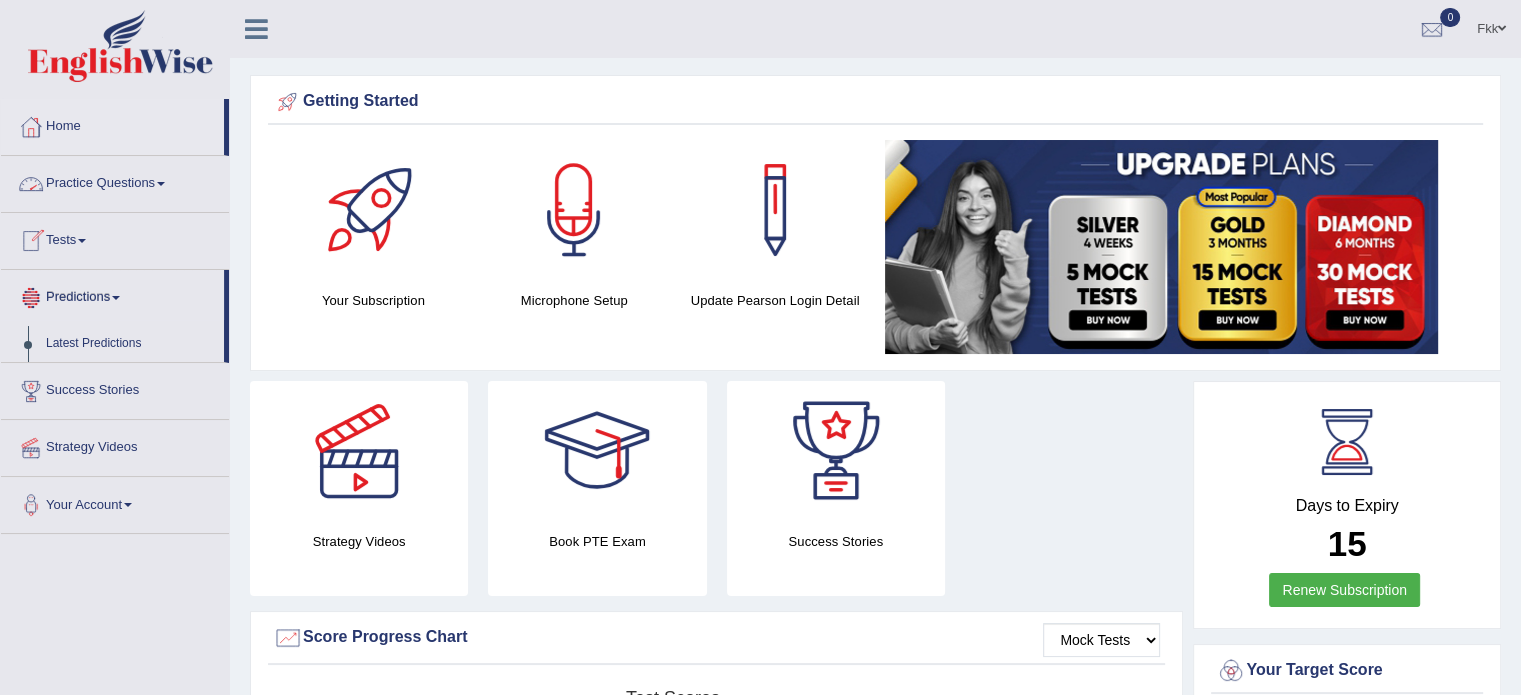 click on "Practice Questions" at bounding box center (115, 181) 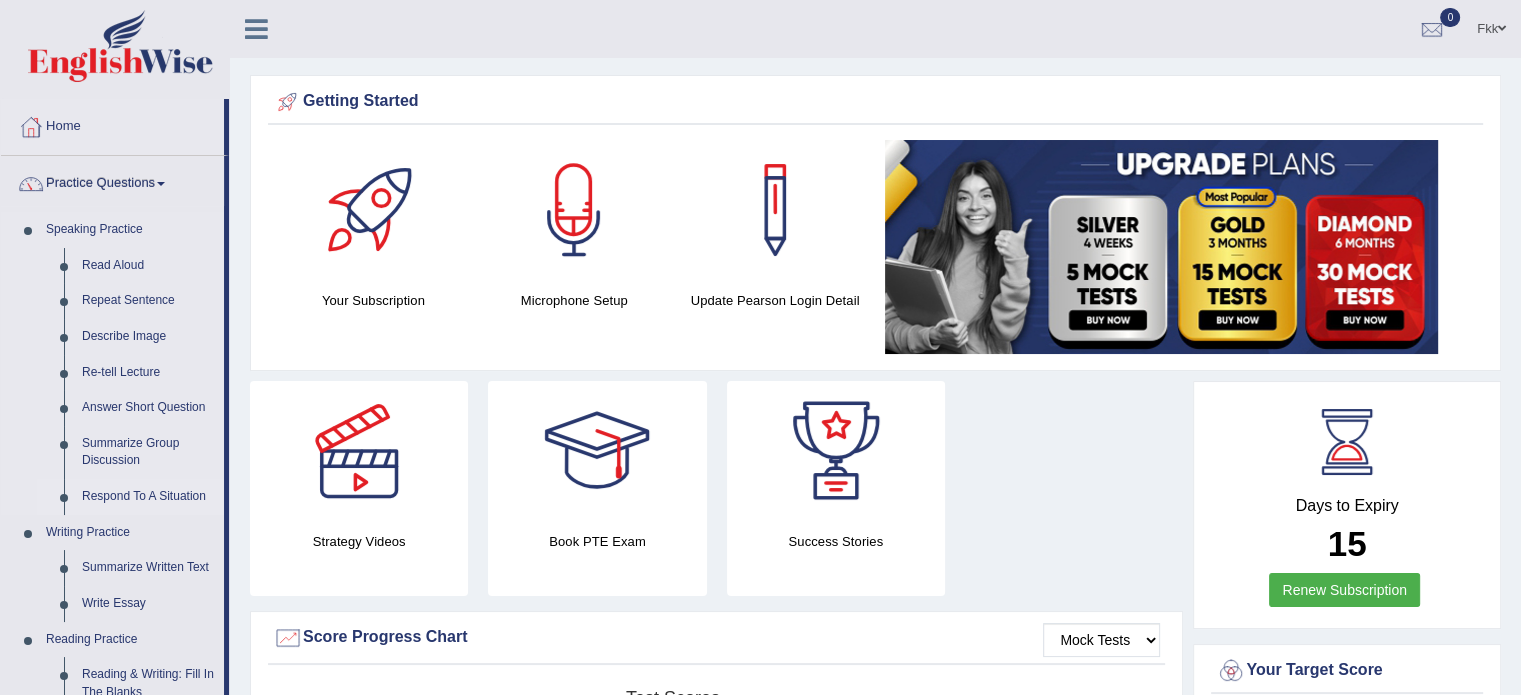click on "Respond To A Situation" at bounding box center [148, 497] 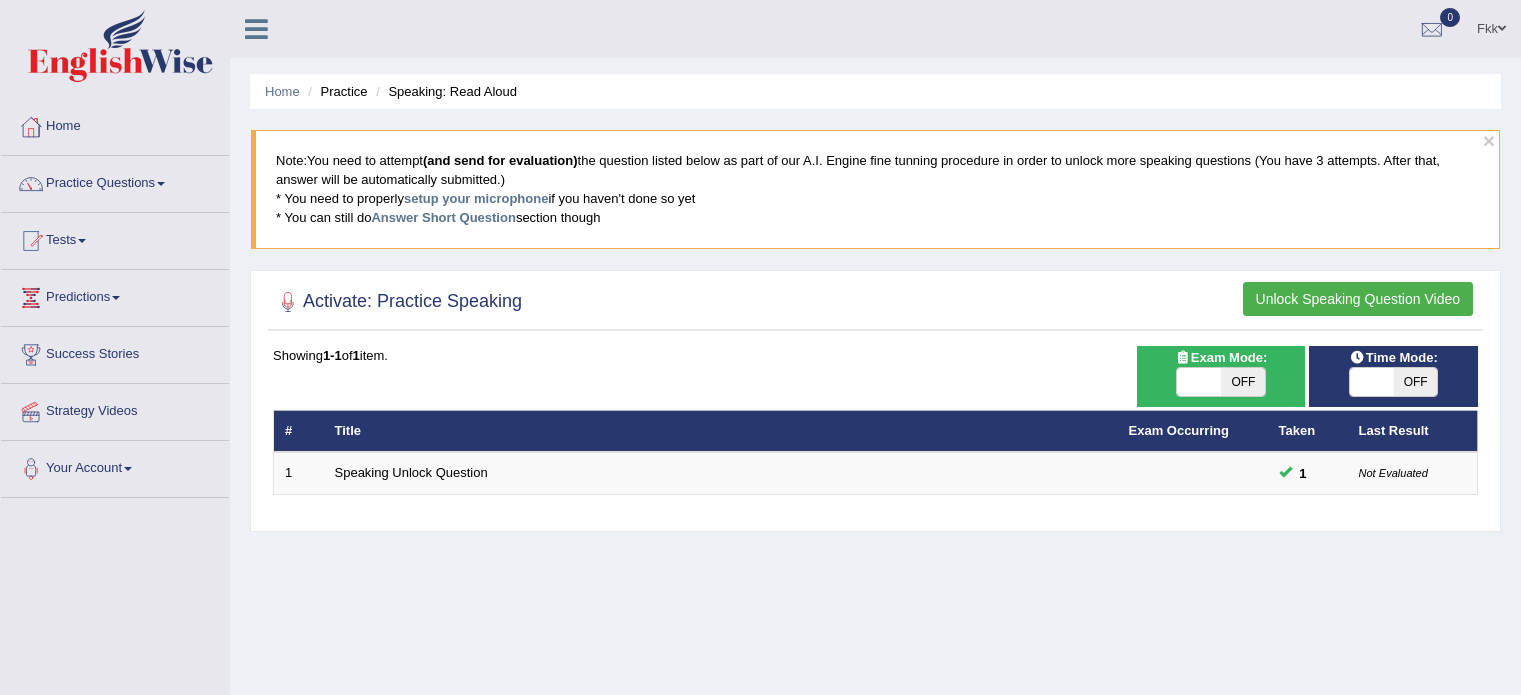 scroll, scrollTop: 0, scrollLeft: 0, axis: both 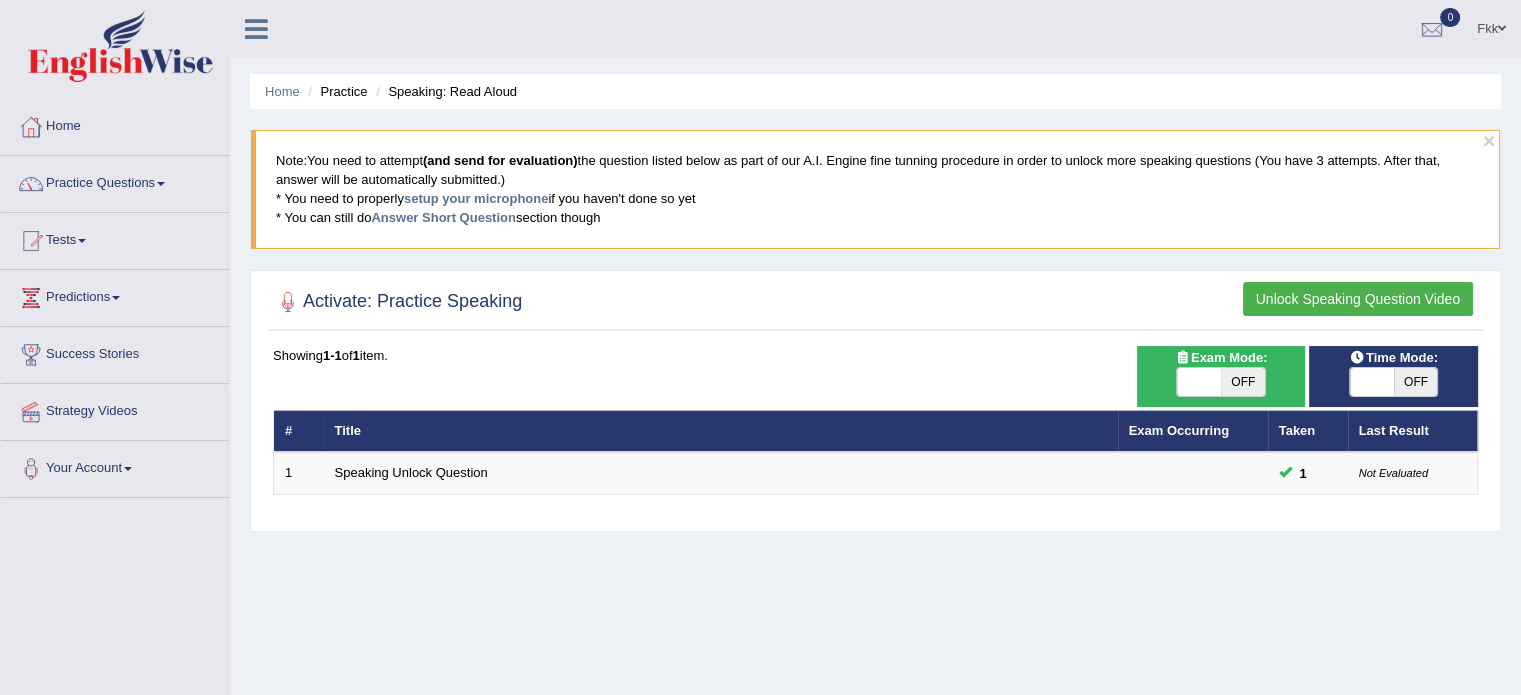 drag, startPoint x: 654, startPoint y: 219, endPoint x: 256, endPoint y: 155, distance: 403.11288 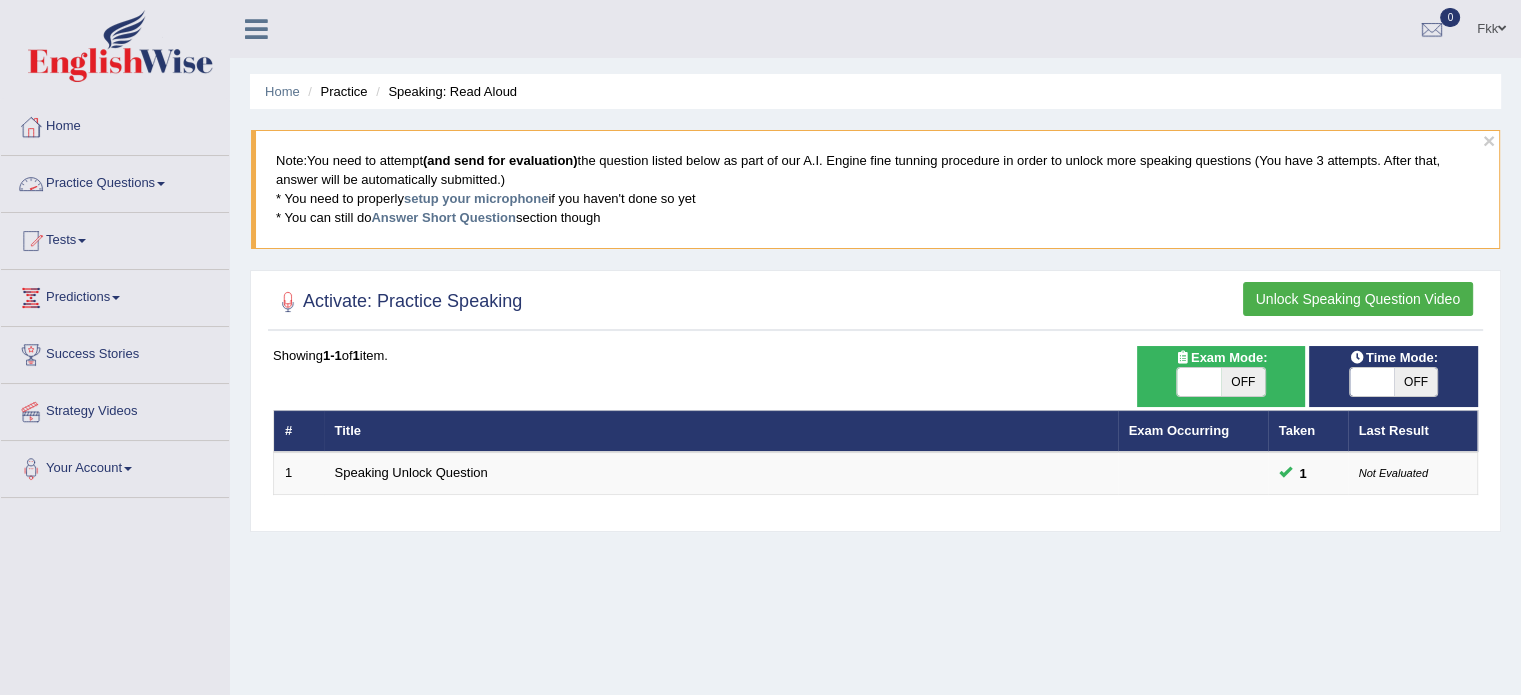 click on "Practice Questions" at bounding box center [115, 181] 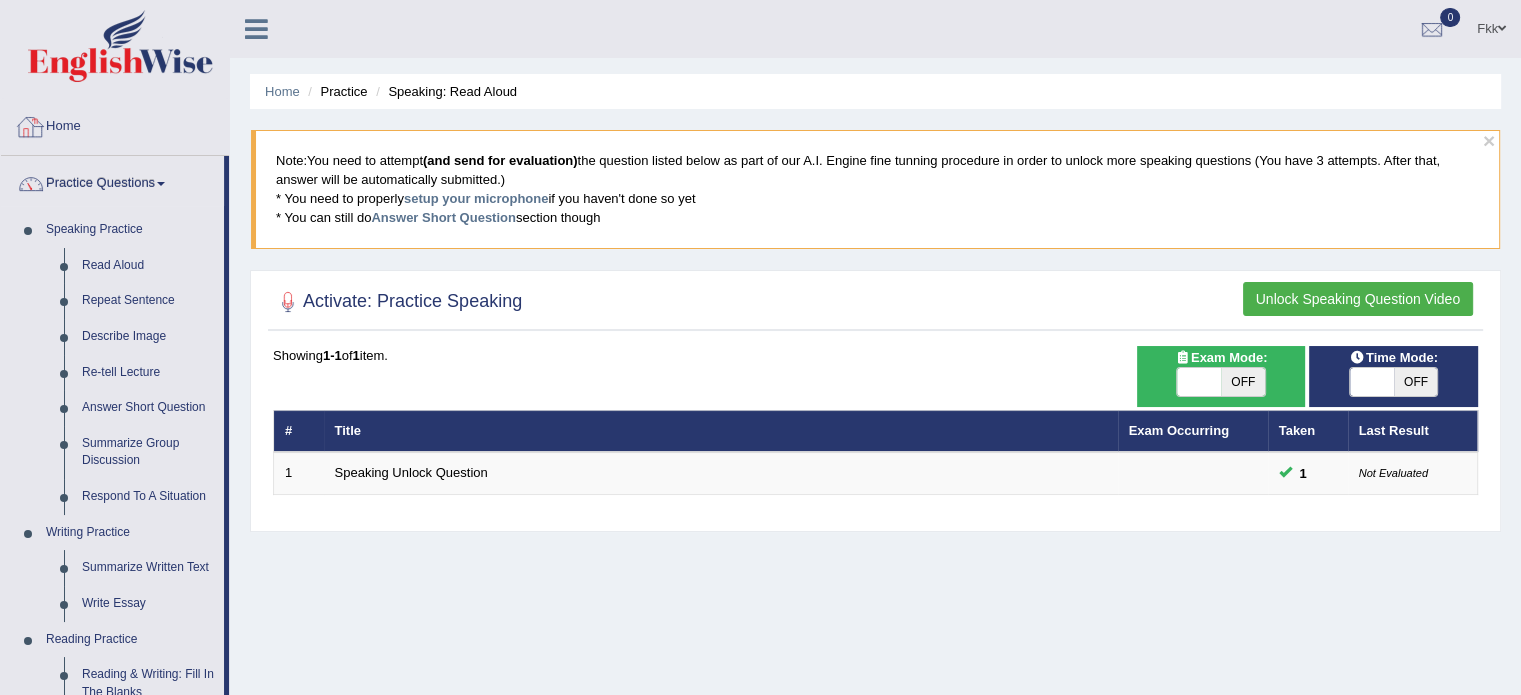 click on "Home" at bounding box center [115, 124] 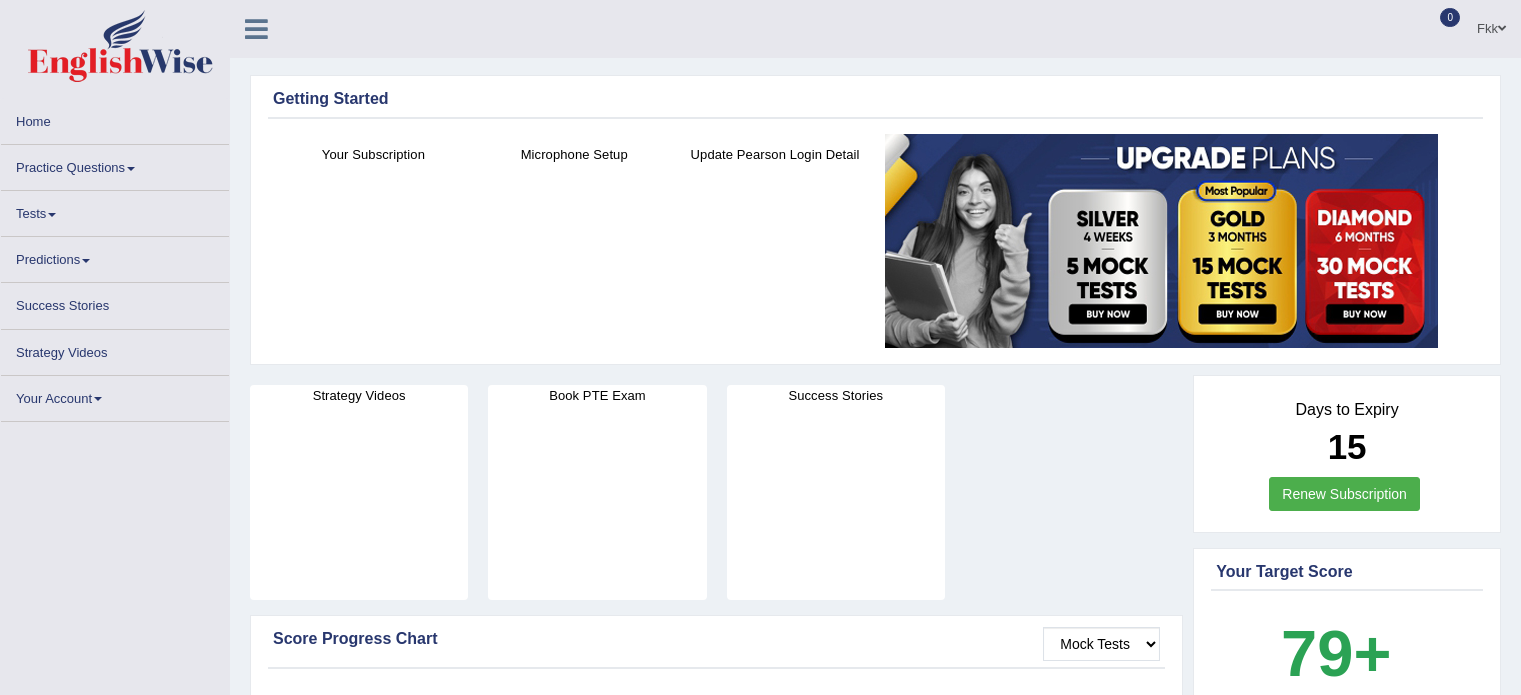 scroll, scrollTop: 0, scrollLeft: 0, axis: both 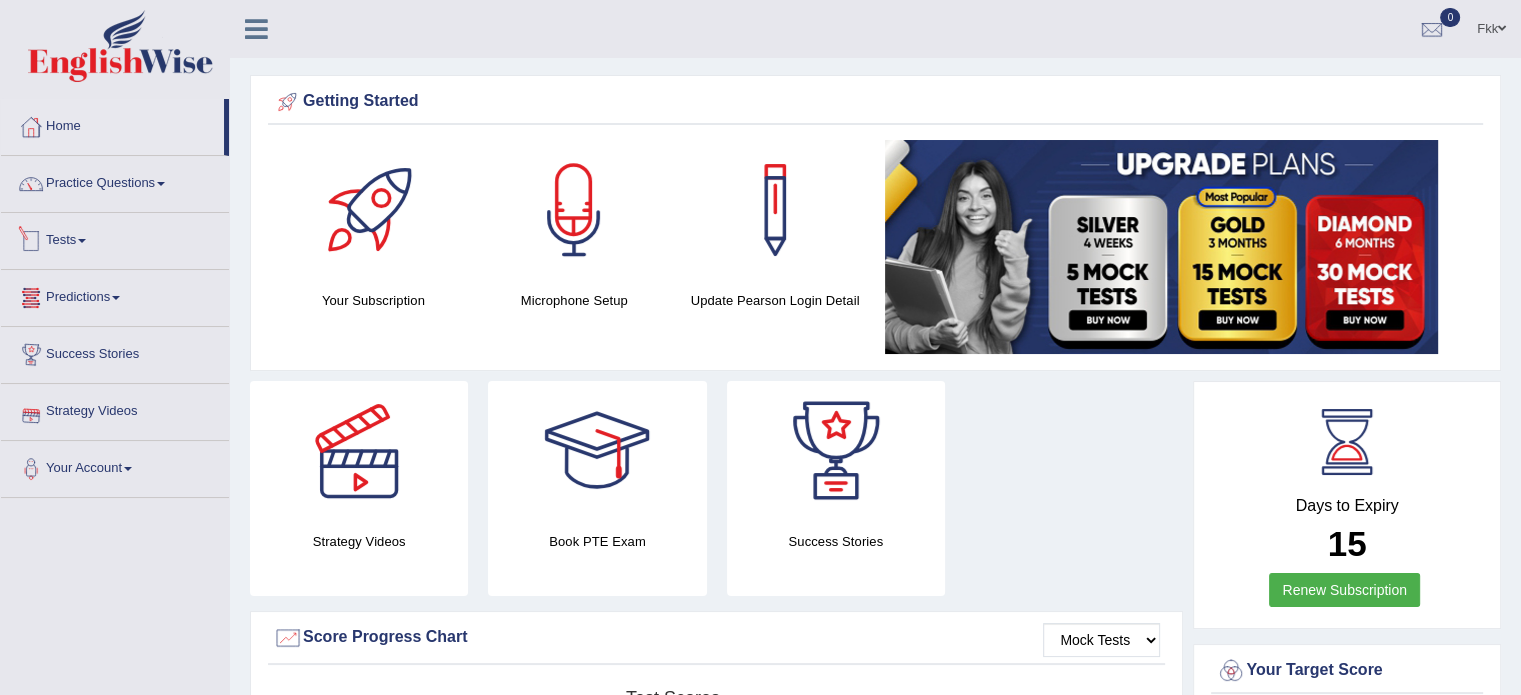 click on "Tests" at bounding box center [115, 238] 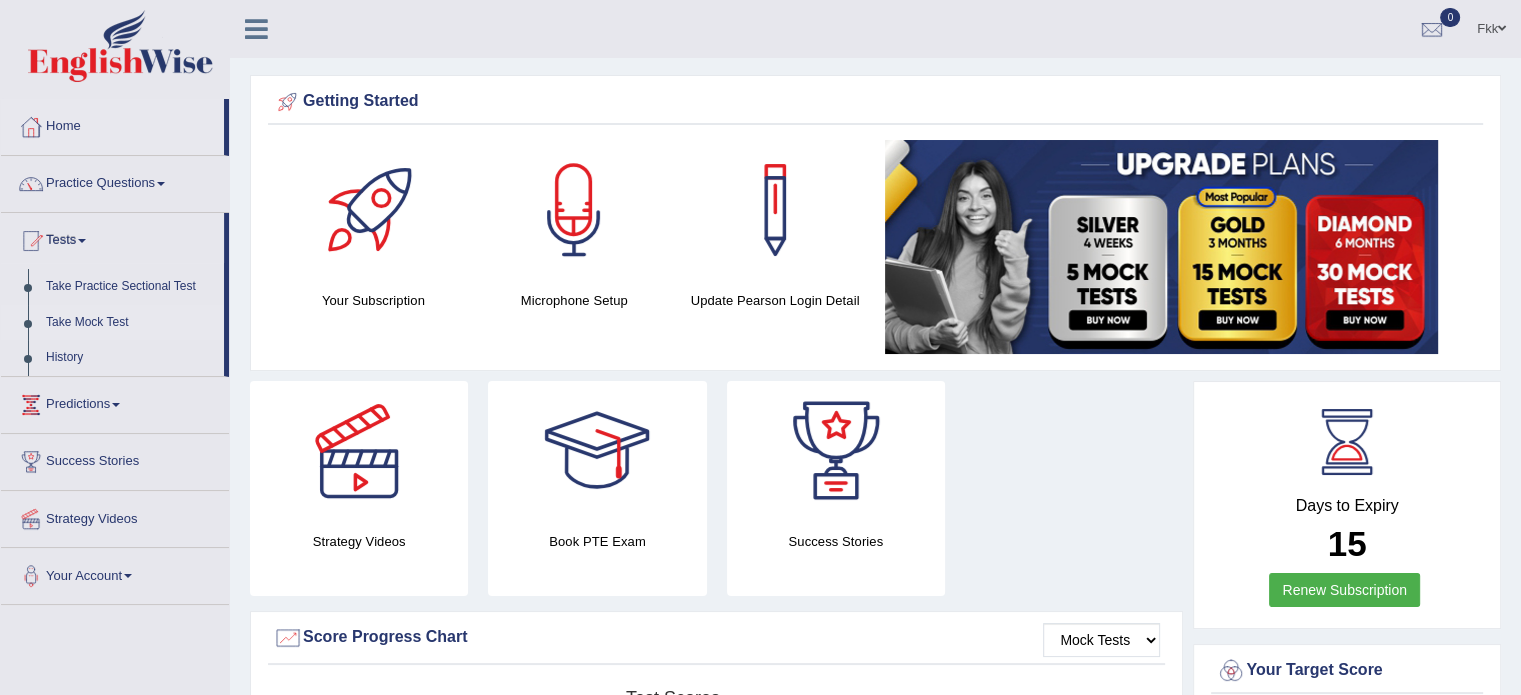 click on "Take Mock Test" at bounding box center (130, 323) 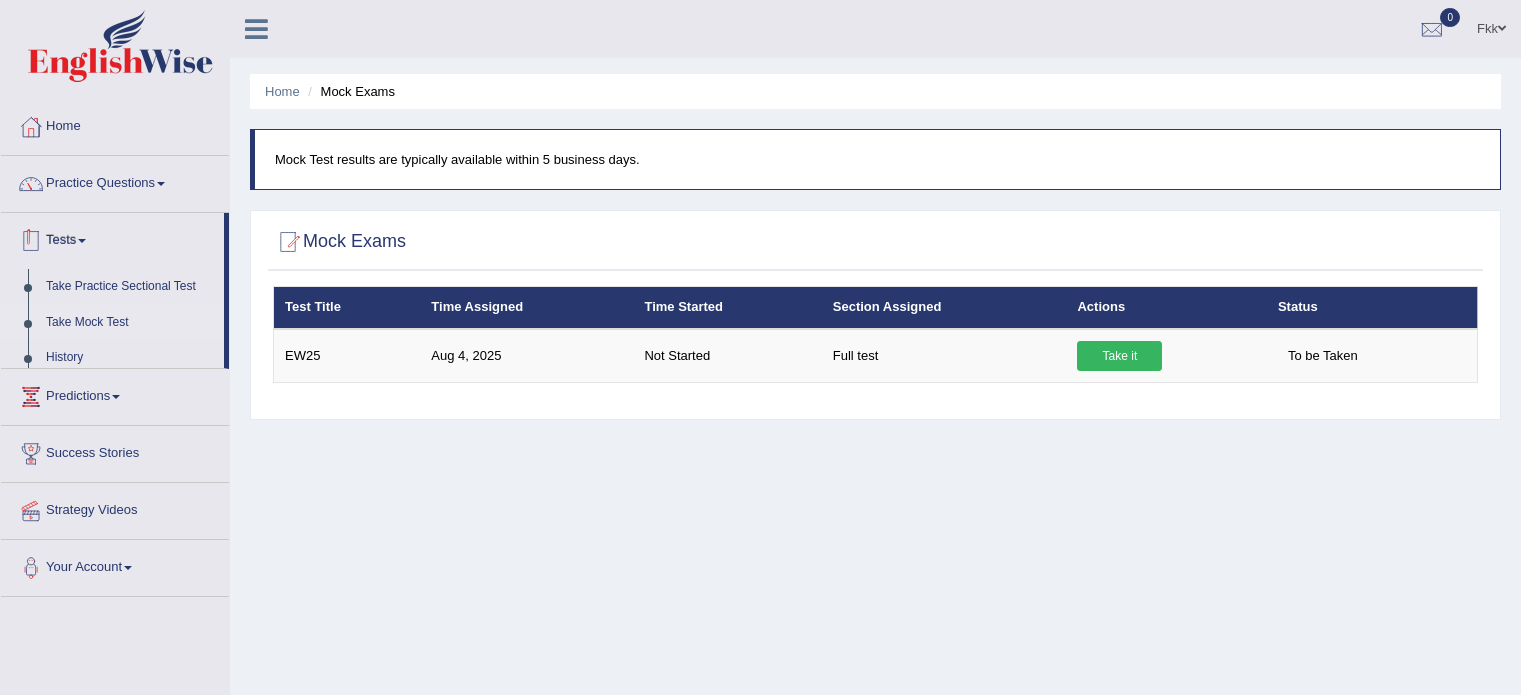 scroll, scrollTop: 0, scrollLeft: 0, axis: both 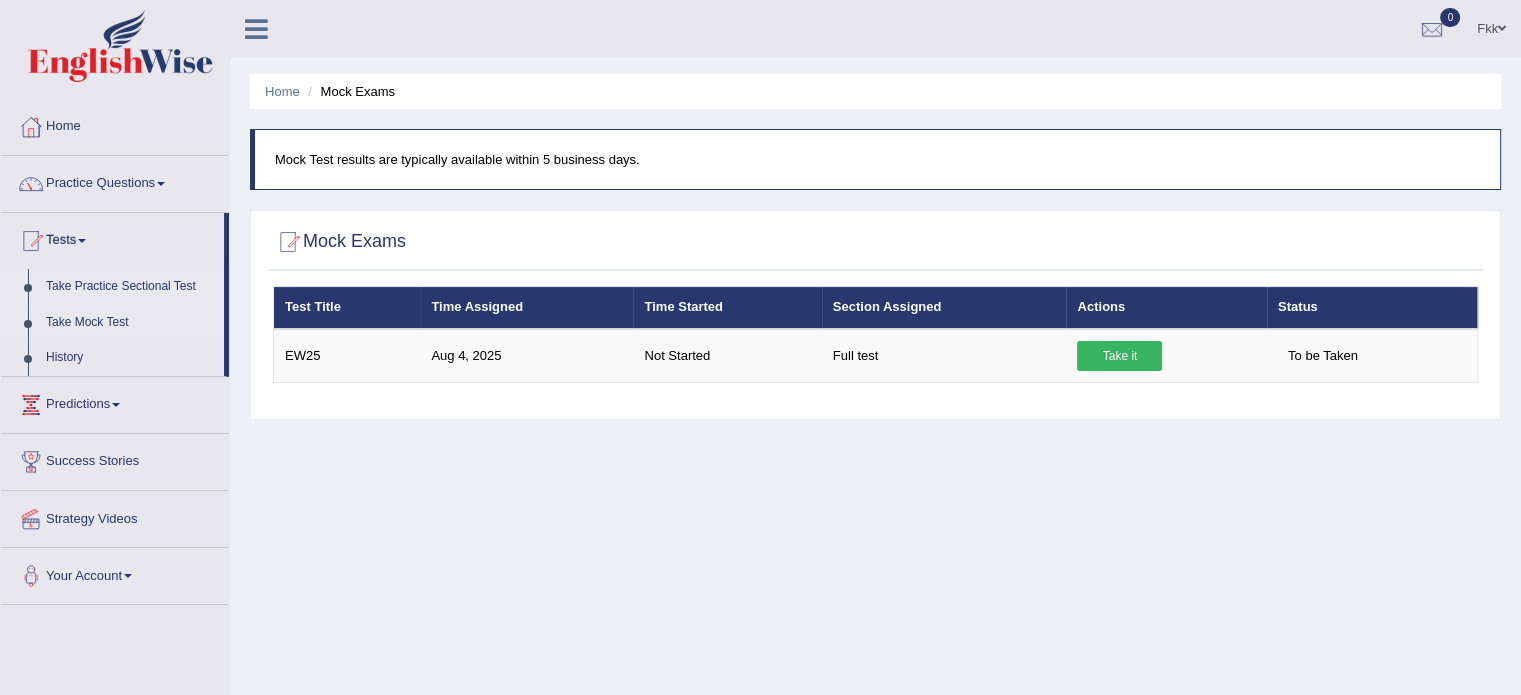 click on "Take Practice Sectional Test" at bounding box center (130, 287) 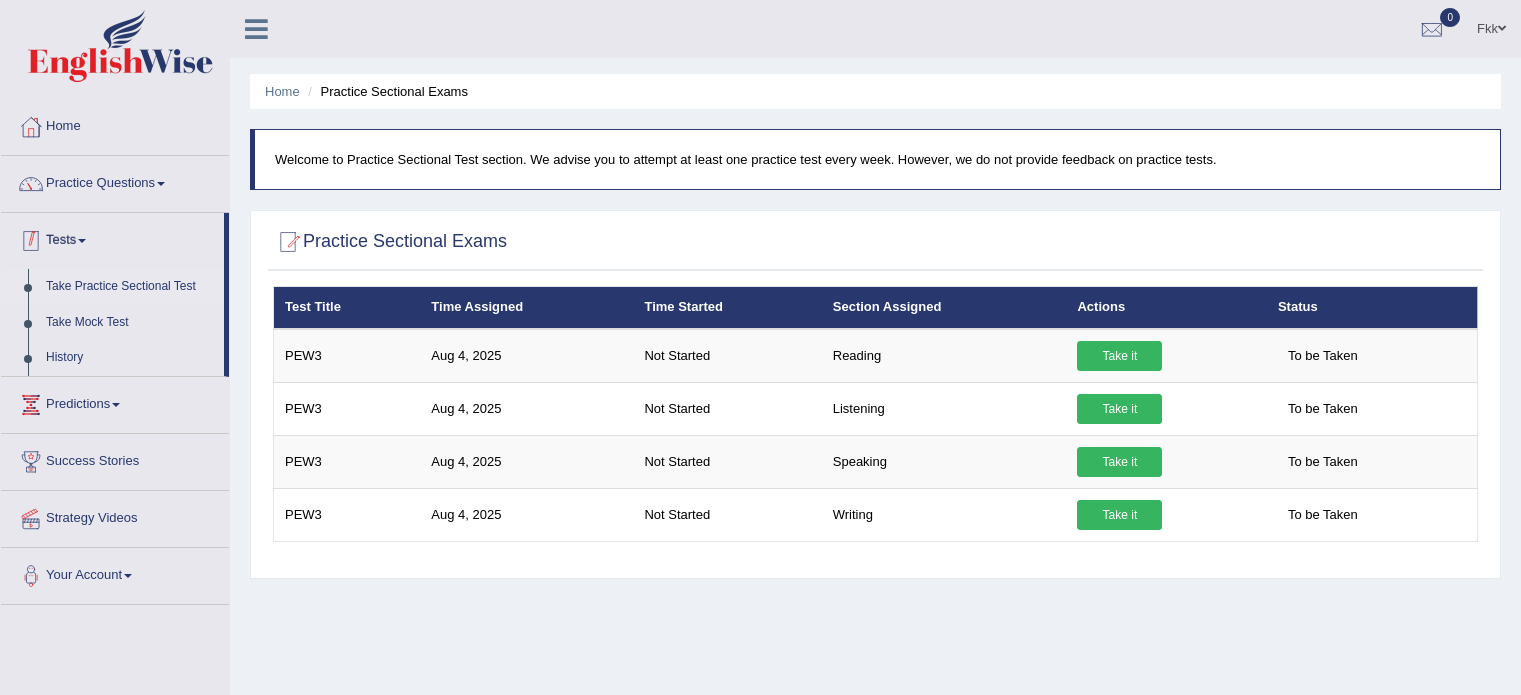 scroll, scrollTop: 0, scrollLeft: 0, axis: both 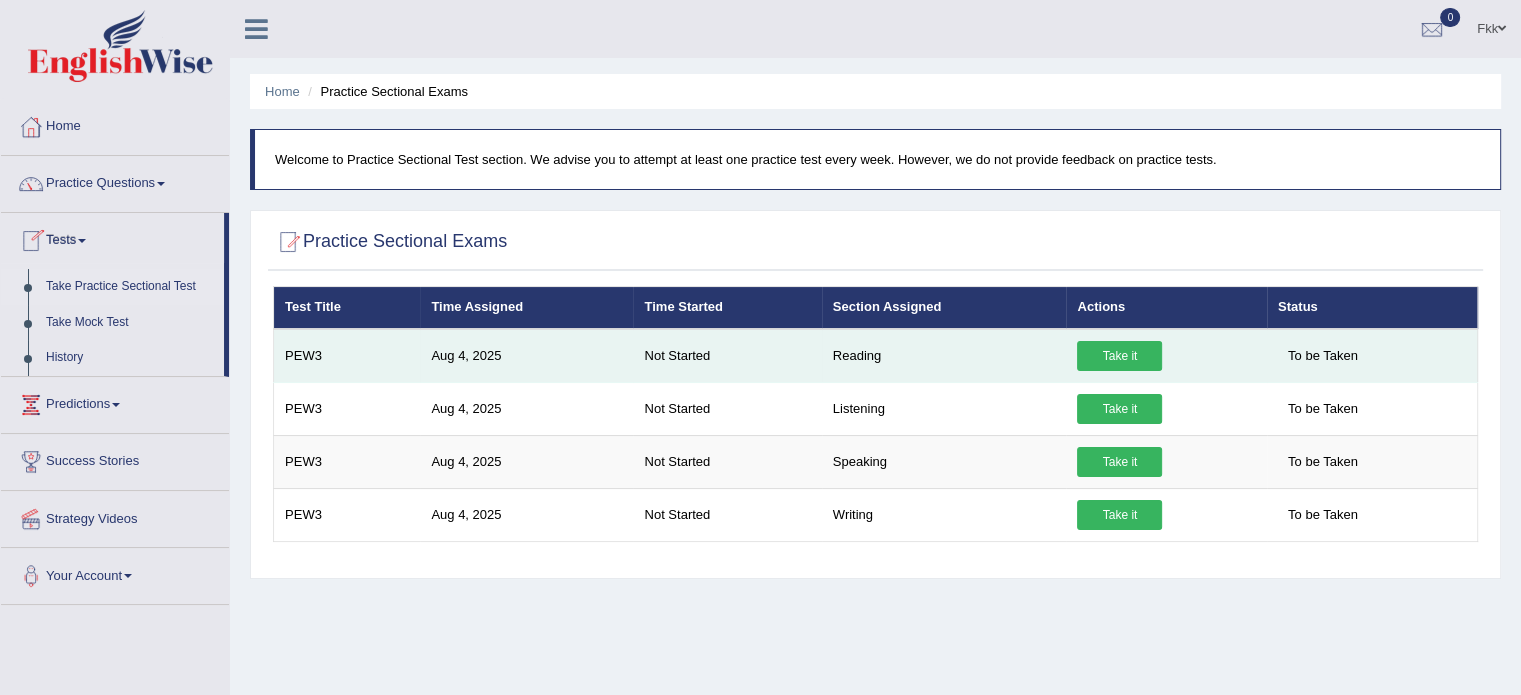 click on "Take it" at bounding box center (1119, 356) 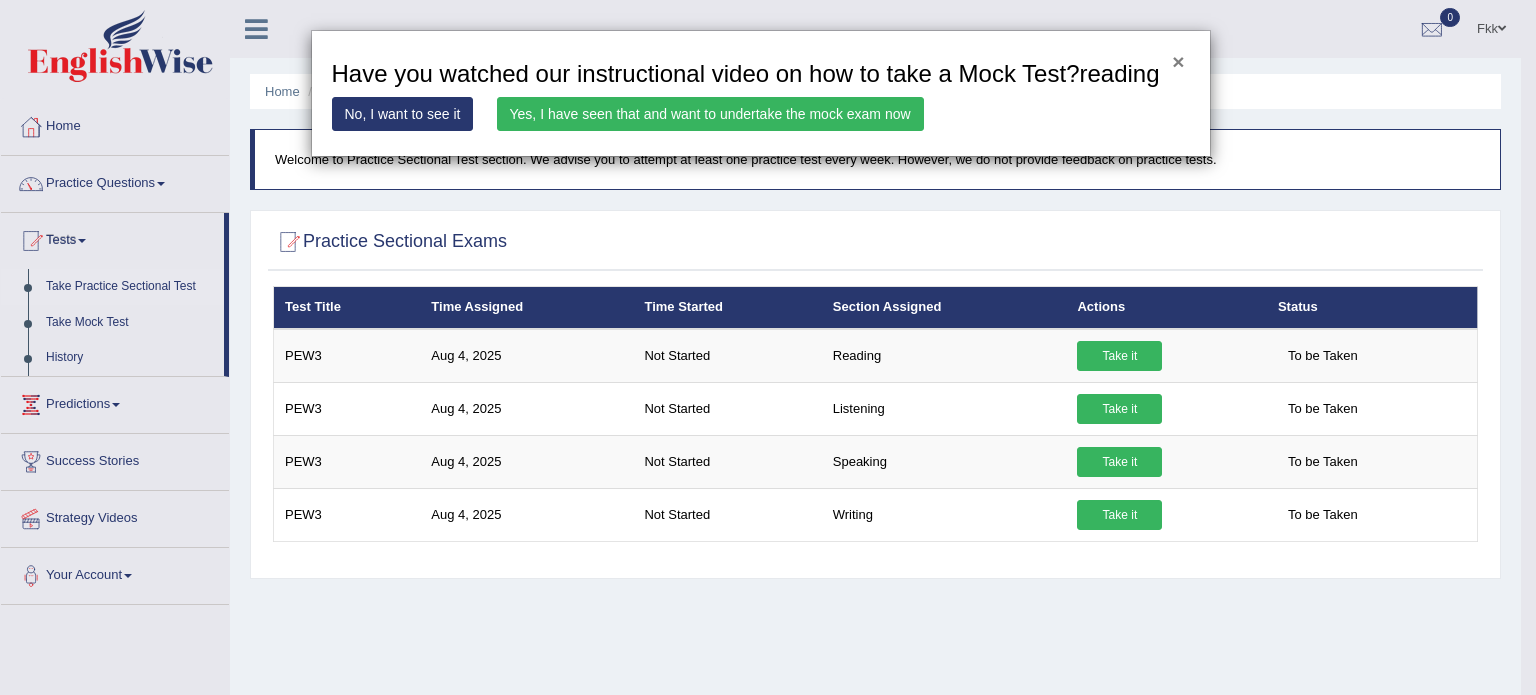 click on "×" at bounding box center (1178, 61) 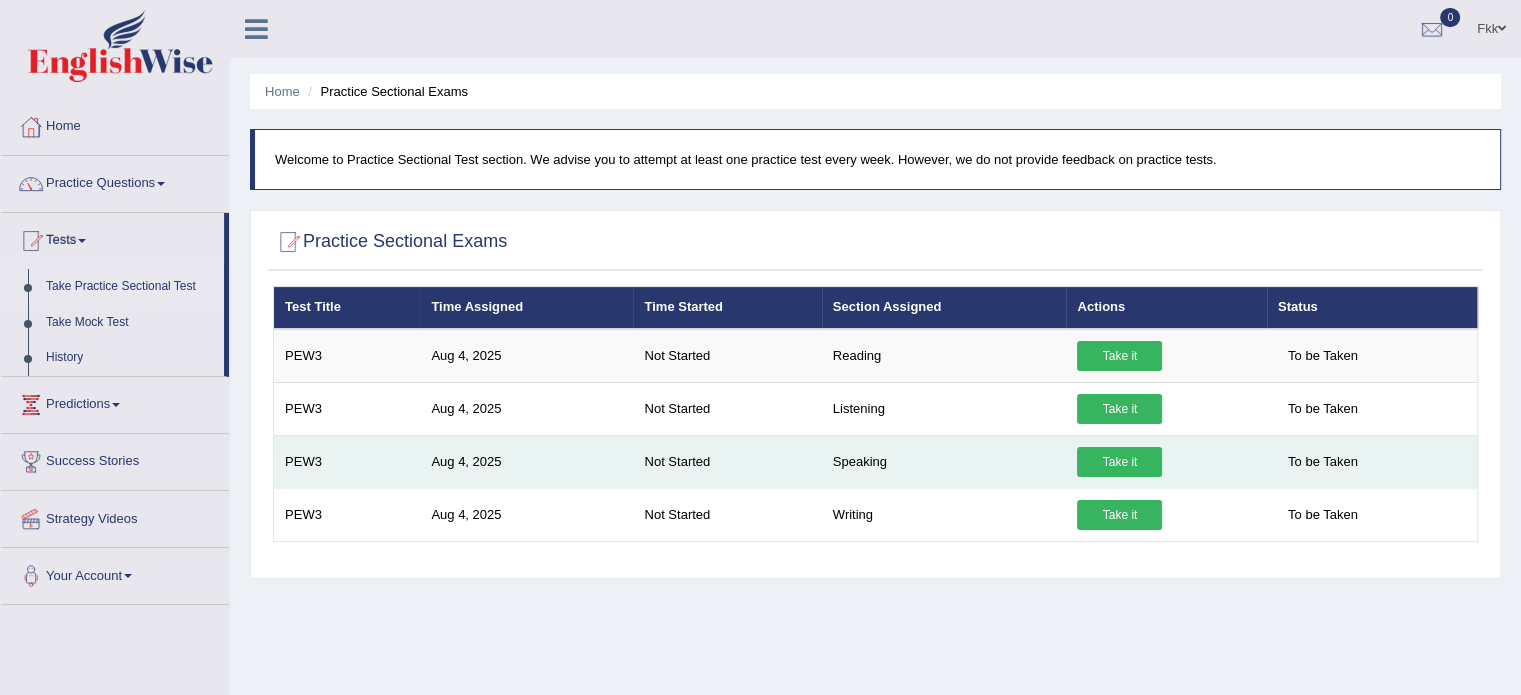 click on "Take it" at bounding box center (1119, 462) 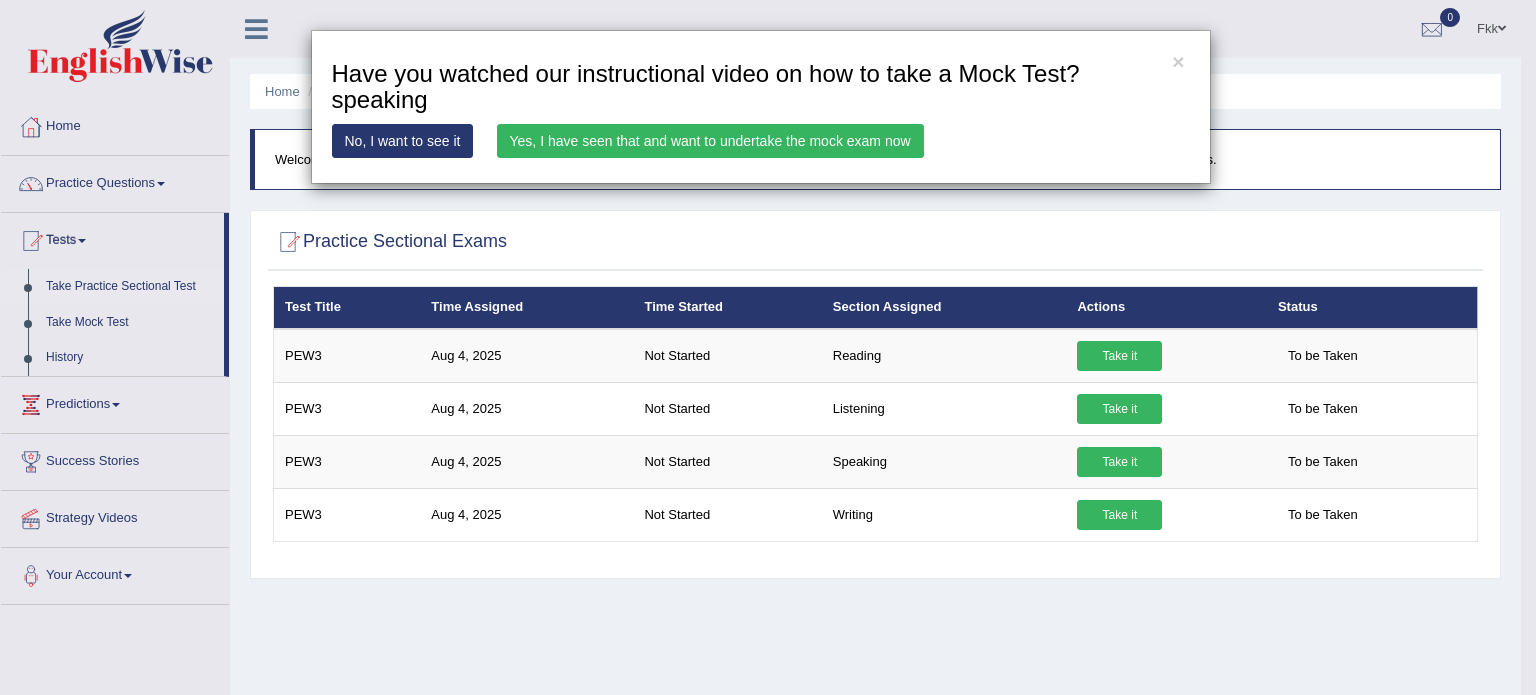 click on "Yes, I have seen that and want to undertake the mock exam now" at bounding box center (710, 141) 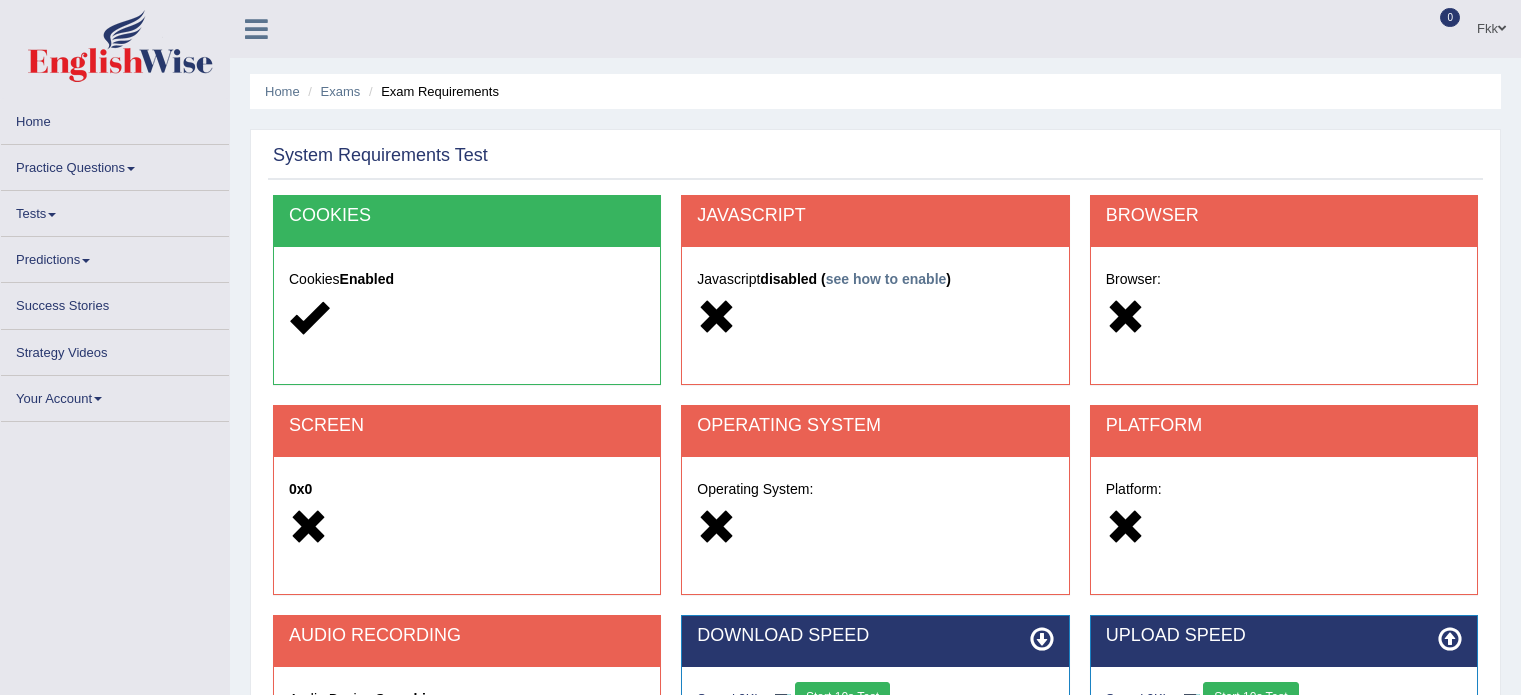 scroll, scrollTop: 0, scrollLeft: 0, axis: both 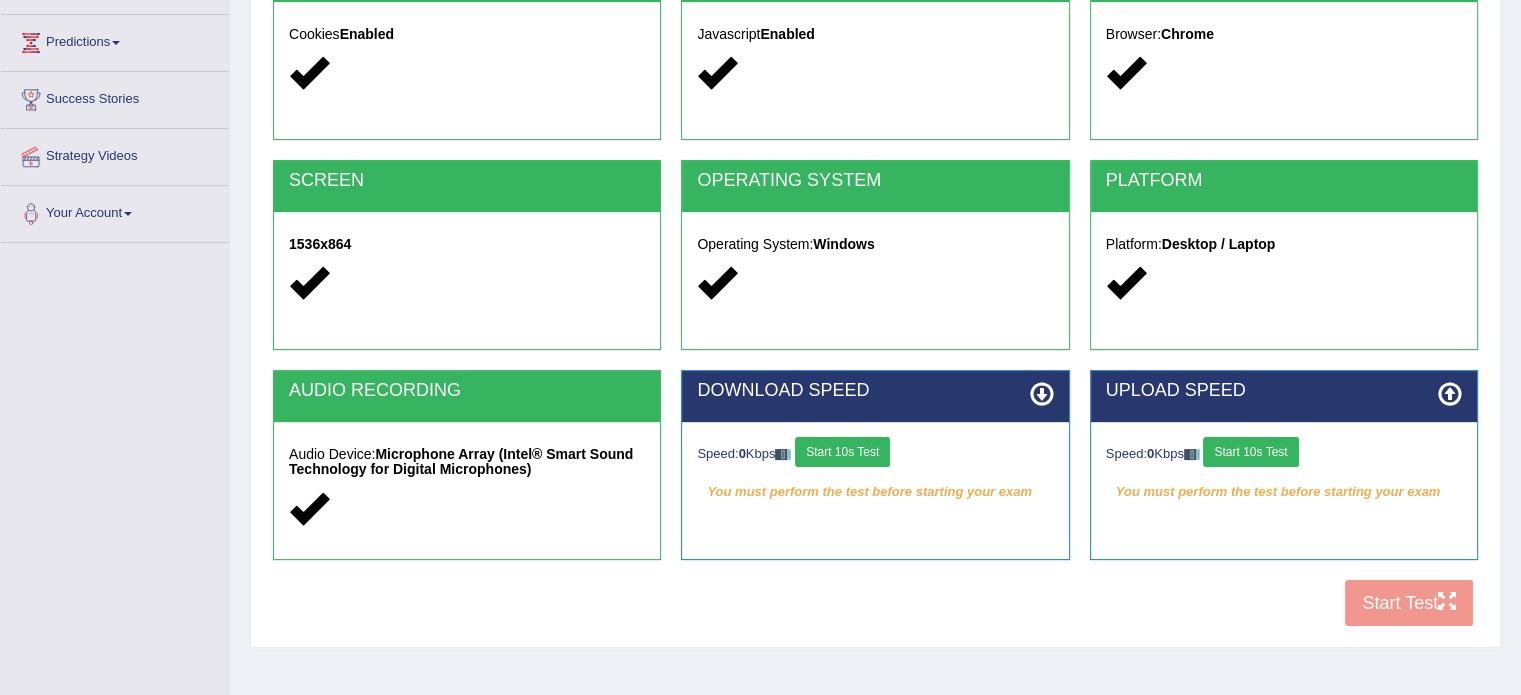 click on "Start 10s Test" at bounding box center (842, 452) 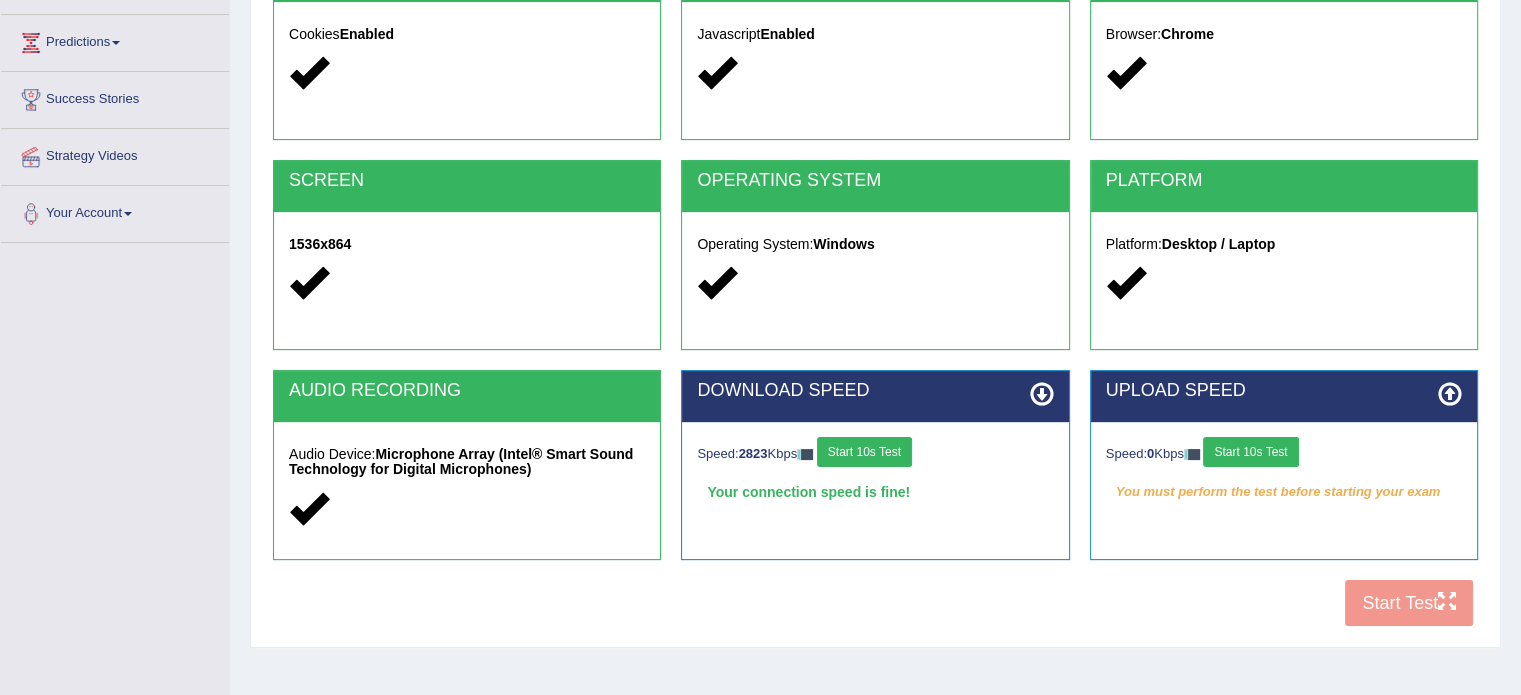 click on "Start 10s Test" at bounding box center (1250, 452) 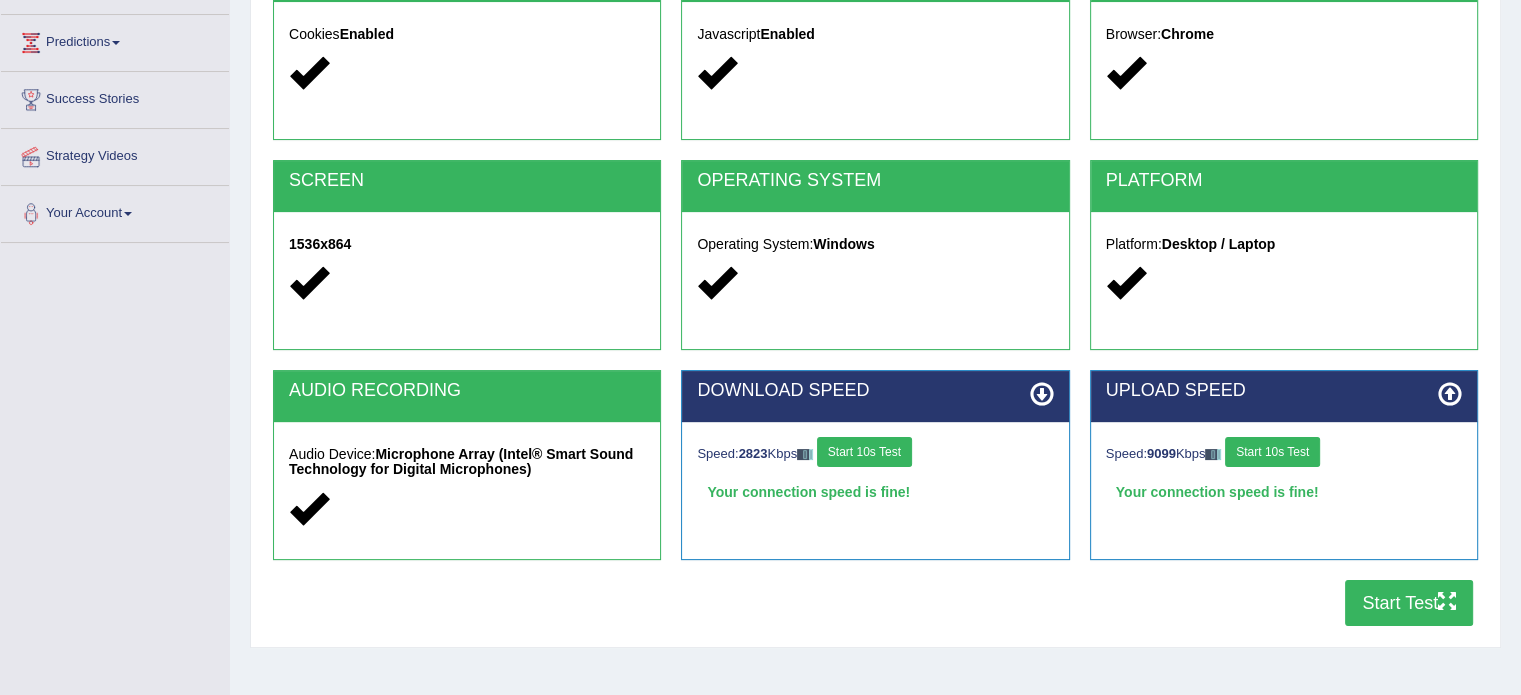 click on "Start Test" at bounding box center [1409, 603] 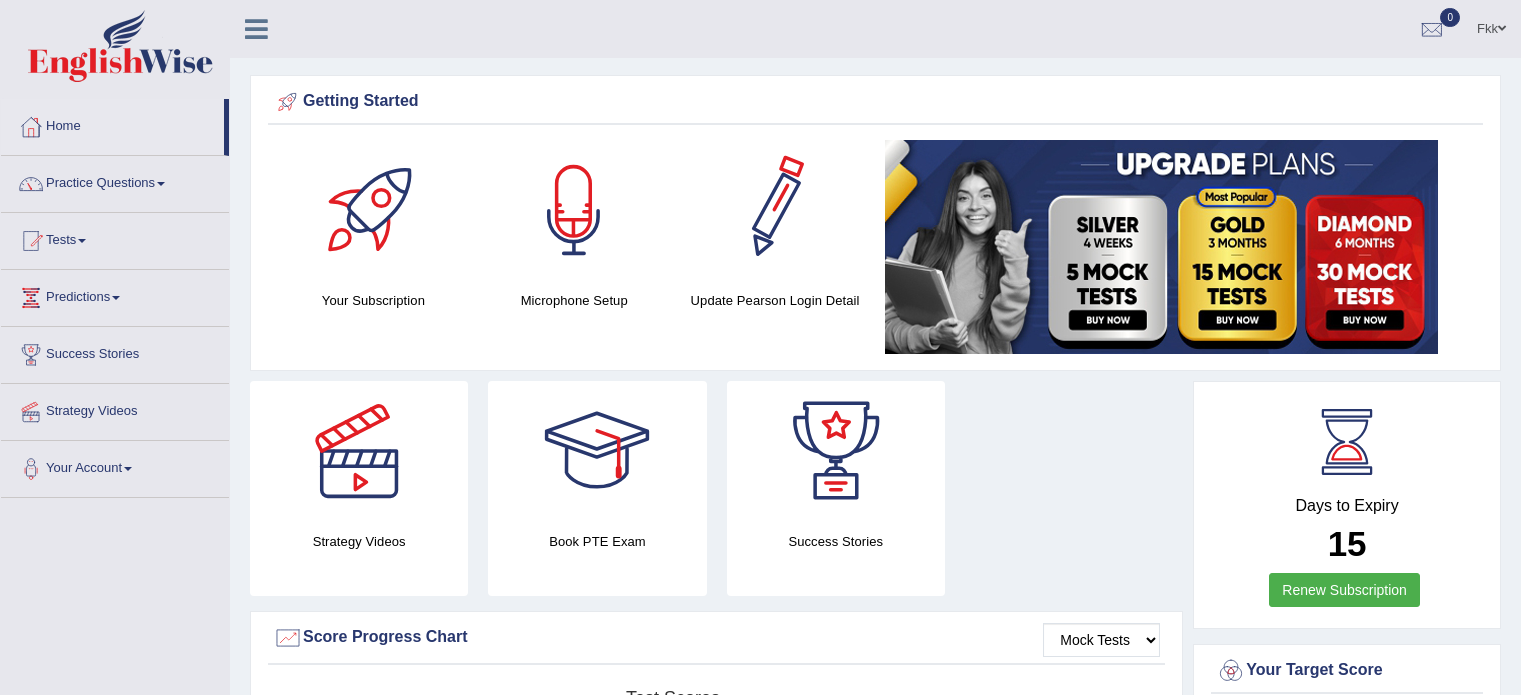 scroll, scrollTop: 0, scrollLeft: 0, axis: both 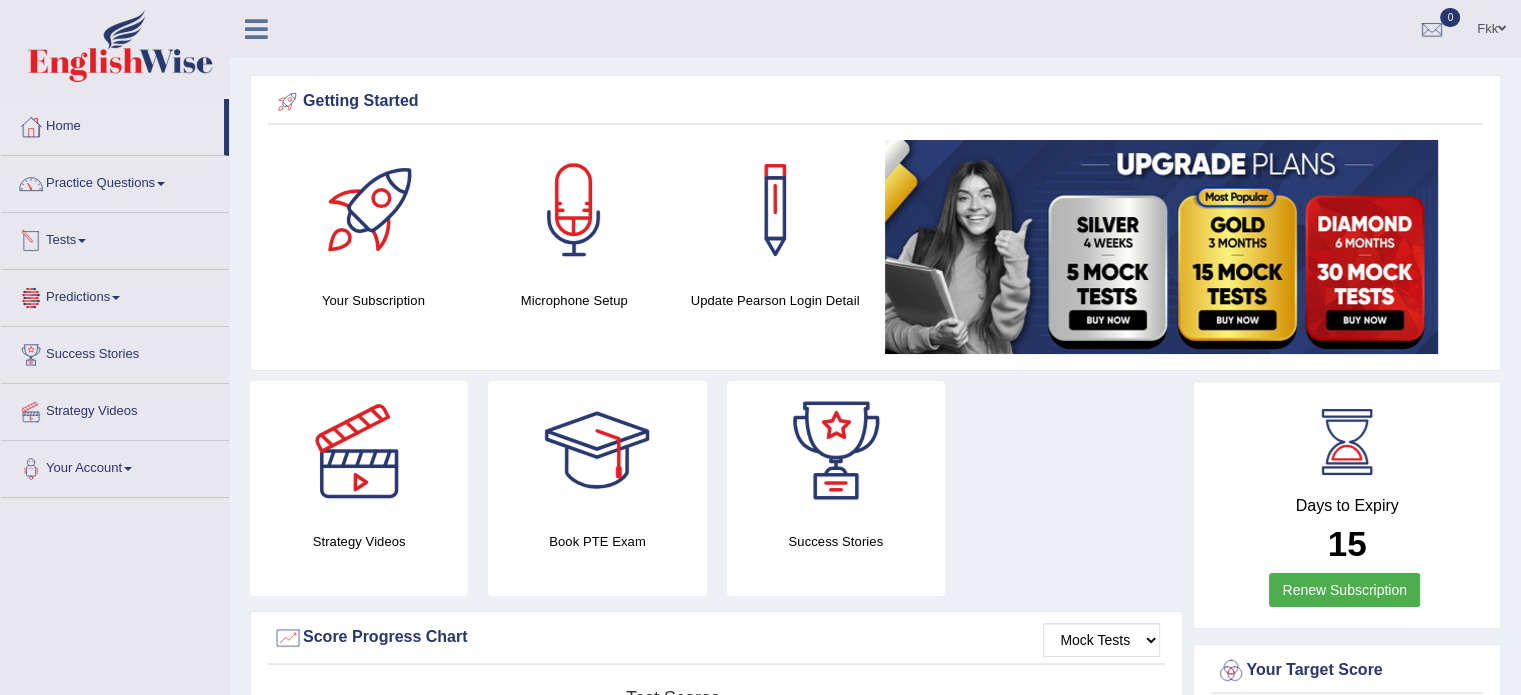 click on "Tests" at bounding box center (115, 238) 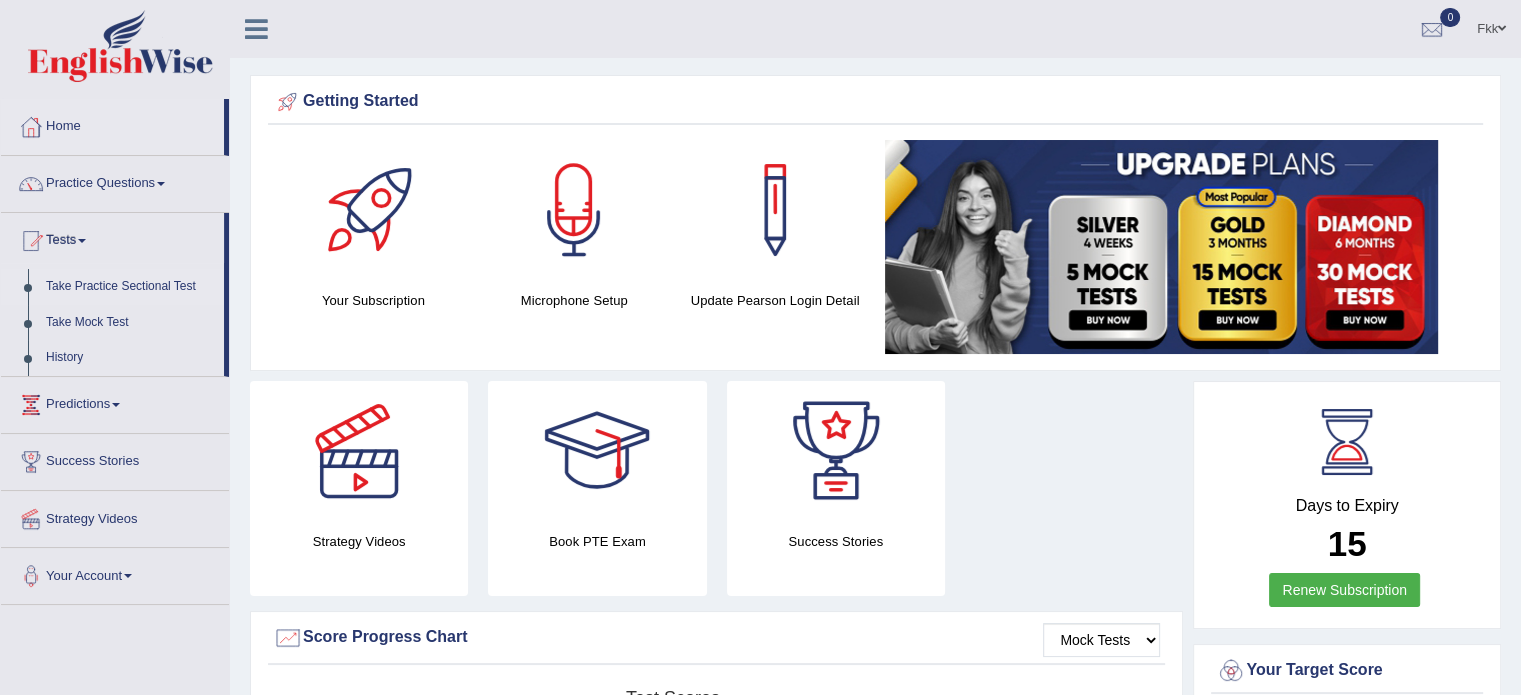 click on "Take Practice Sectional Test" at bounding box center (130, 287) 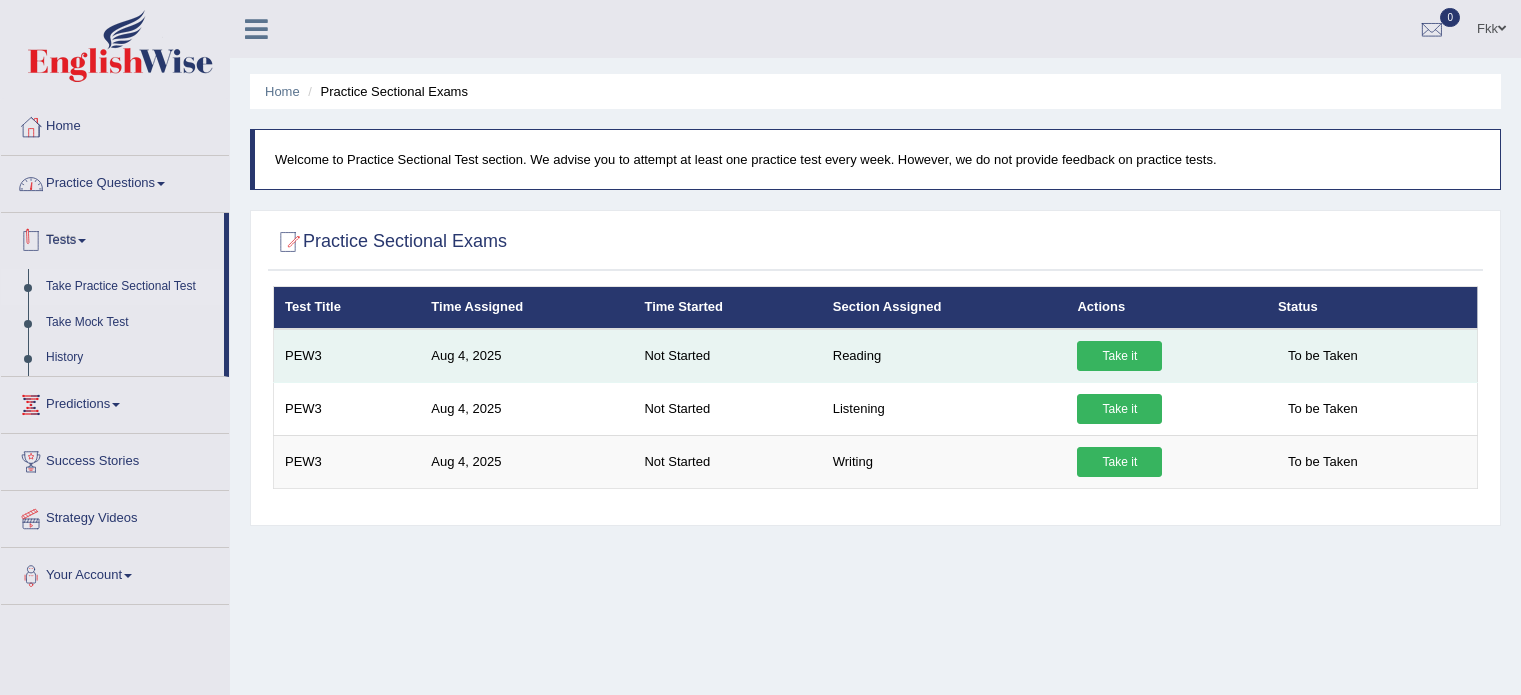 scroll, scrollTop: 0, scrollLeft: 0, axis: both 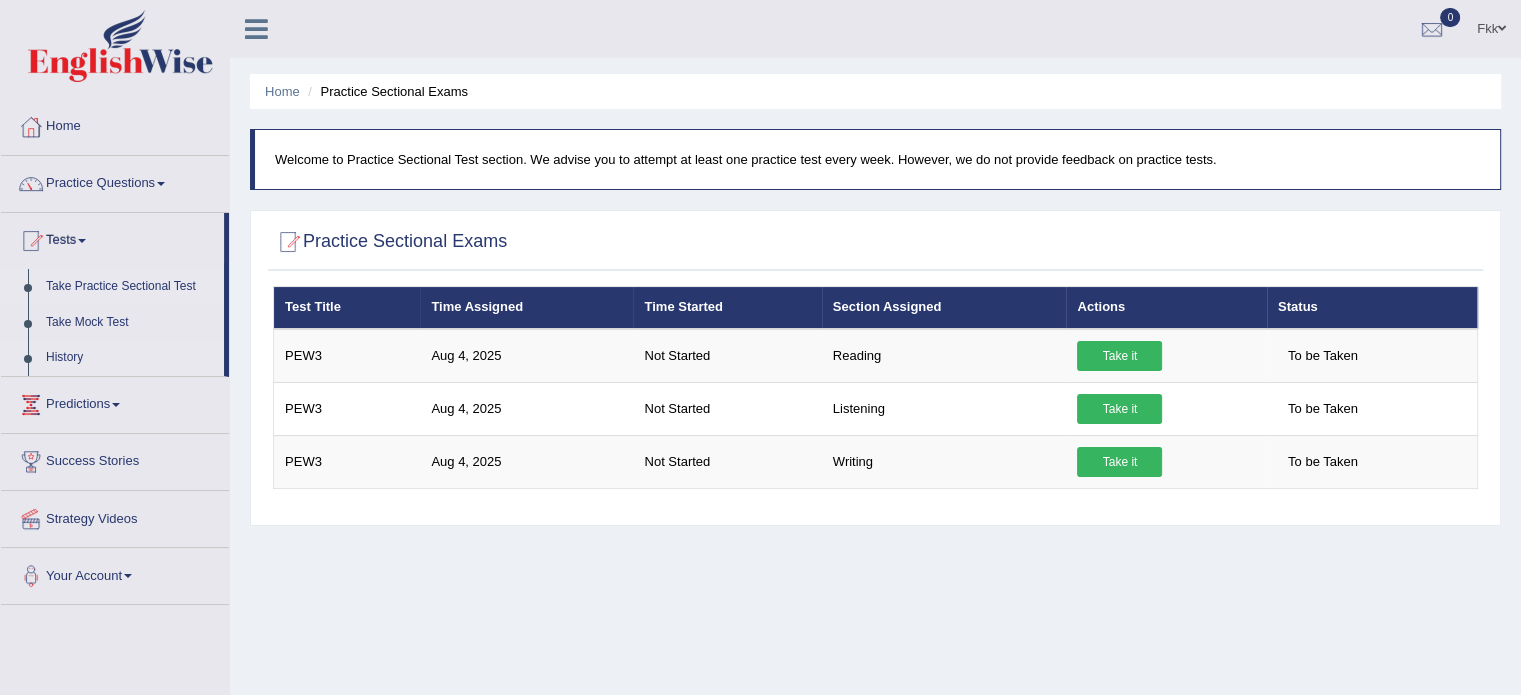 click on "History" at bounding box center [130, 358] 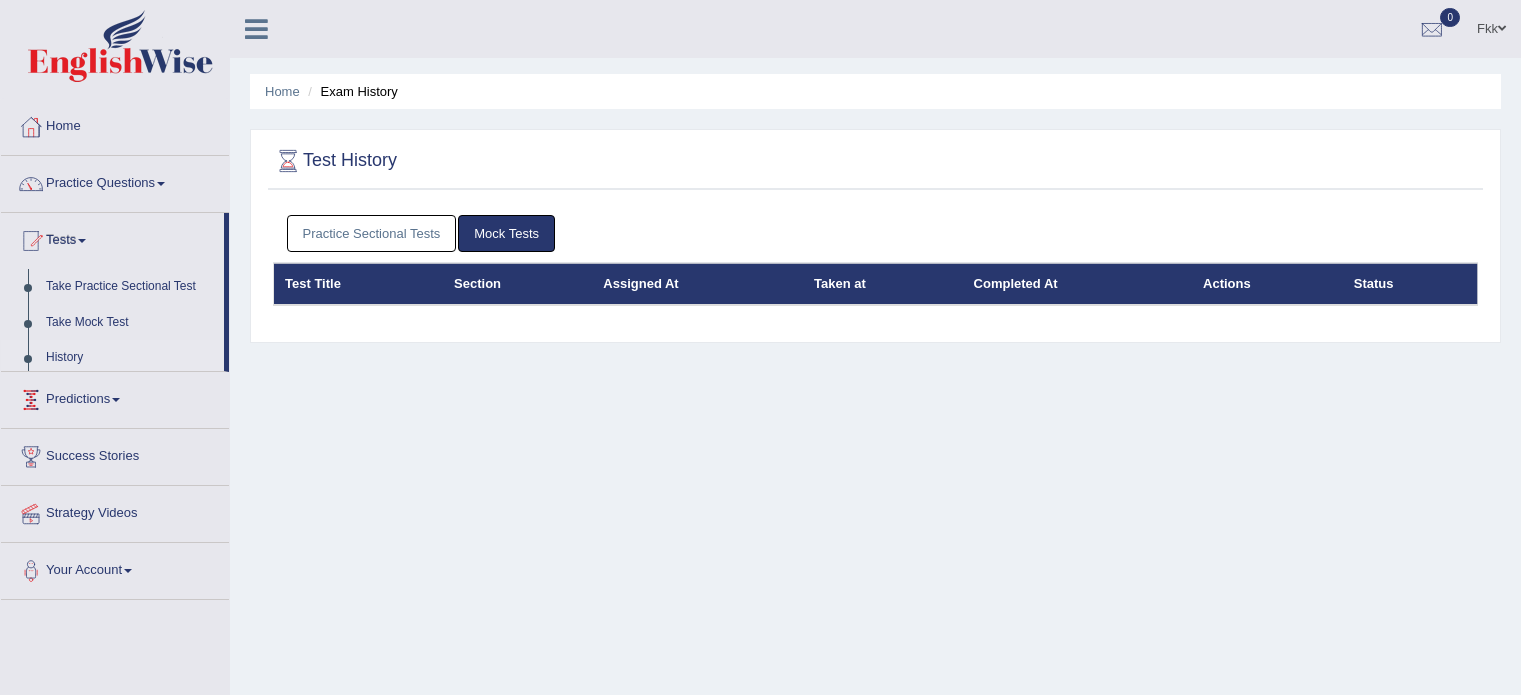 scroll, scrollTop: 0, scrollLeft: 0, axis: both 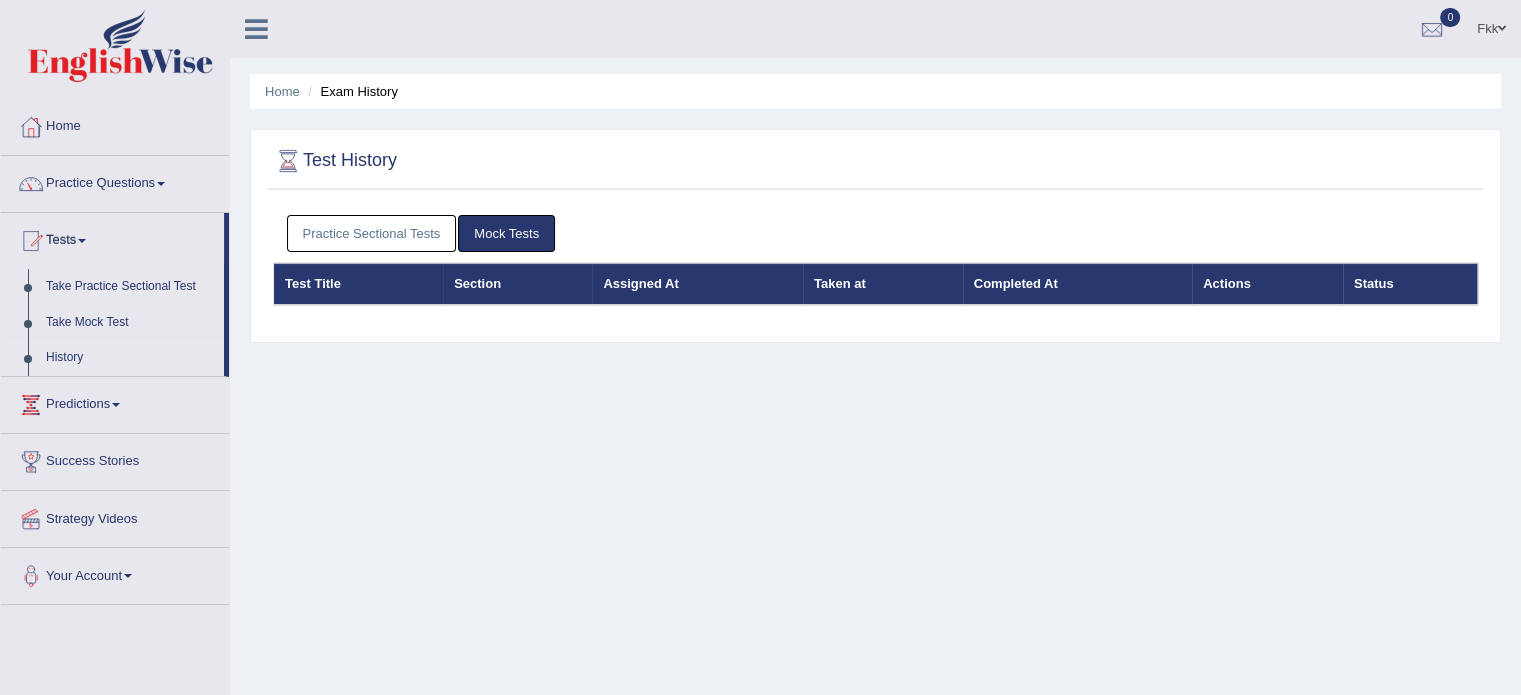 click on "Mock Tests" at bounding box center (506, 233) 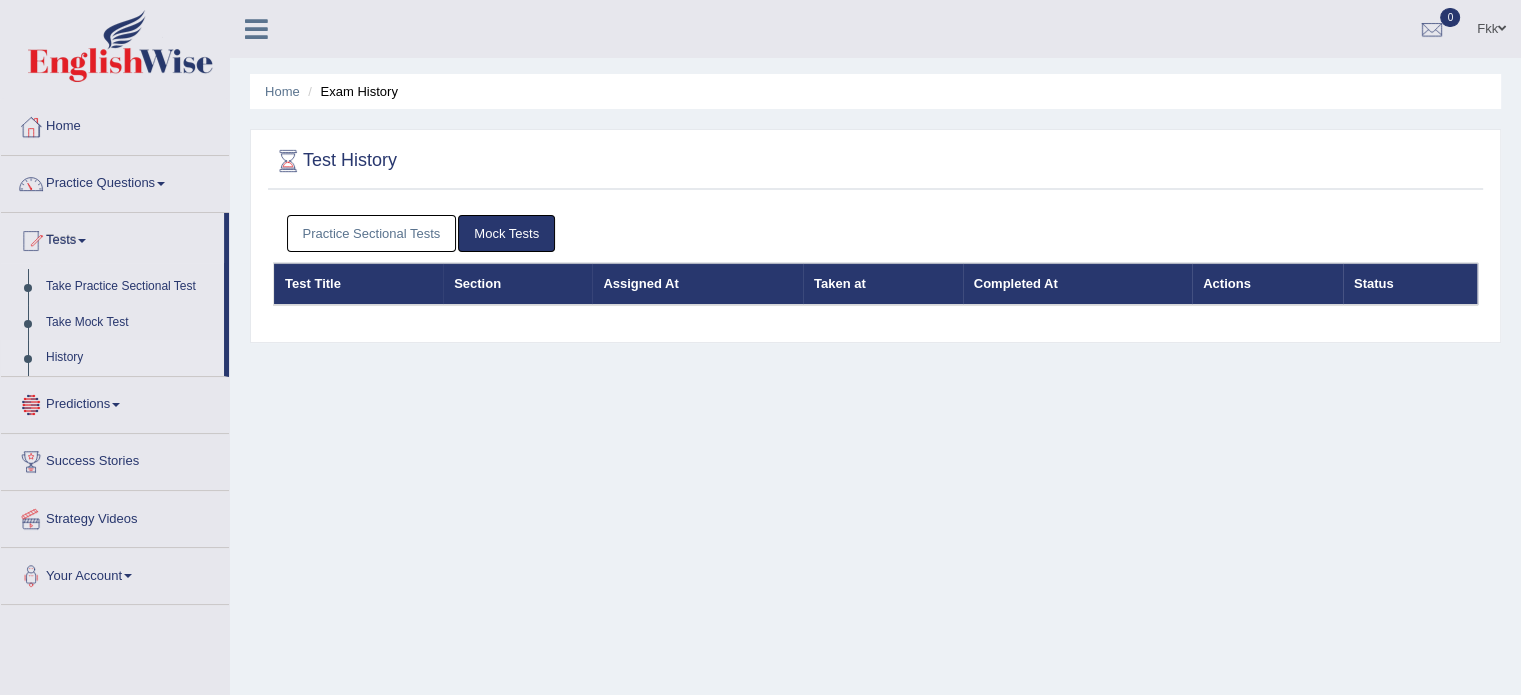 click on "Predictions" at bounding box center (115, 402) 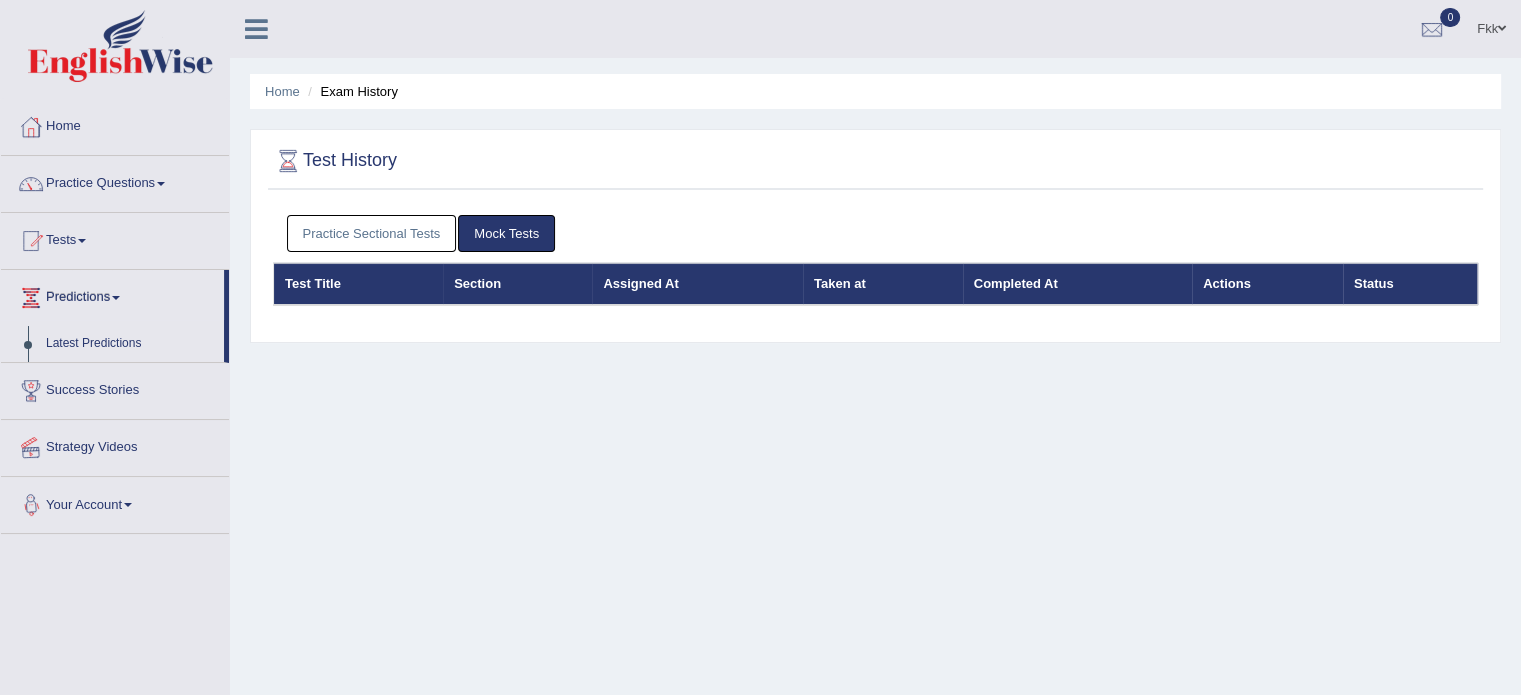 click on "Your Account" at bounding box center [115, 502] 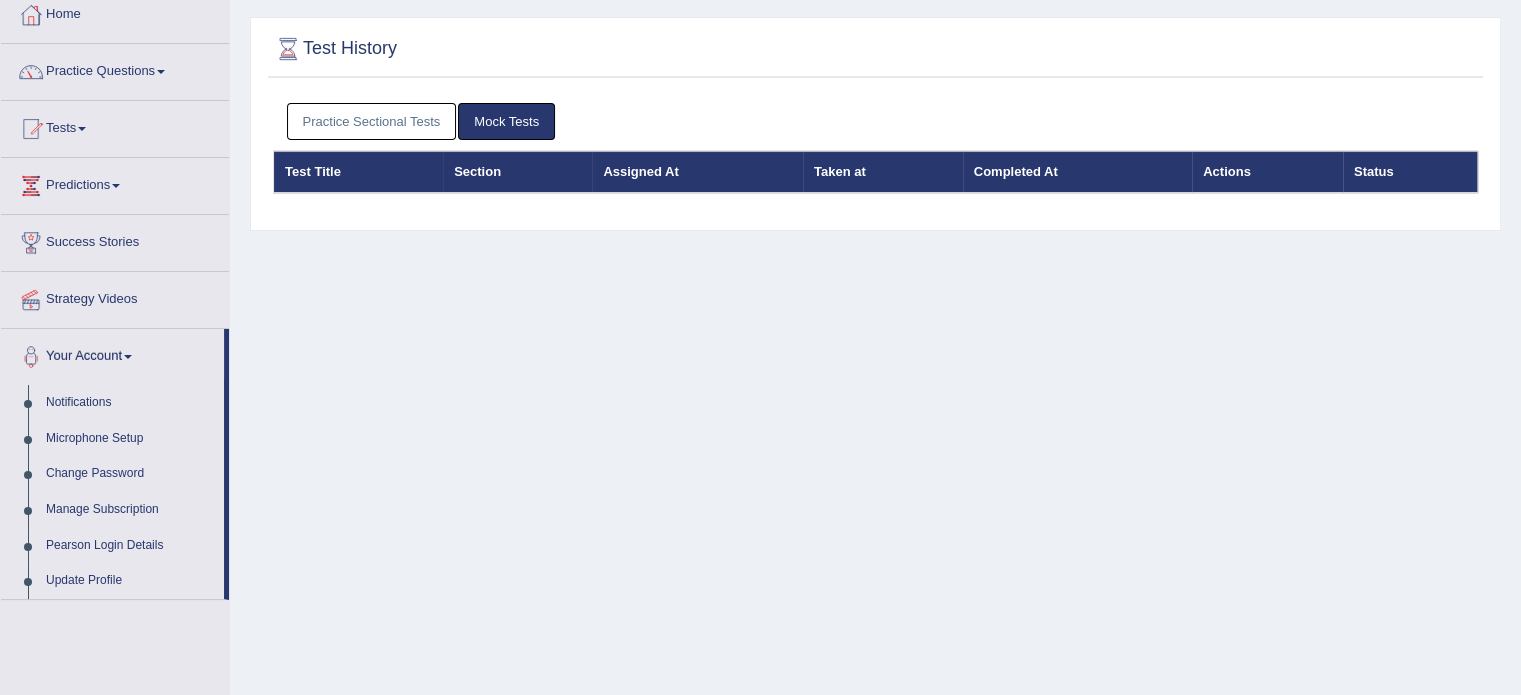 scroll, scrollTop: 0, scrollLeft: 0, axis: both 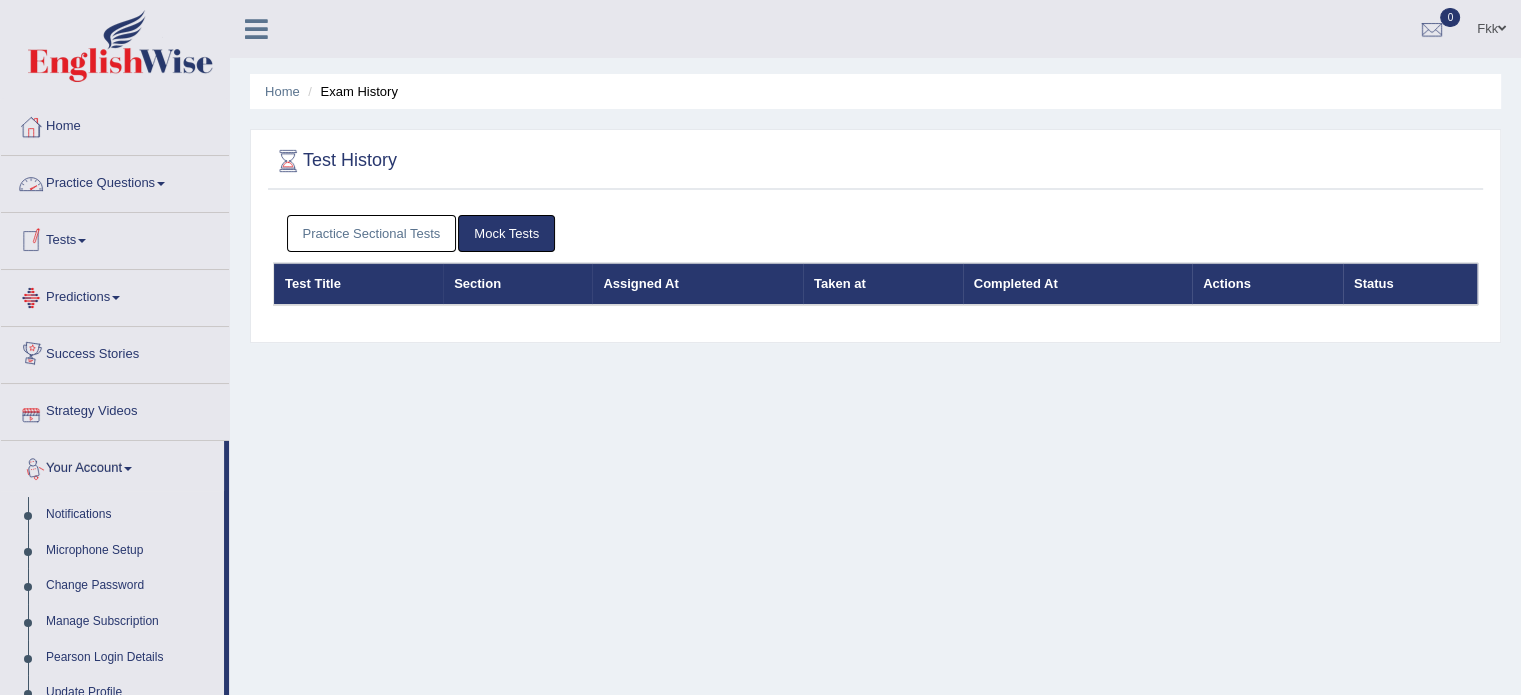 click on "Tests" at bounding box center [115, 238] 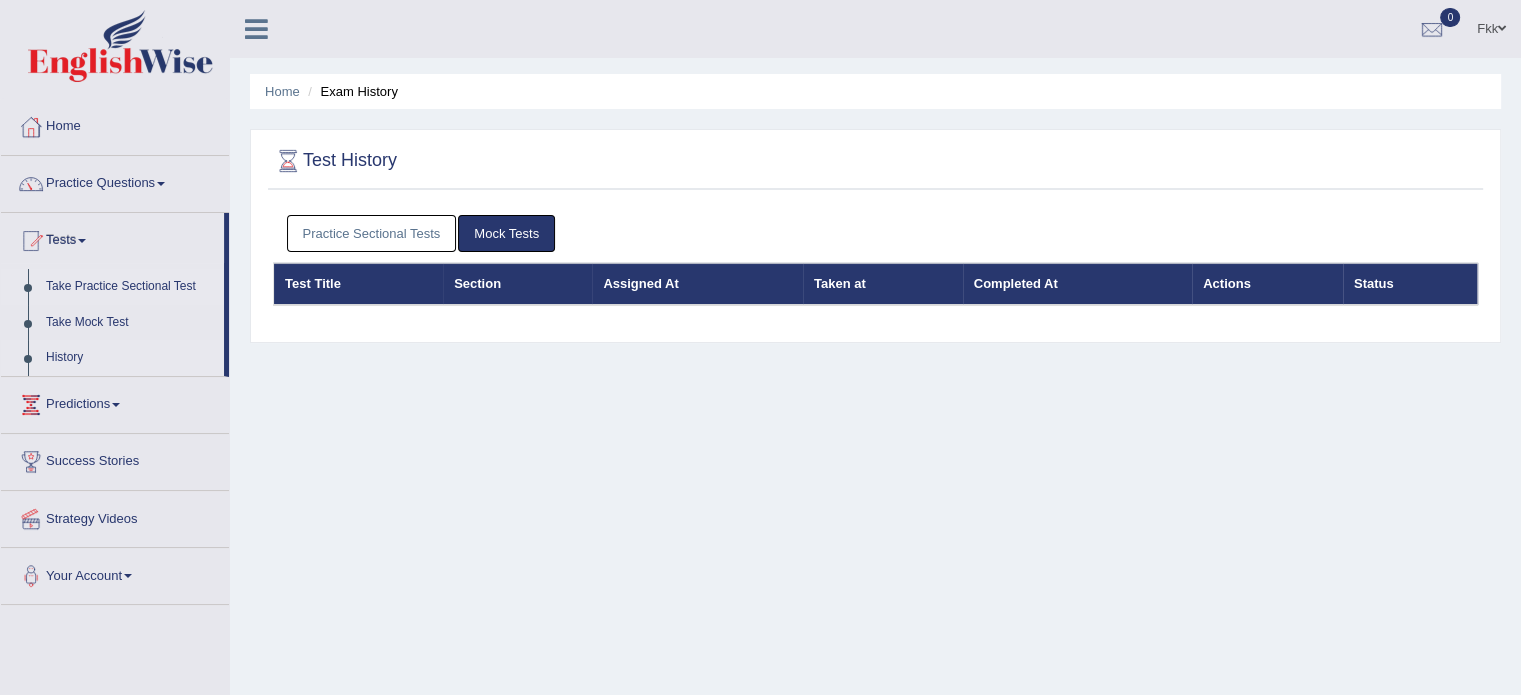 click on "Take Practice Sectional Test" at bounding box center [130, 287] 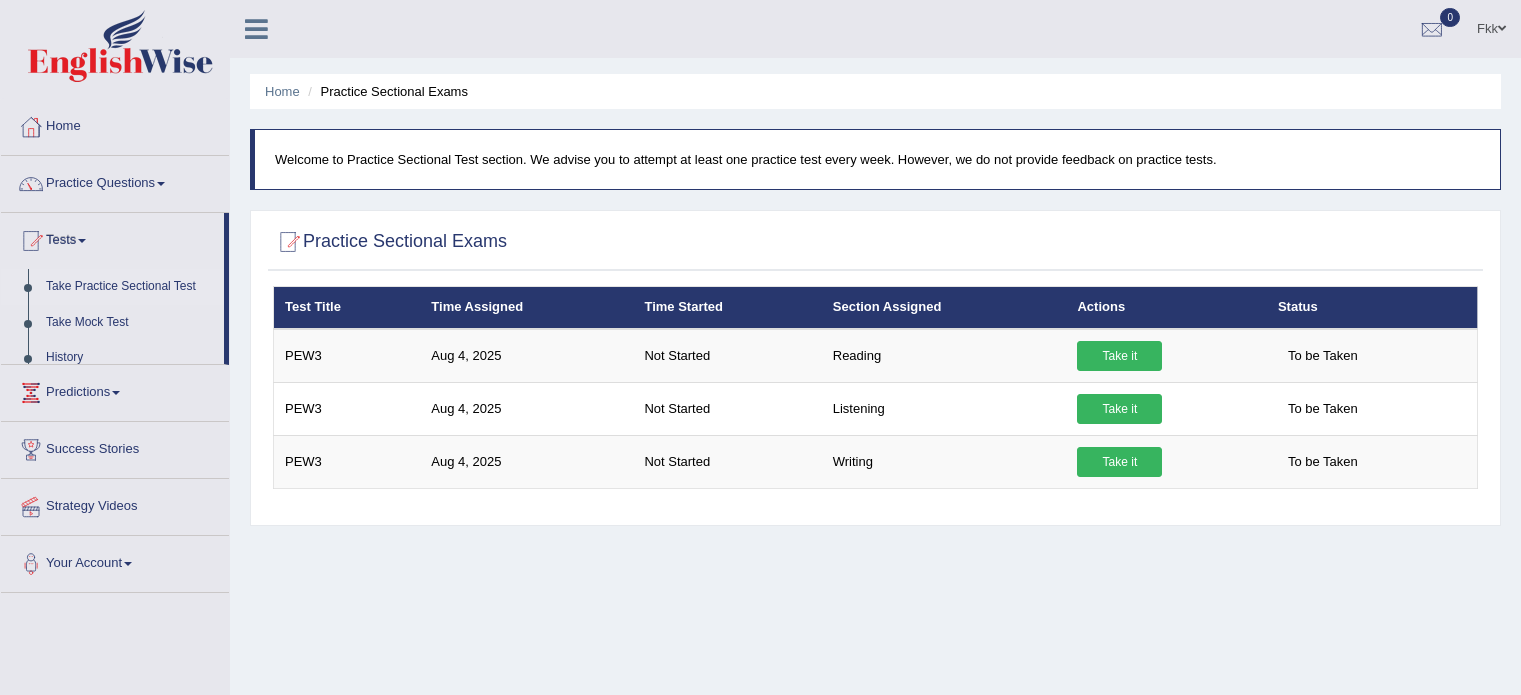 scroll, scrollTop: 0, scrollLeft: 0, axis: both 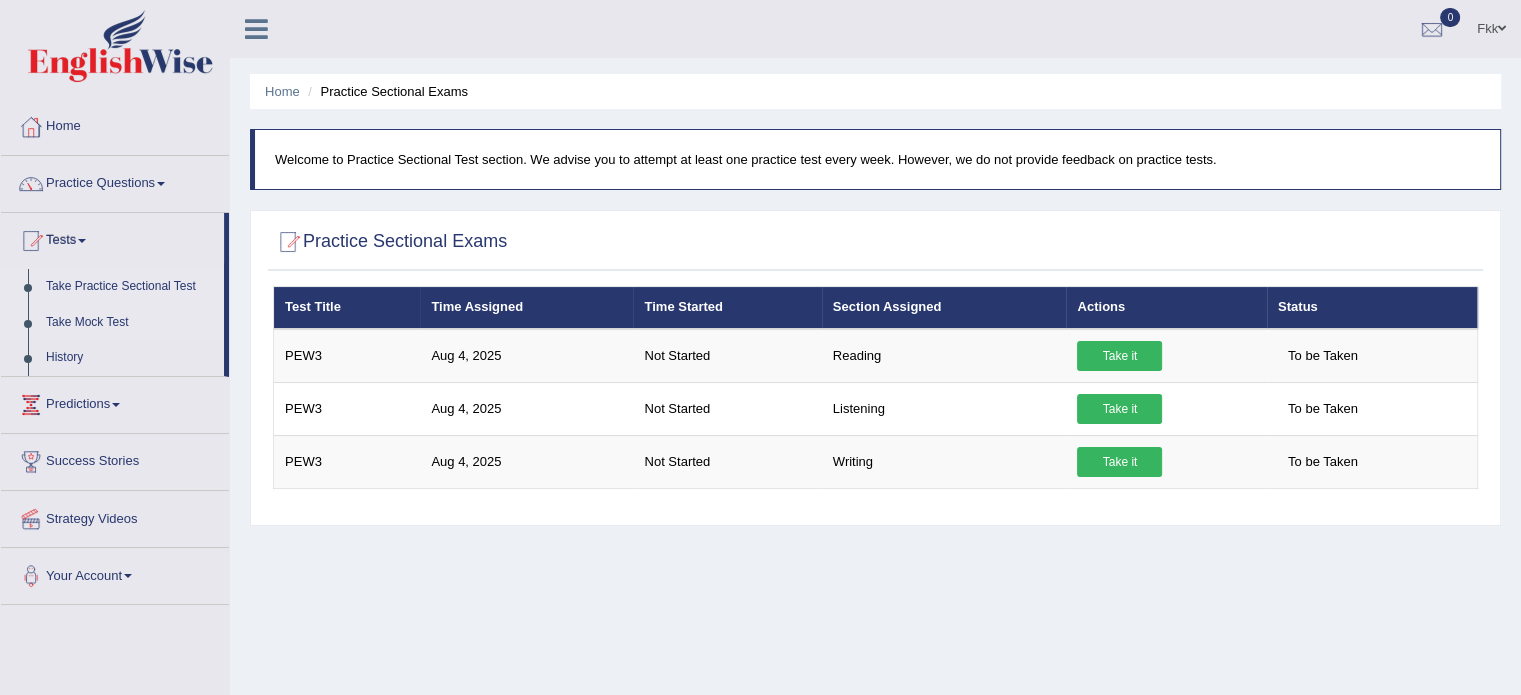 click on "Take Mock Test" at bounding box center [130, 323] 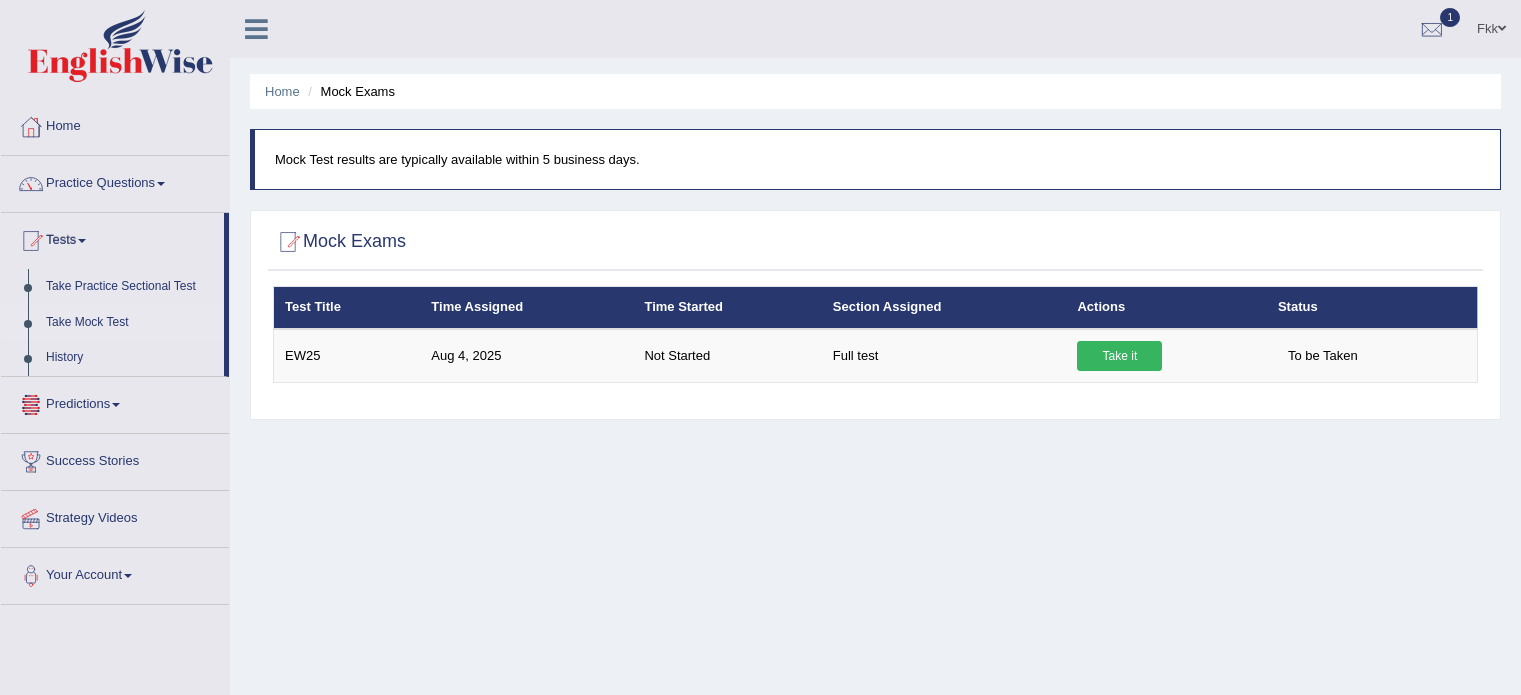 scroll, scrollTop: 0, scrollLeft: 0, axis: both 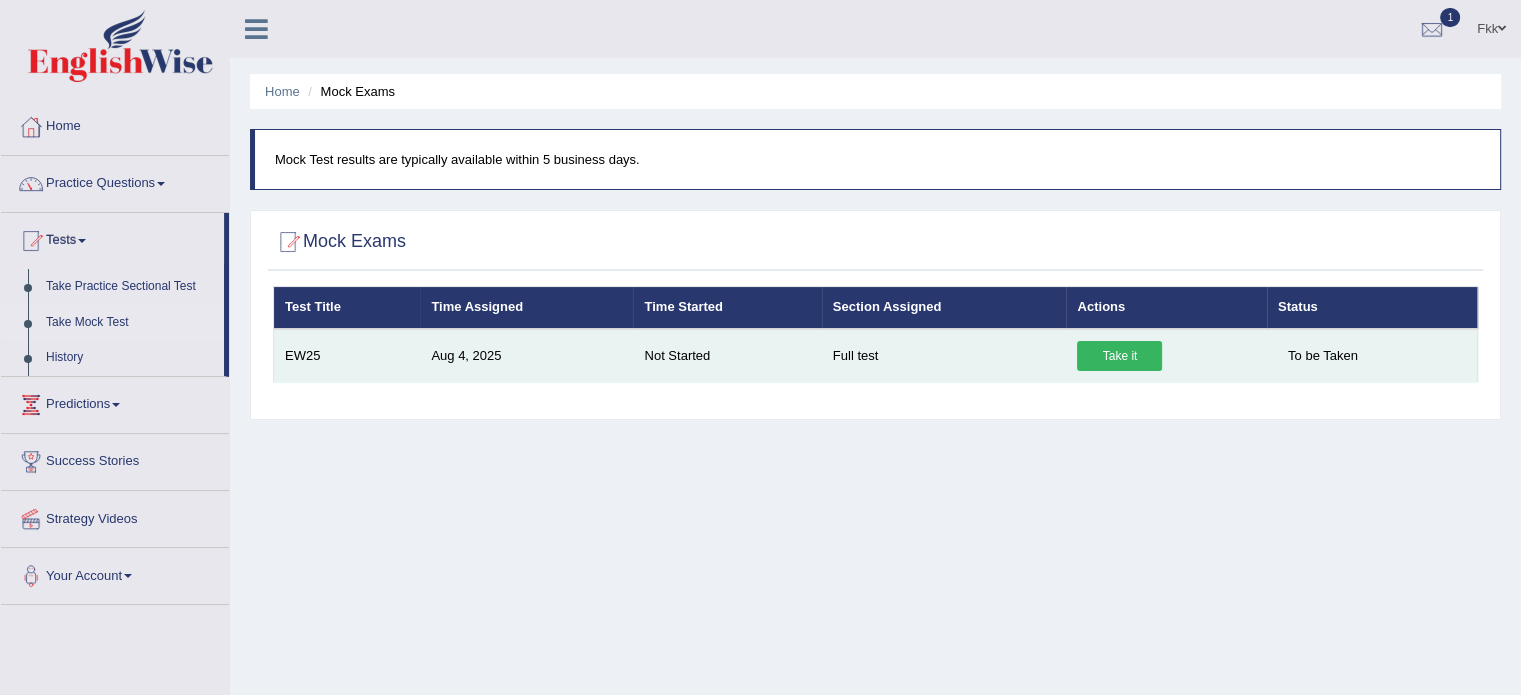 click on "Take it" at bounding box center (1119, 356) 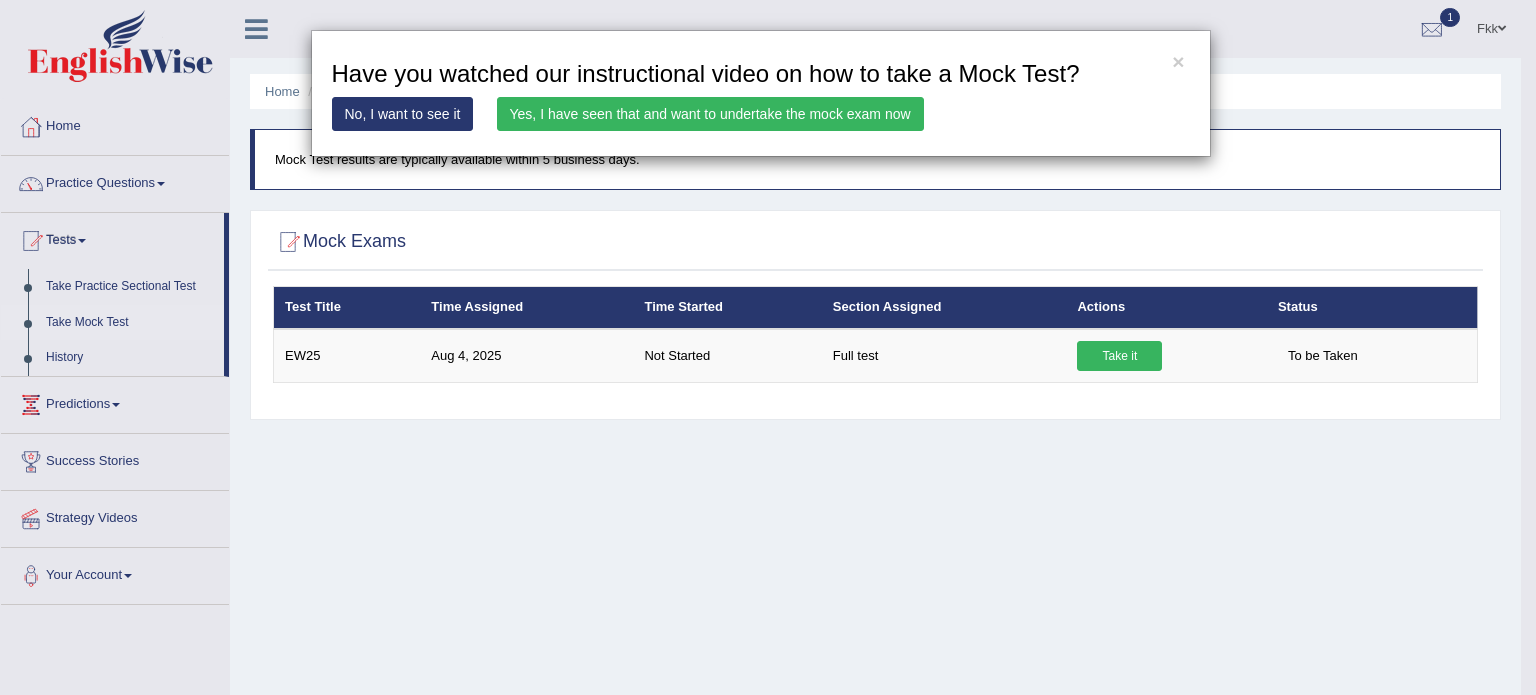 click on "Yes, I have seen that and want to undertake the mock exam now" at bounding box center [710, 114] 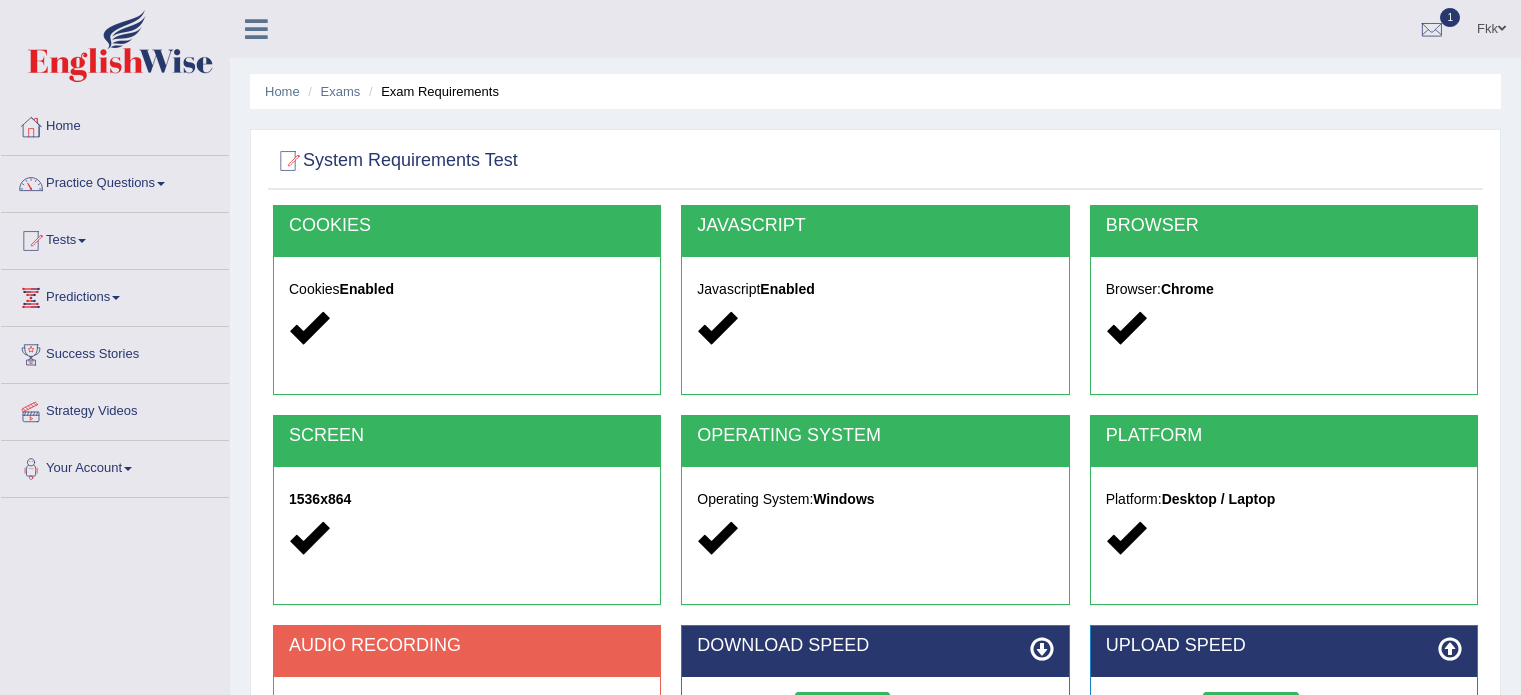 scroll, scrollTop: 0, scrollLeft: 0, axis: both 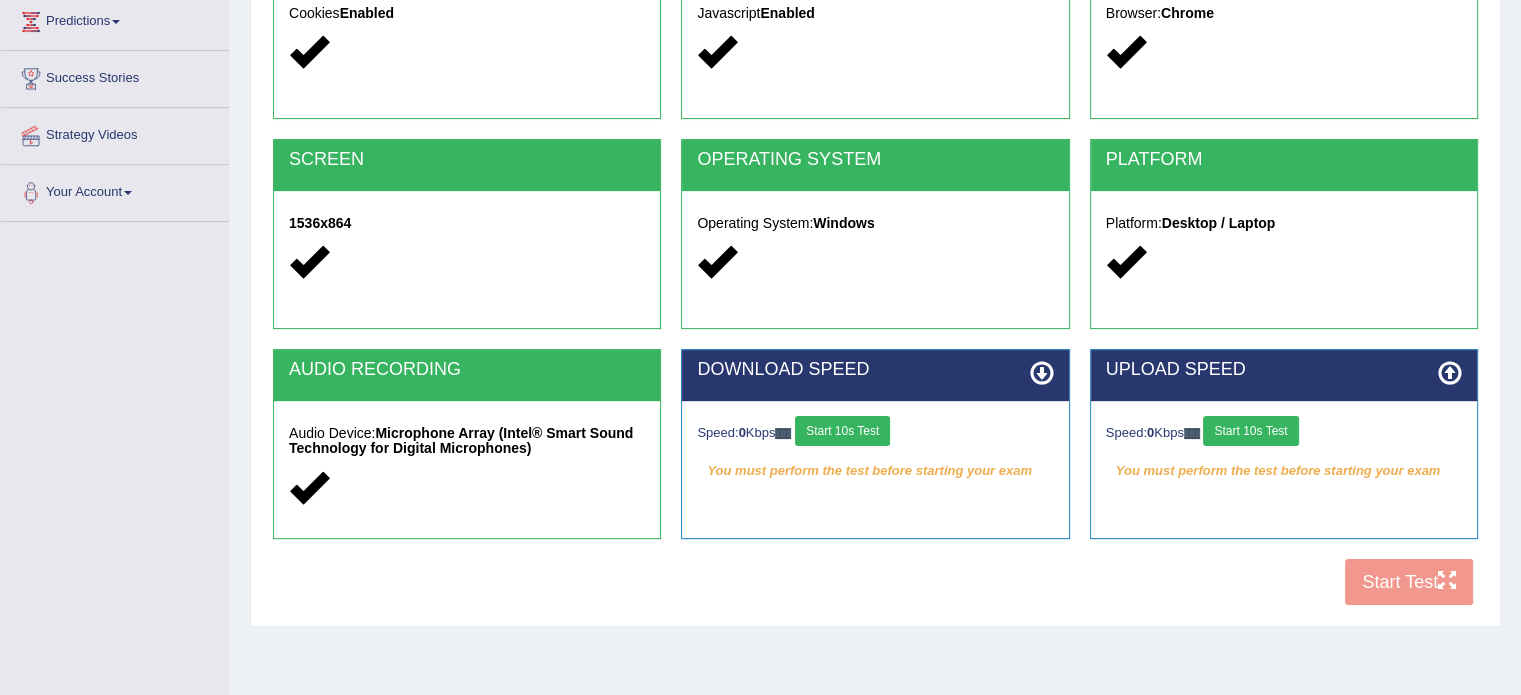click on "Start 10s Test" at bounding box center (842, 431) 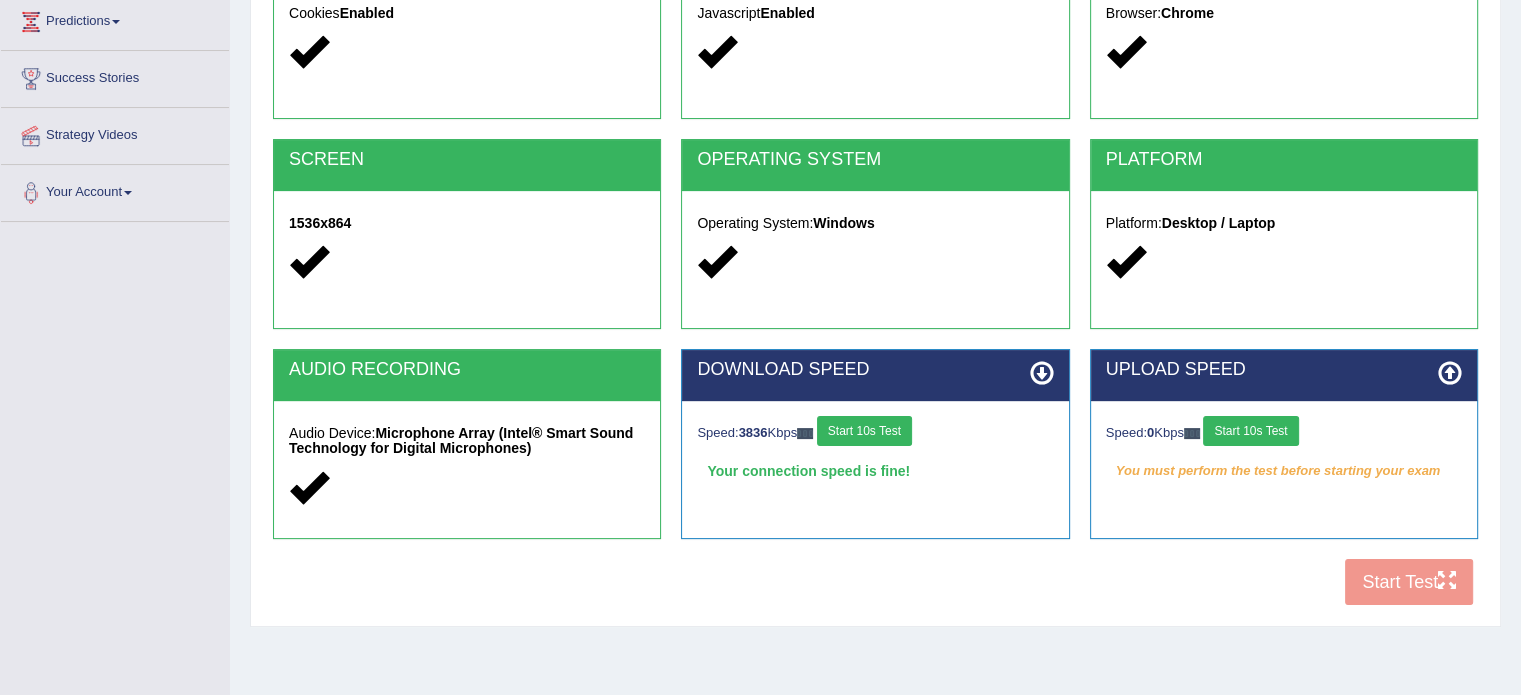 click on "Start 10s Test" at bounding box center [1250, 431] 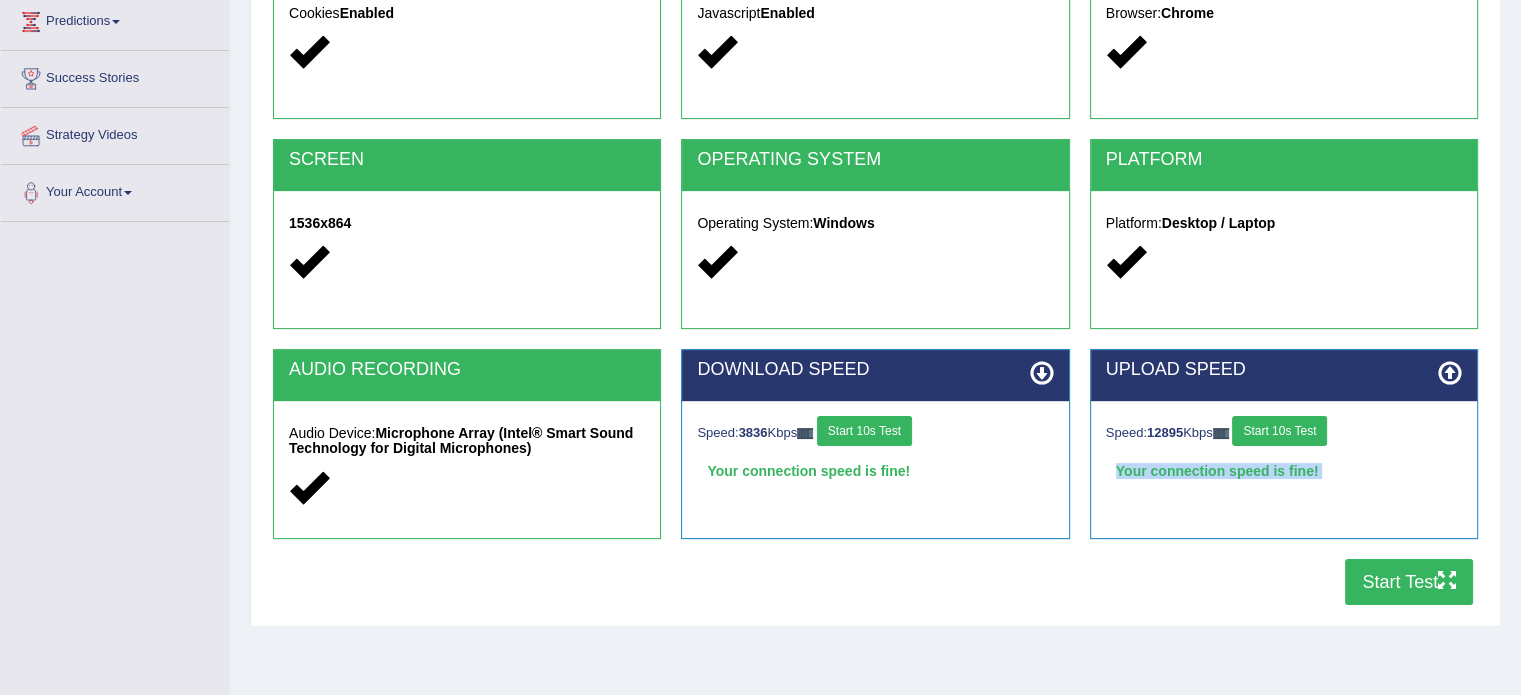 drag, startPoint x: 1364, startPoint y: 551, endPoint x: 1380, endPoint y: 571, distance: 25.612497 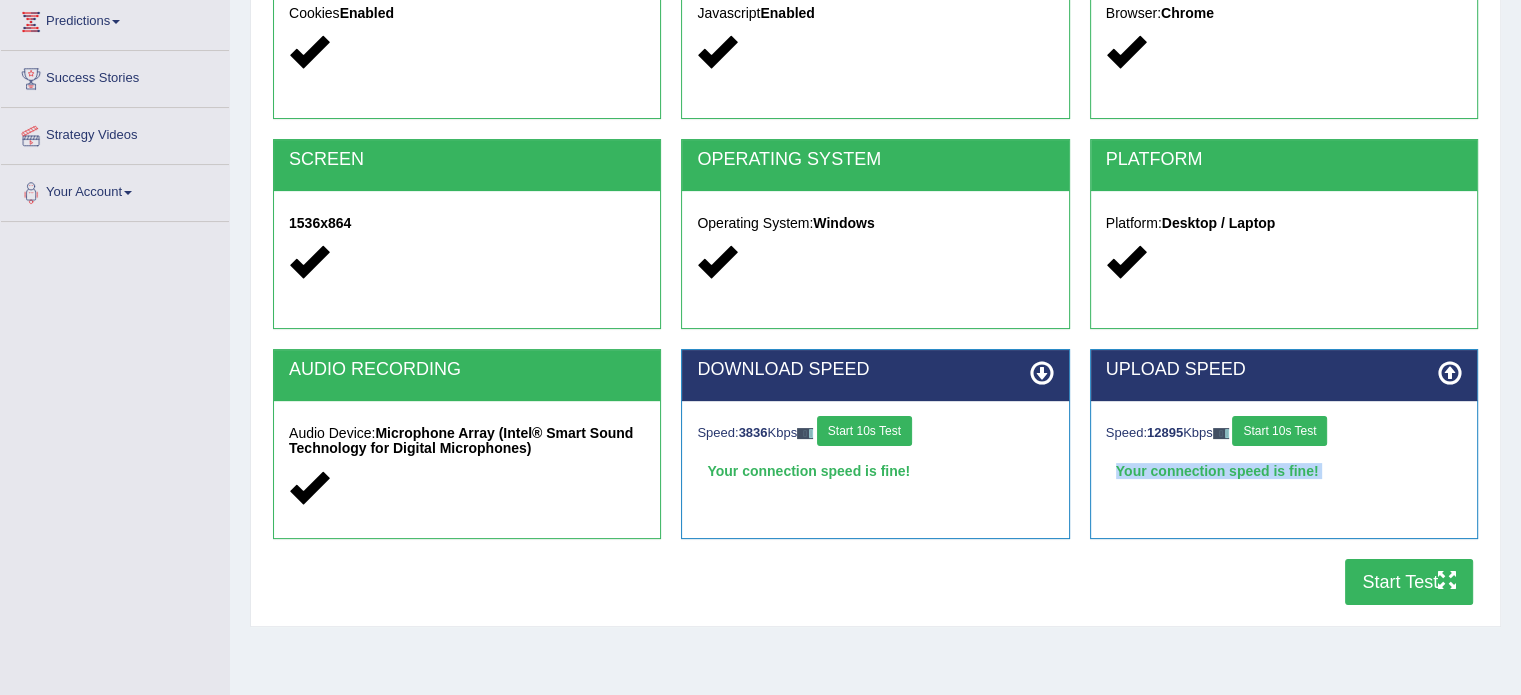 click on "COOKIES
Cookies  Enabled
JAVASCRIPT
Javascript  Enabled
BROWSER
Browser:  Chrome
SCREEN
1536x864
OPERATING SYSTEM
Operating System:  Windows
PLATFORM
Platform:  Desktop / Laptop
AUDIO RECORDING
Audio Device:  Microphone Array (Intel® Smart Sound Technology for Digital Microphones)
DOWNLOAD SPEED
Speed:  3836  Kbps    Start 10s Test
Your connection speed is fine!
Select Audio Quality
UPLOAD SPEED
Speed:  12895  Kbps    Start 10s Test
Your connection speed is fine!
Start Test" at bounding box center (875, 272) 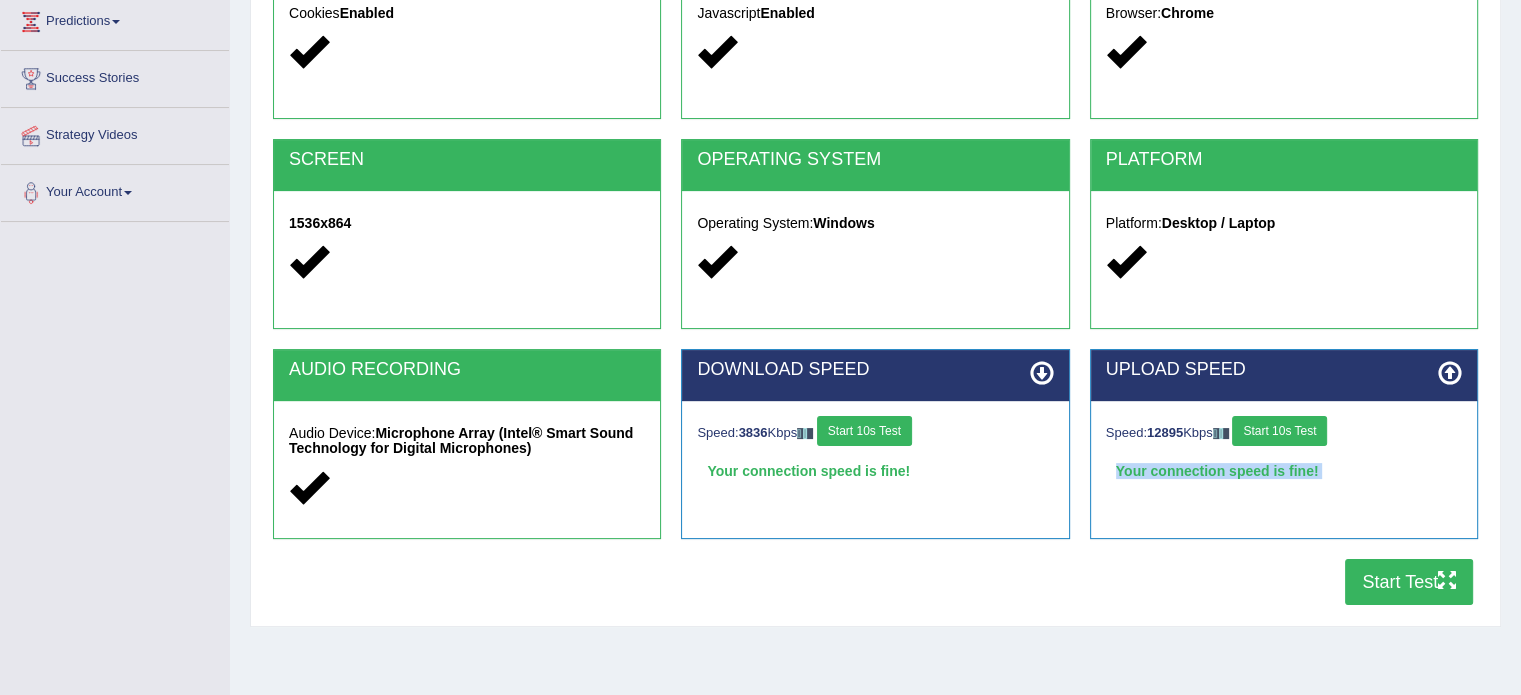 click on "Start Test" at bounding box center (1409, 582) 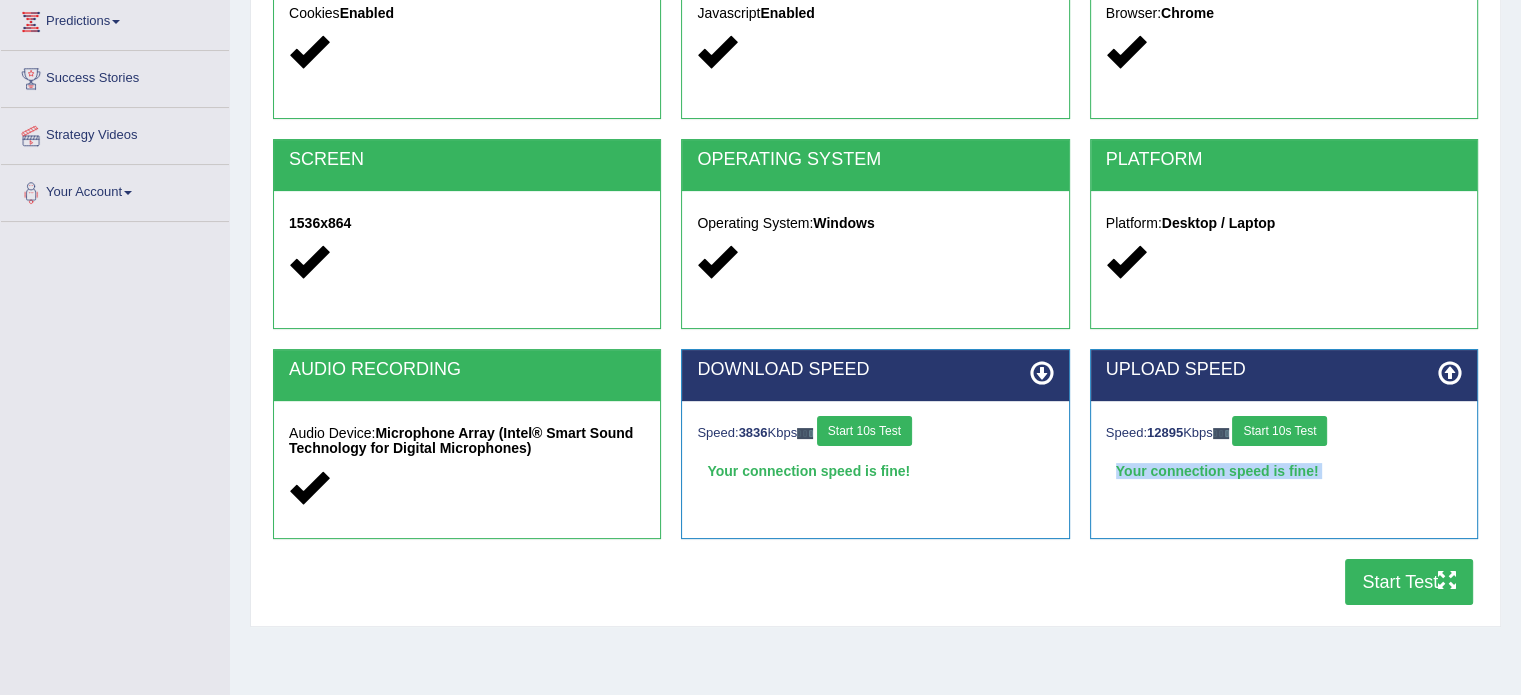 type 